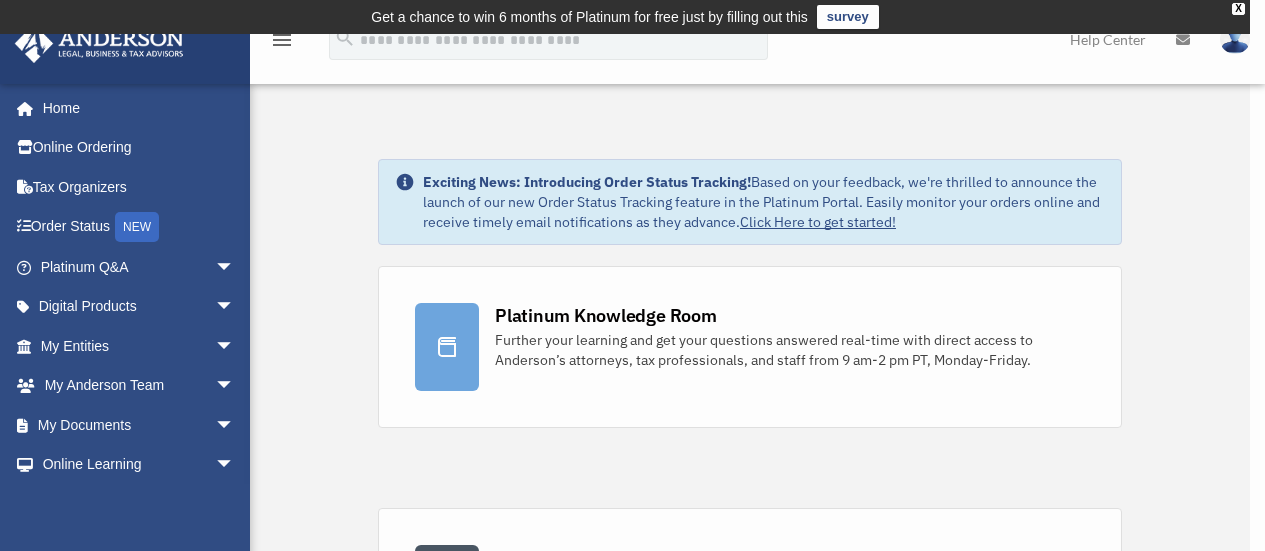 scroll, scrollTop: 0, scrollLeft: 0, axis: both 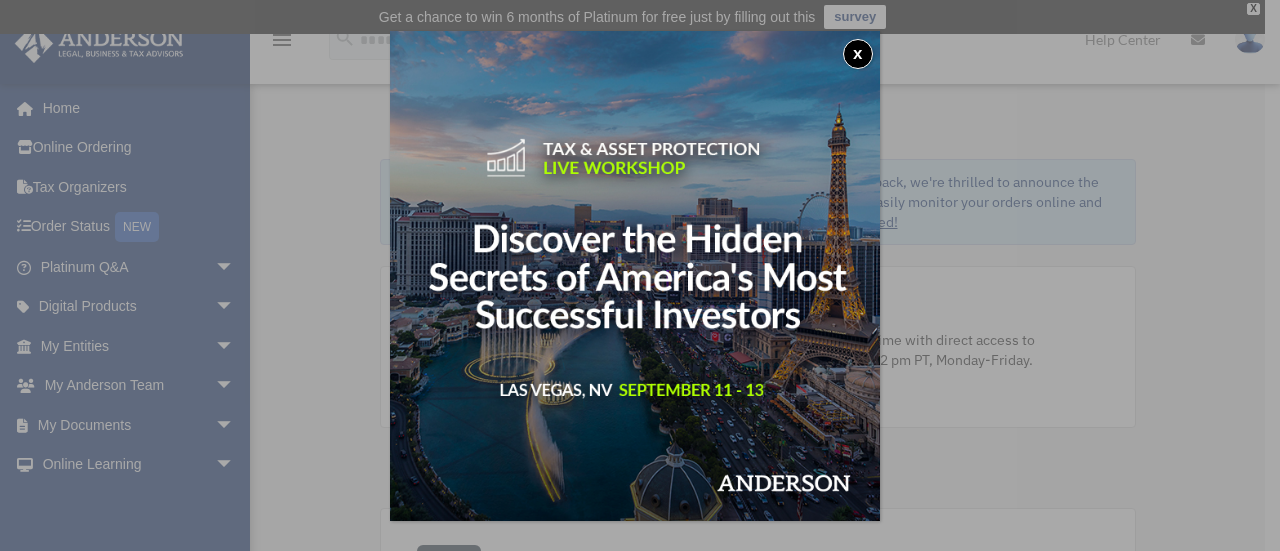 click on "x" at bounding box center (858, 54) 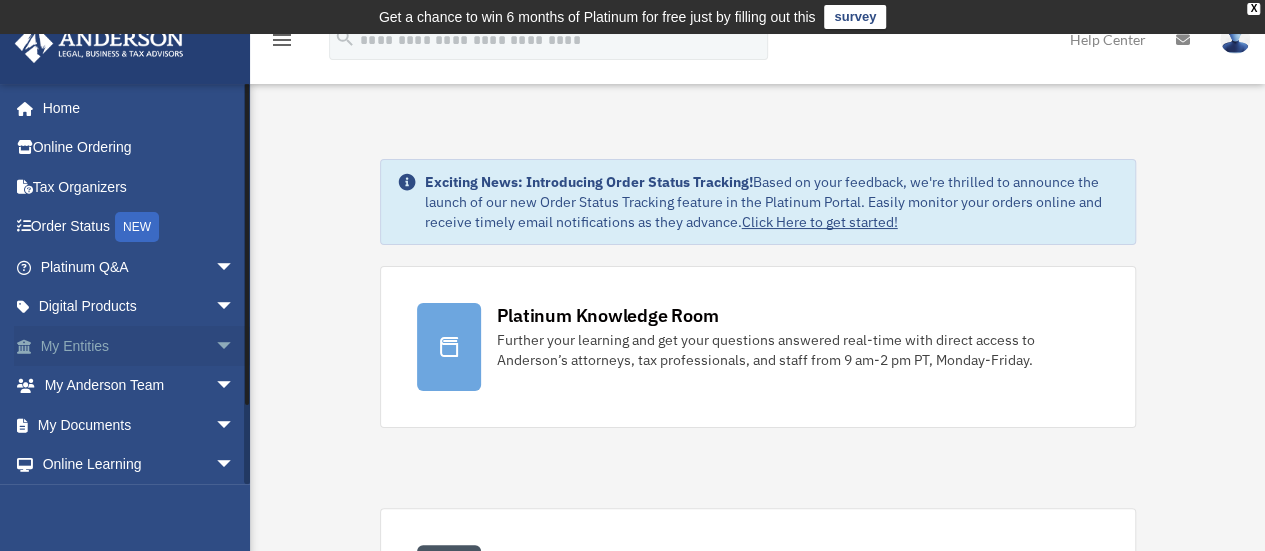 scroll, scrollTop: 83, scrollLeft: 0, axis: vertical 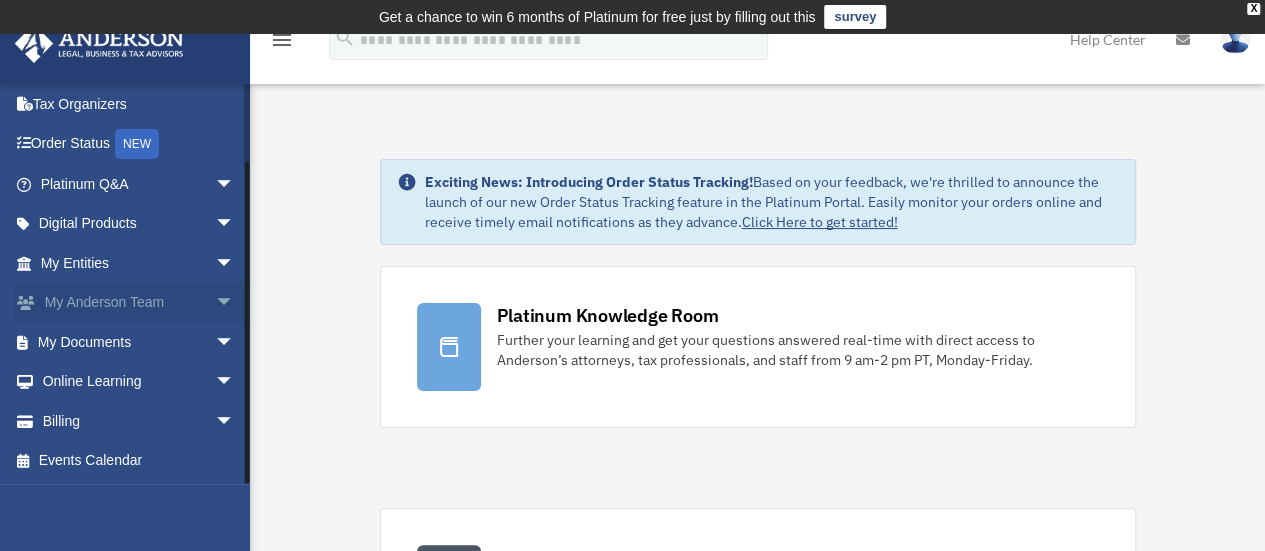 click on "arrow_drop_down" at bounding box center (235, 303) 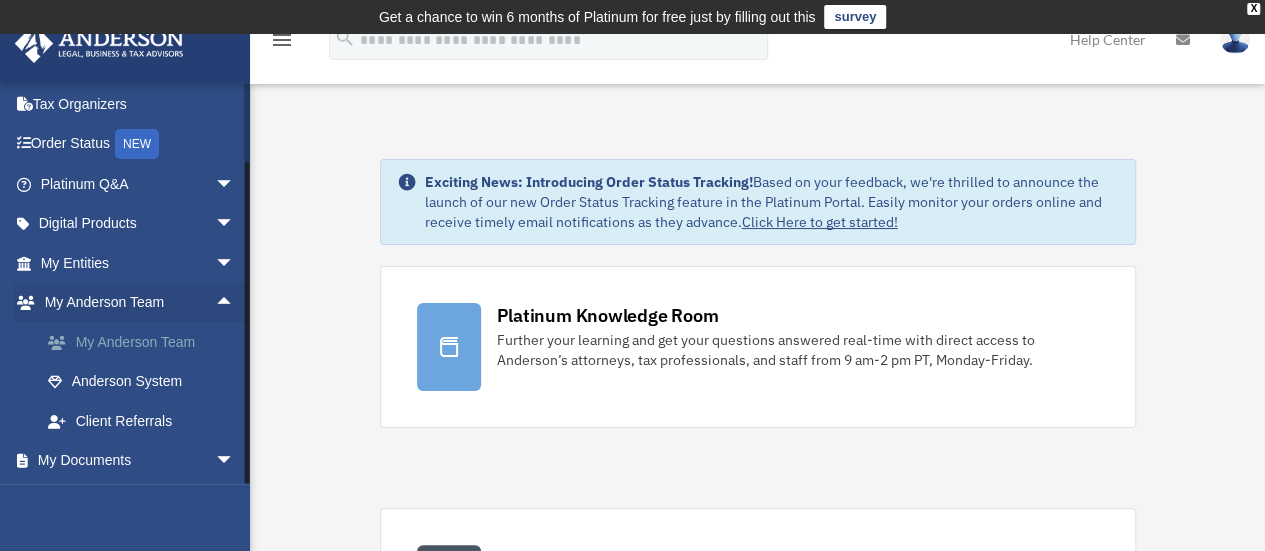 click on "My Anderson Team" at bounding box center [146, 342] 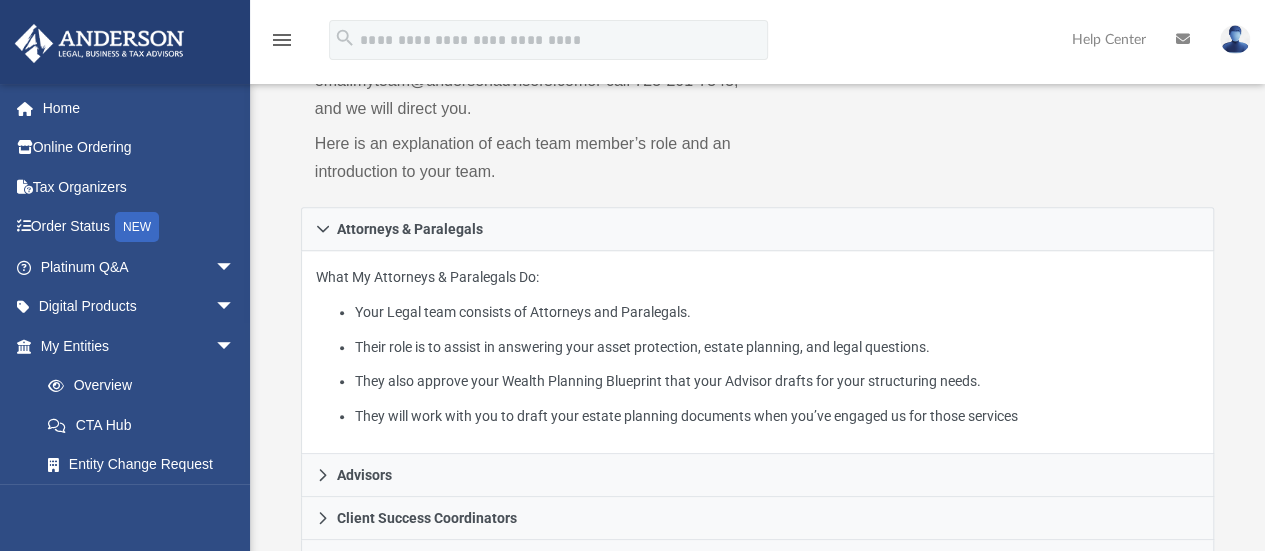 scroll, scrollTop: 400, scrollLeft: 0, axis: vertical 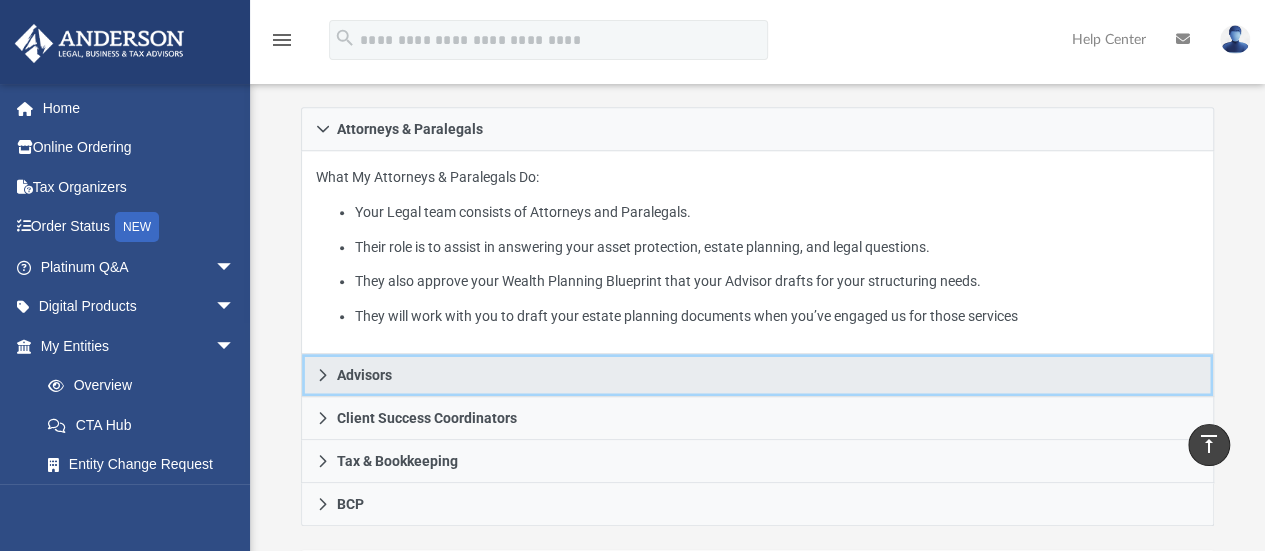 click on "Advisors" at bounding box center (758, 375) 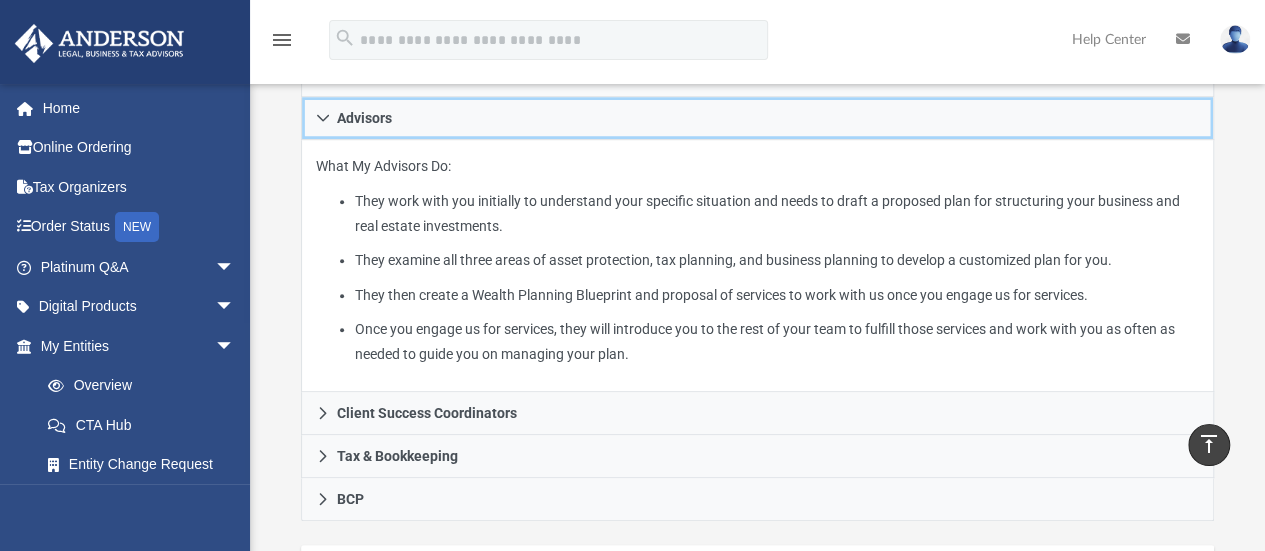 scroll, scrollTop: 500, scrollLeft: 0, axis: vertical 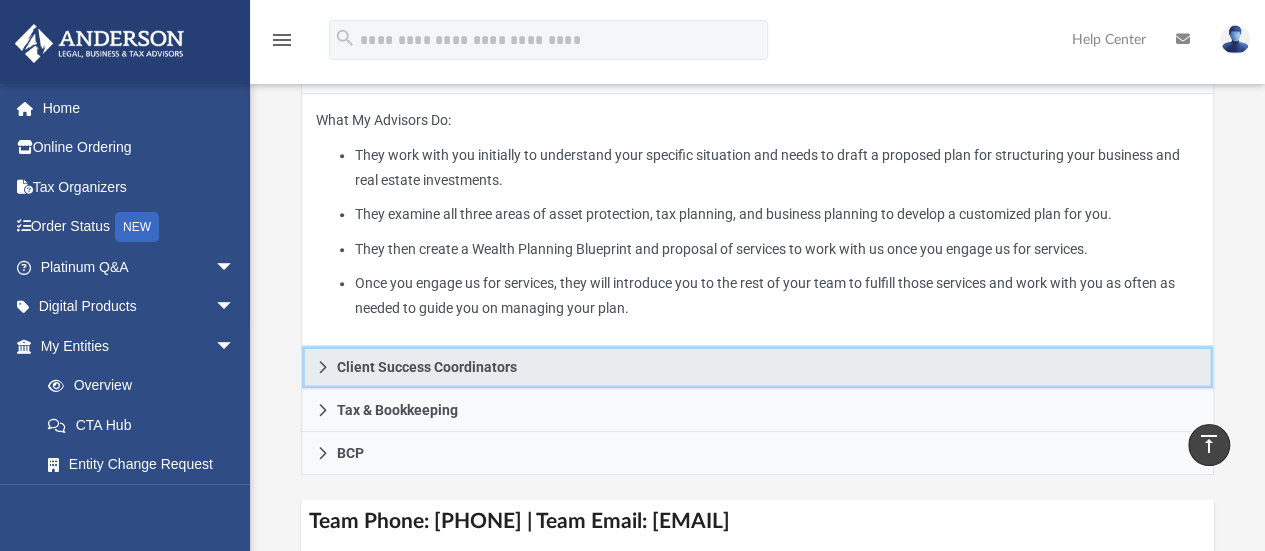 click on "Client Success Coordinators" at bounding box center [758, 367] 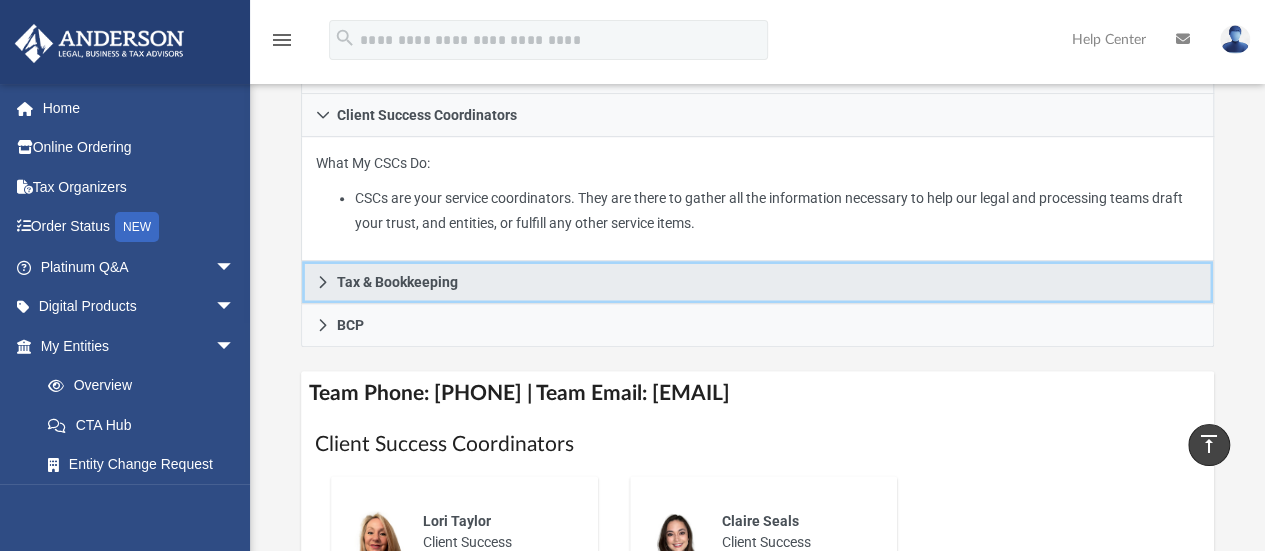 click on "Tax & Bookkeeping" at bounding box center [758, 282] 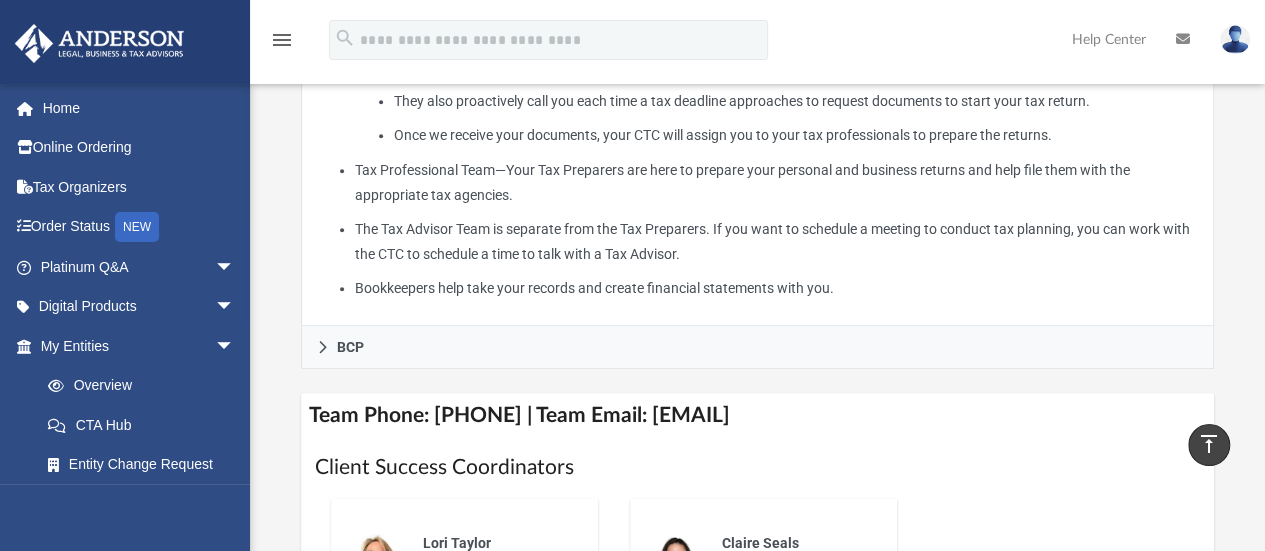 scroll, scrollTop: 800, scrollLeft: 0, axis: vertical 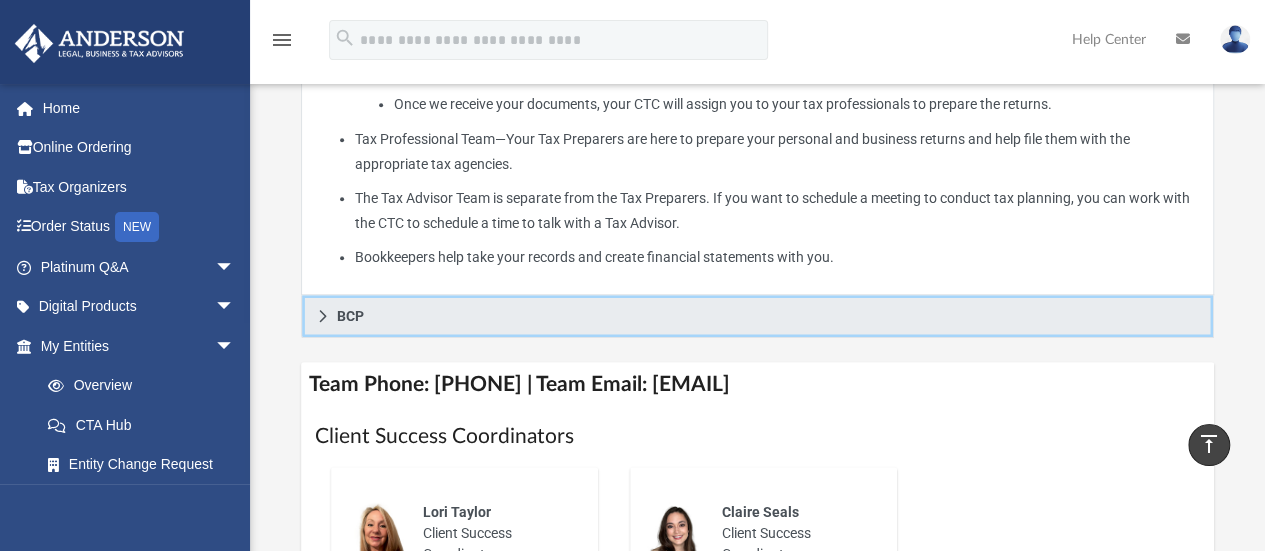 click on "BCP" at bounding box center [758, 316] 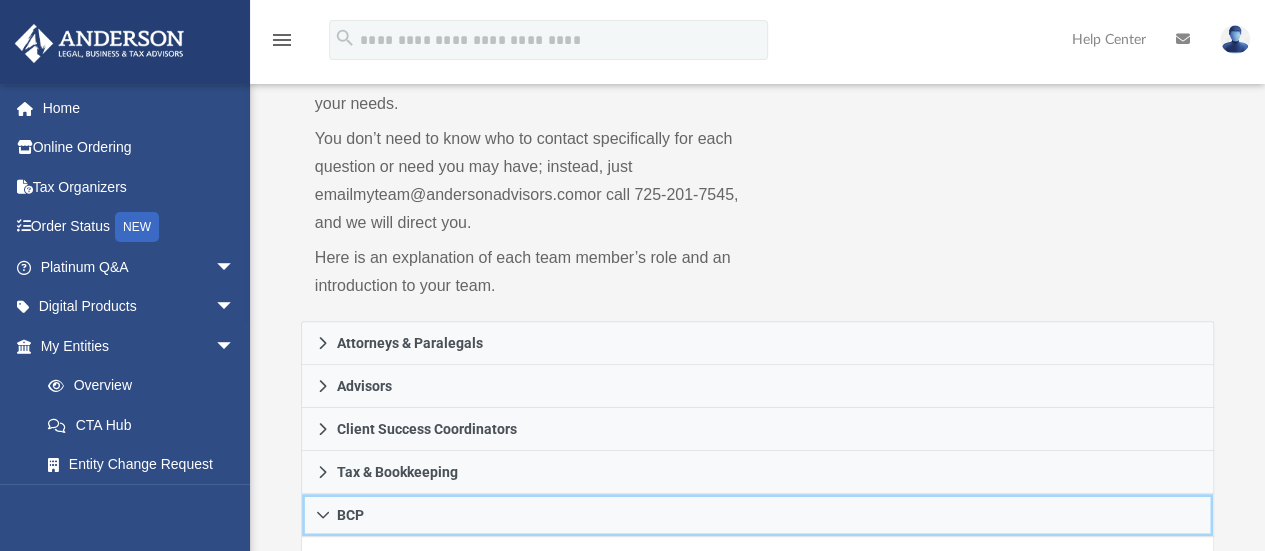 scroll, scrollTop: 100, scrollLeft: 0, axis: vertical 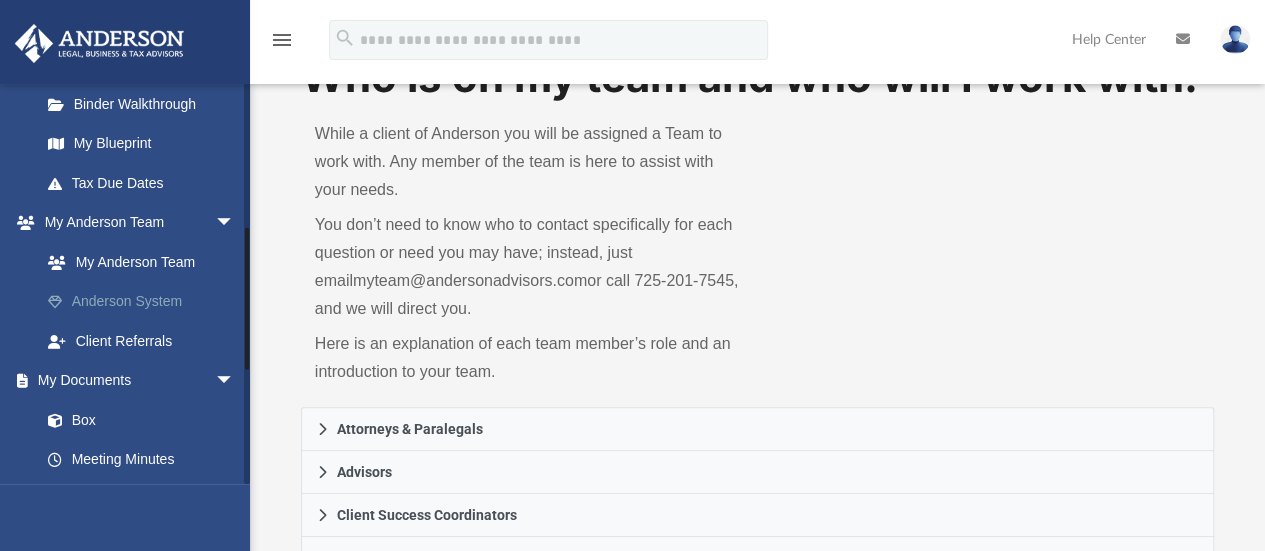 click on "Anderson System" at bounding box center (146, 302) 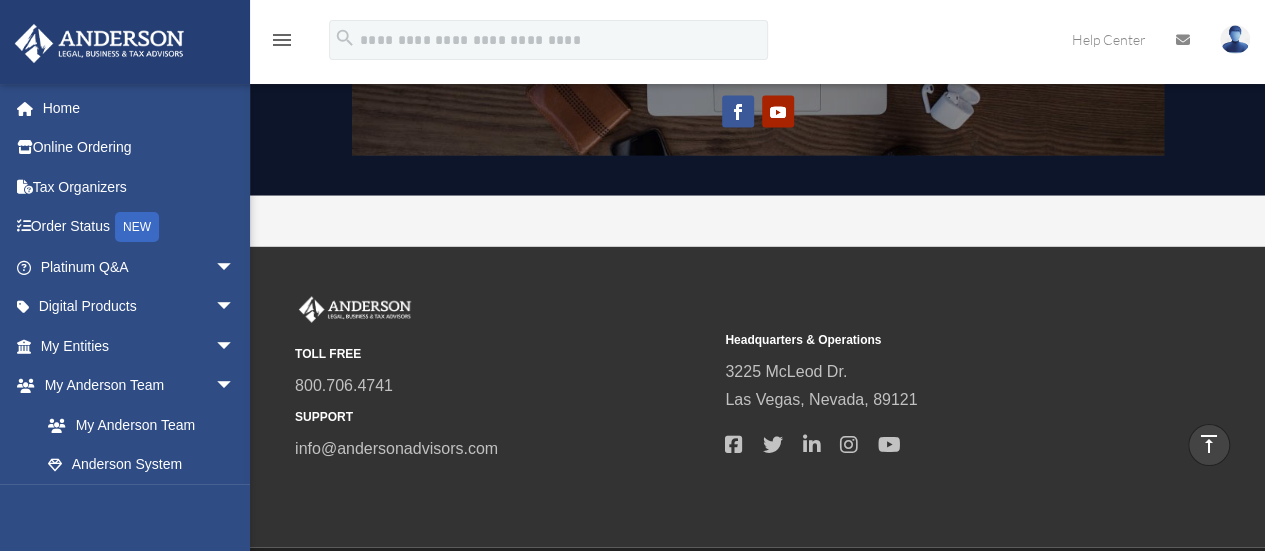 scroll, scrollTop: 1874, scrollLeft: 0, axis: vertical 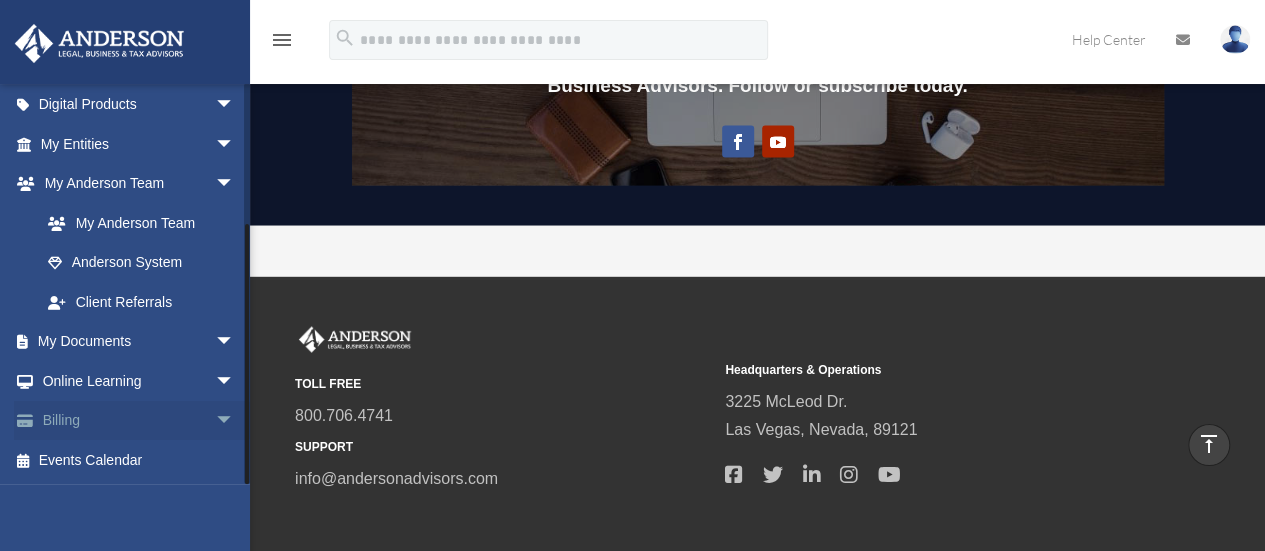 click on "arrow_drop_down" at bounding box center [235, 421] 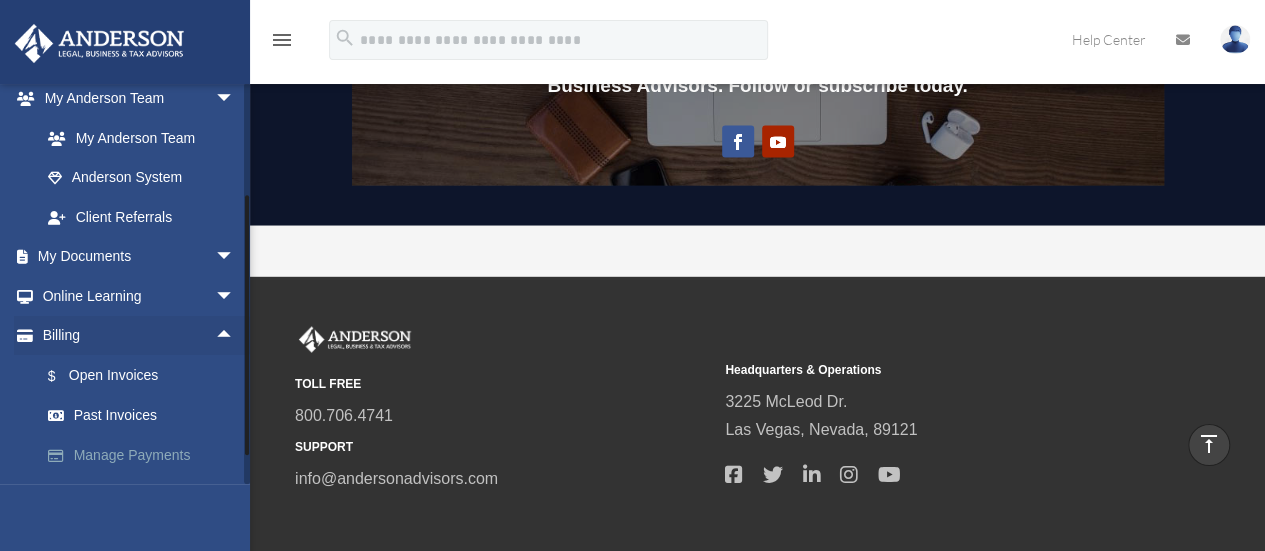 scroll, scrollTop: 321, scrollLeft: 0, axis: vertical 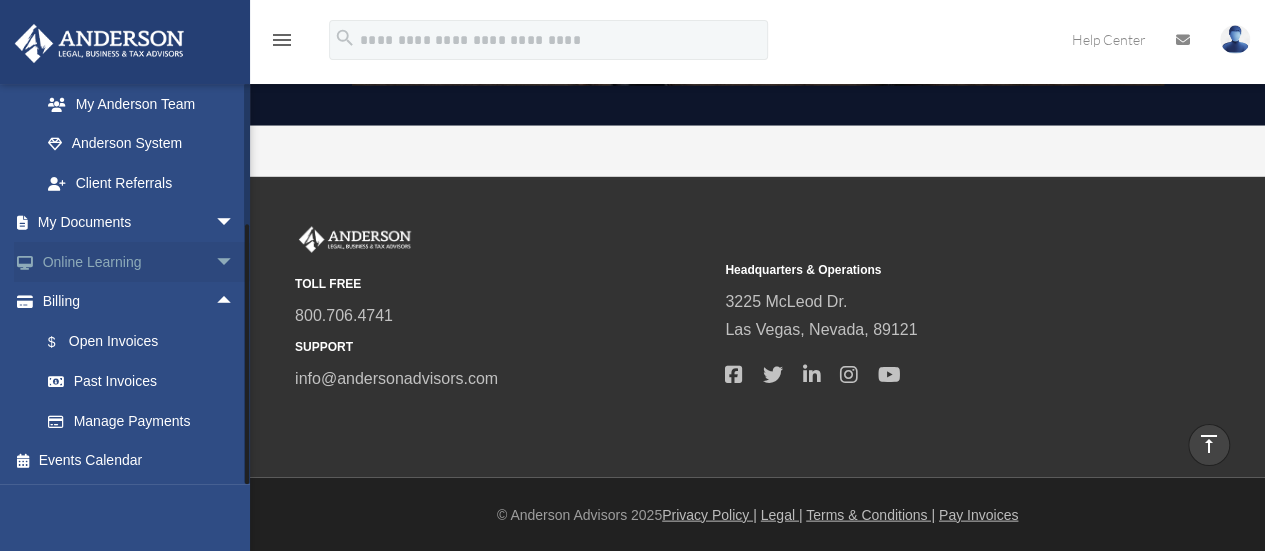 click on "Online Learning arrow_drop_down" at bounding box center (139, 262) 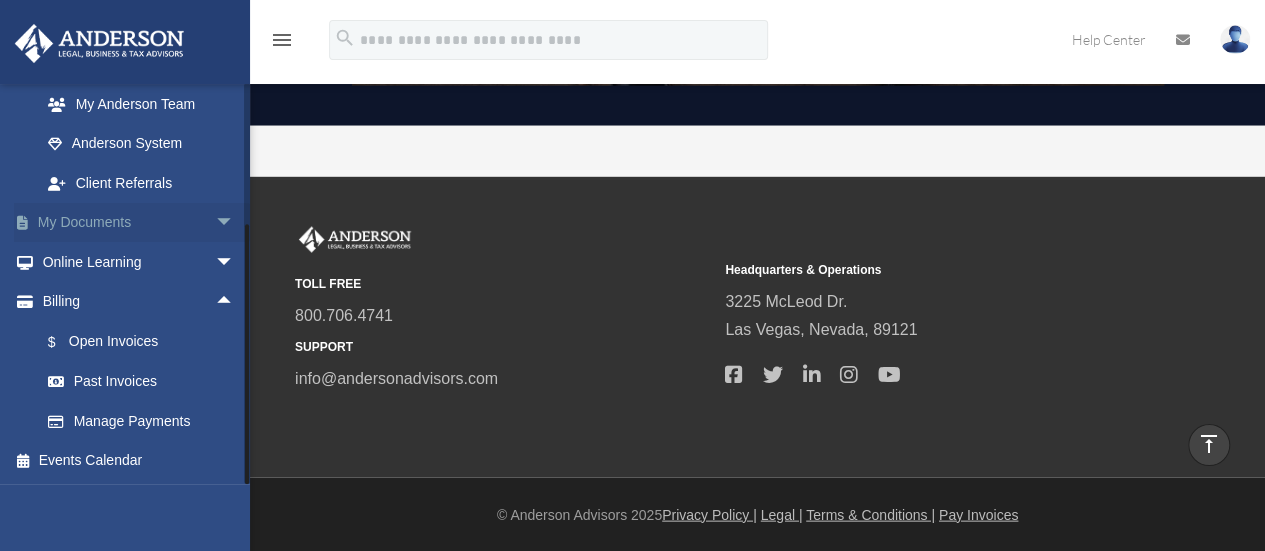 click on "arrow_drop_down" at bounding box center (235, 223) 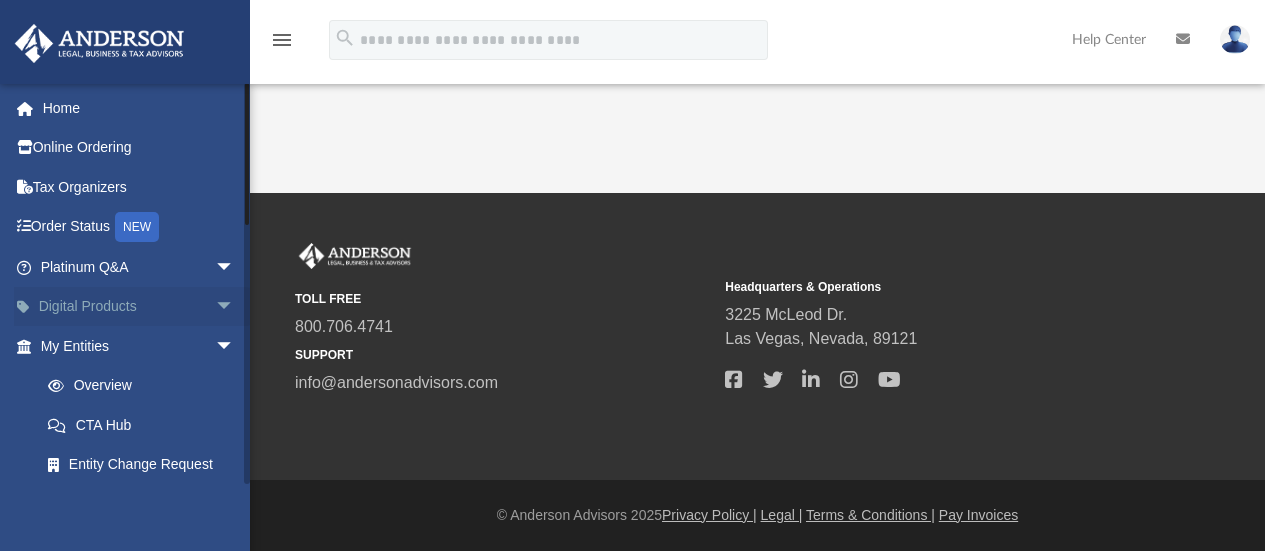 scroll, scrollTop: 0, scrollLeft: 0, axis: both 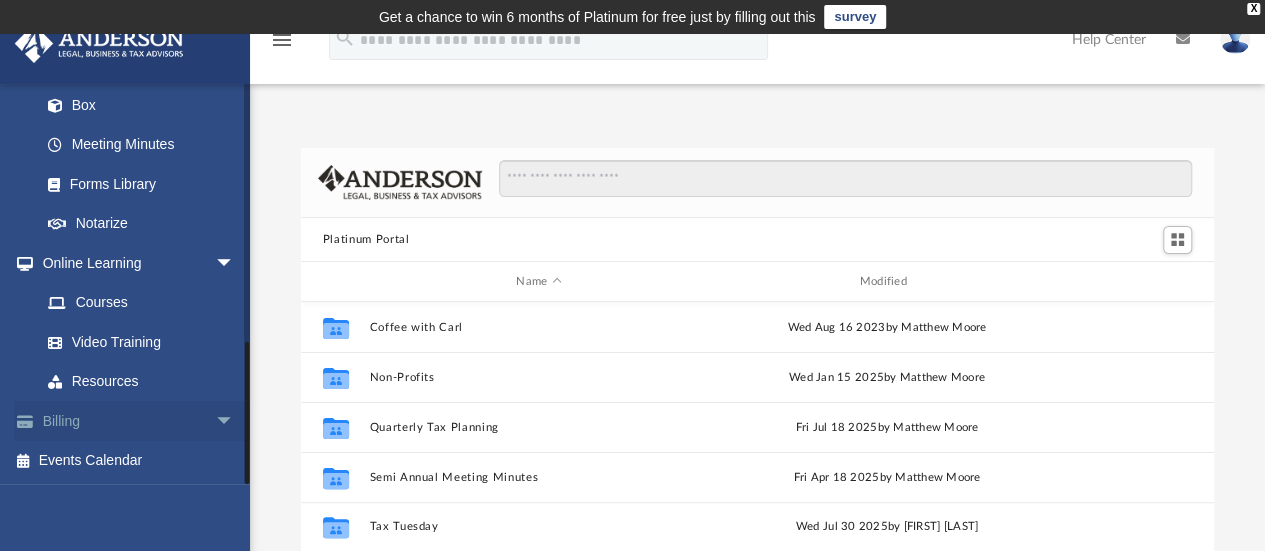 click on "arrow_drop_down" at bounding box center [235, 421] 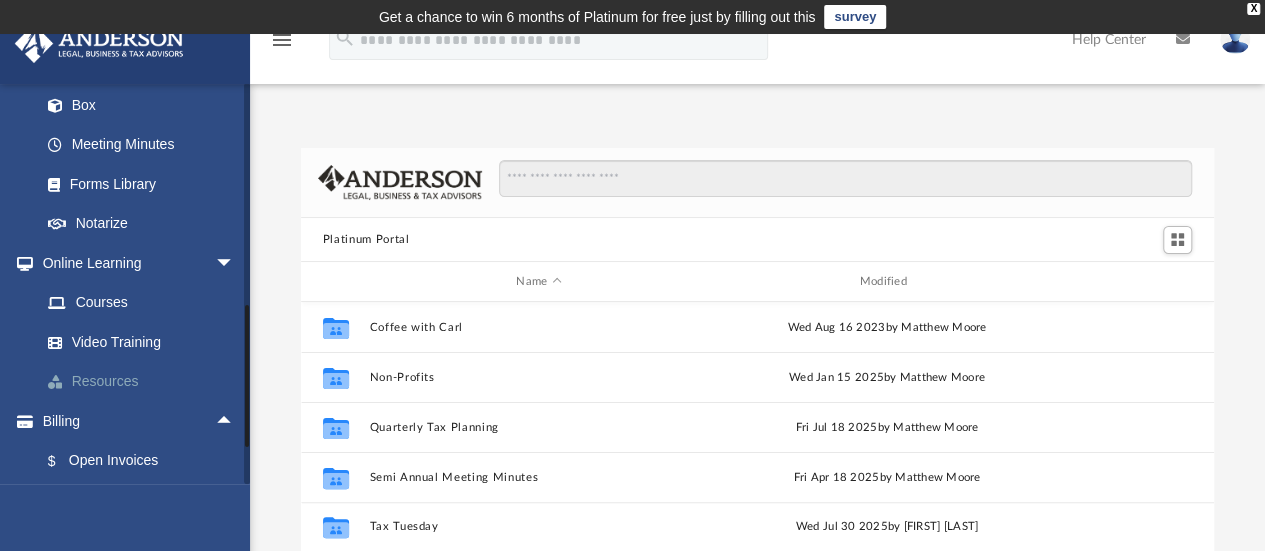 scroll, scrollTop: 834, scrollLeft: 0, axis: vertical 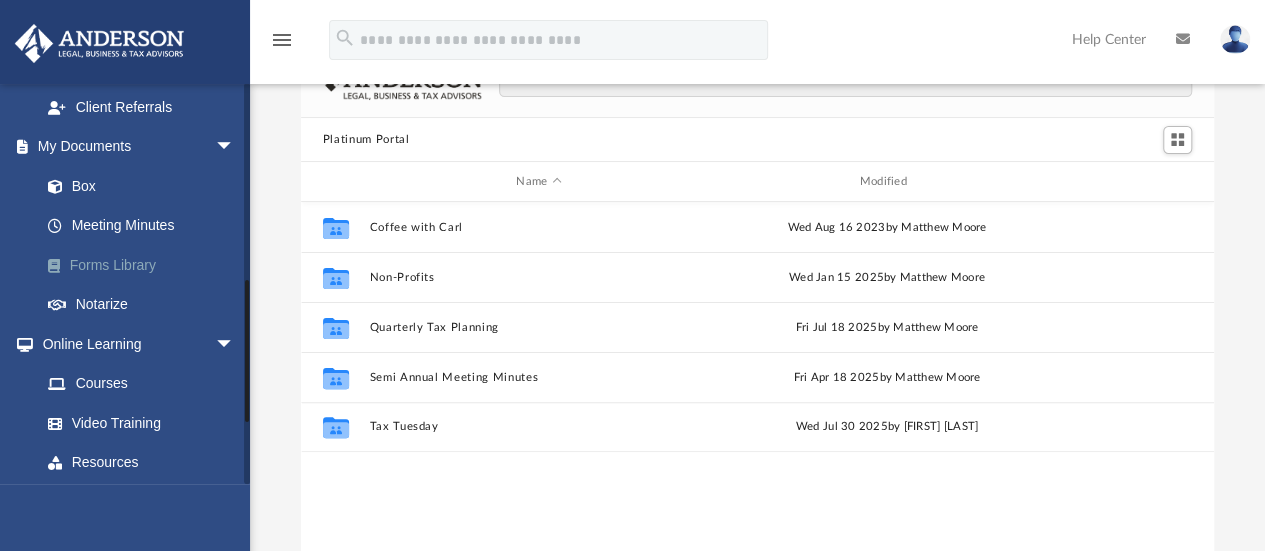 click on "Forms Library" at bounding box center [146, 265] 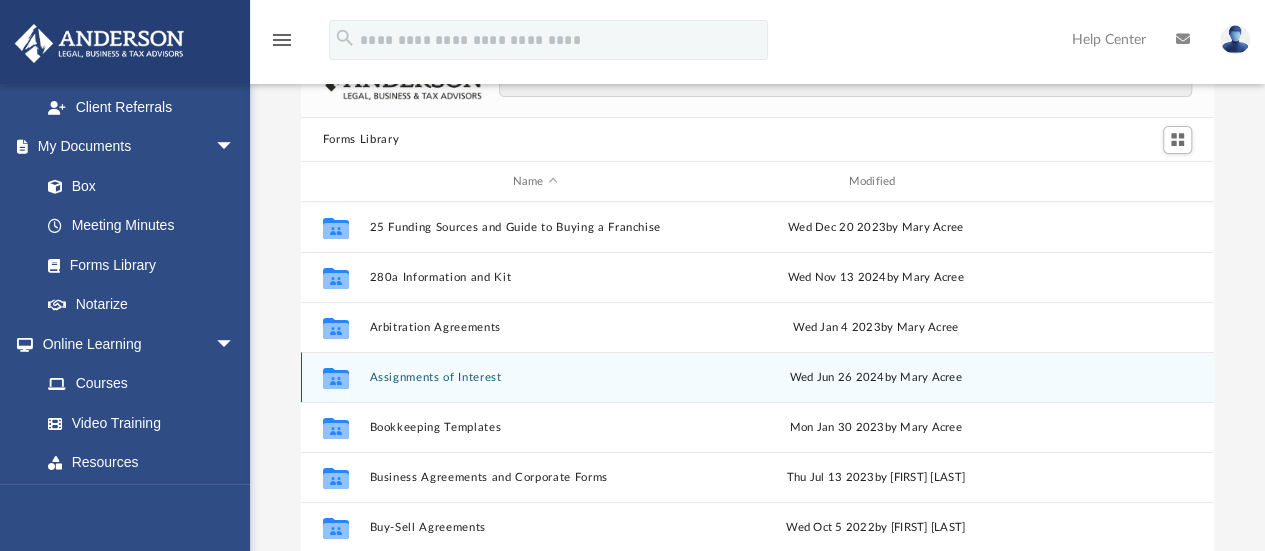 scroll, scrollTop: 16, scrollLeft: 16, axis: both 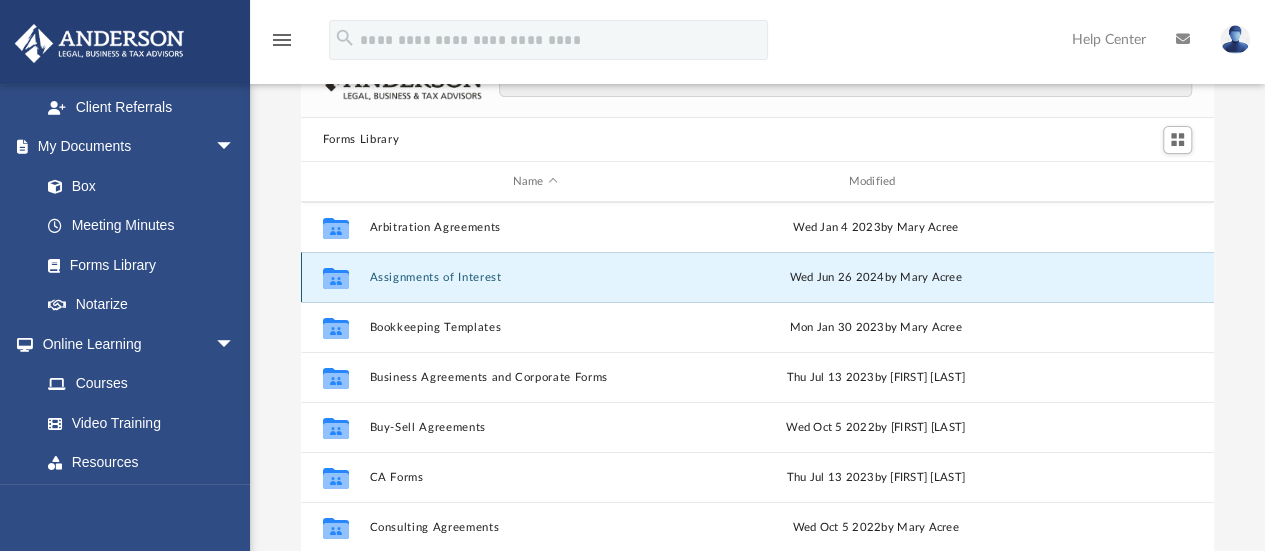 click on "Assignments of Interest" at bounding box center (535, 277) 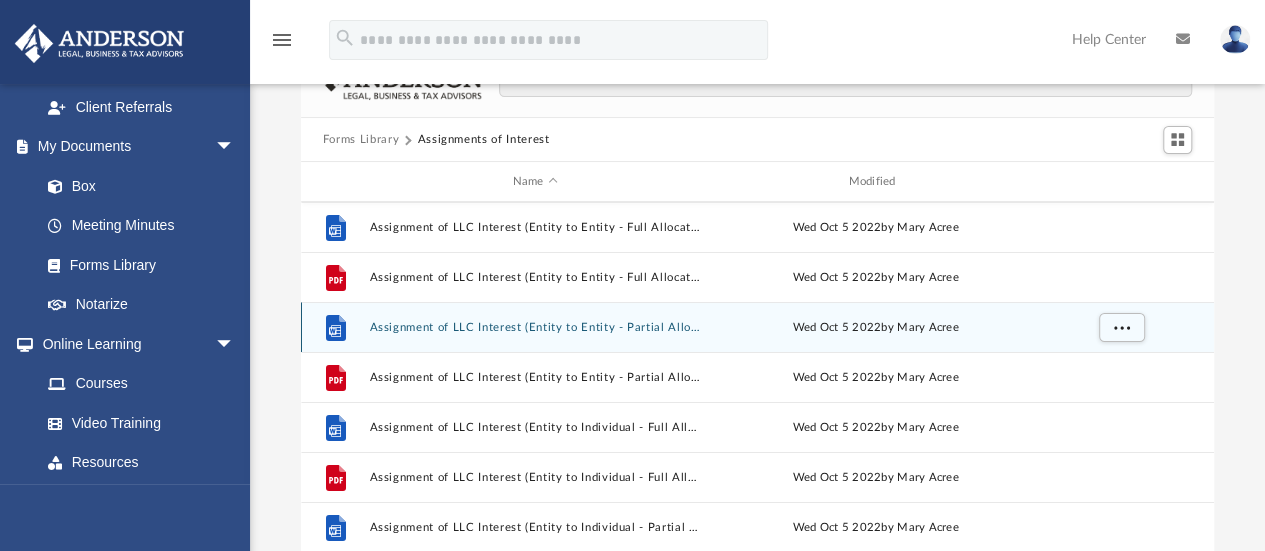 scroll, scrollTop: 0, scrollLeft: 0, axis: both 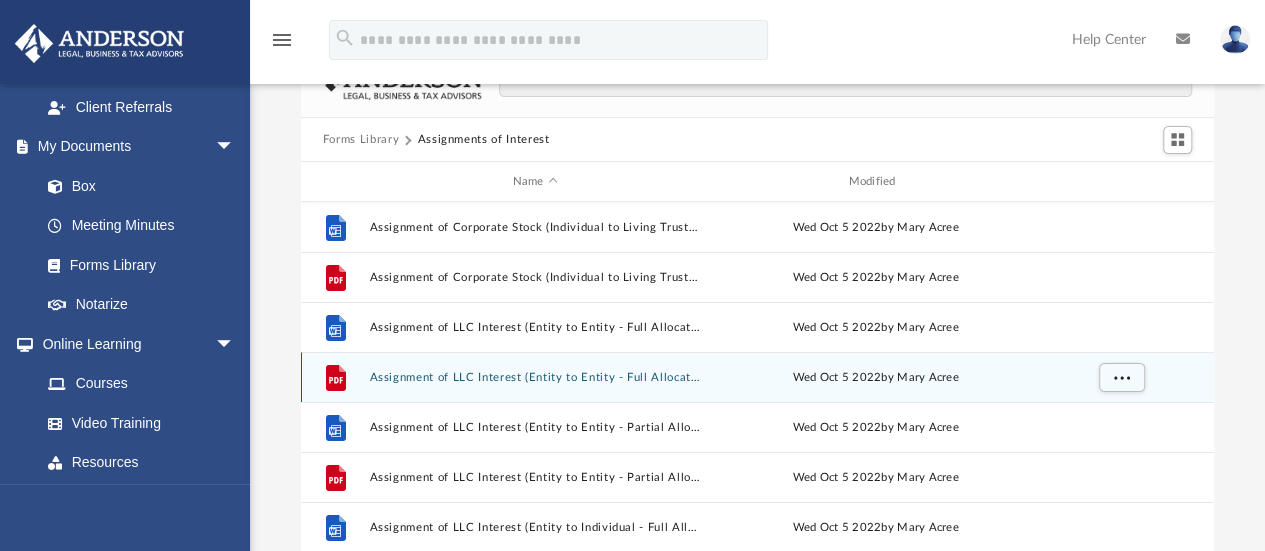 click on "Assignment of LLC Interest (Entity to Entity - Full Allocation).pdf" at bounding box center [535, 377] 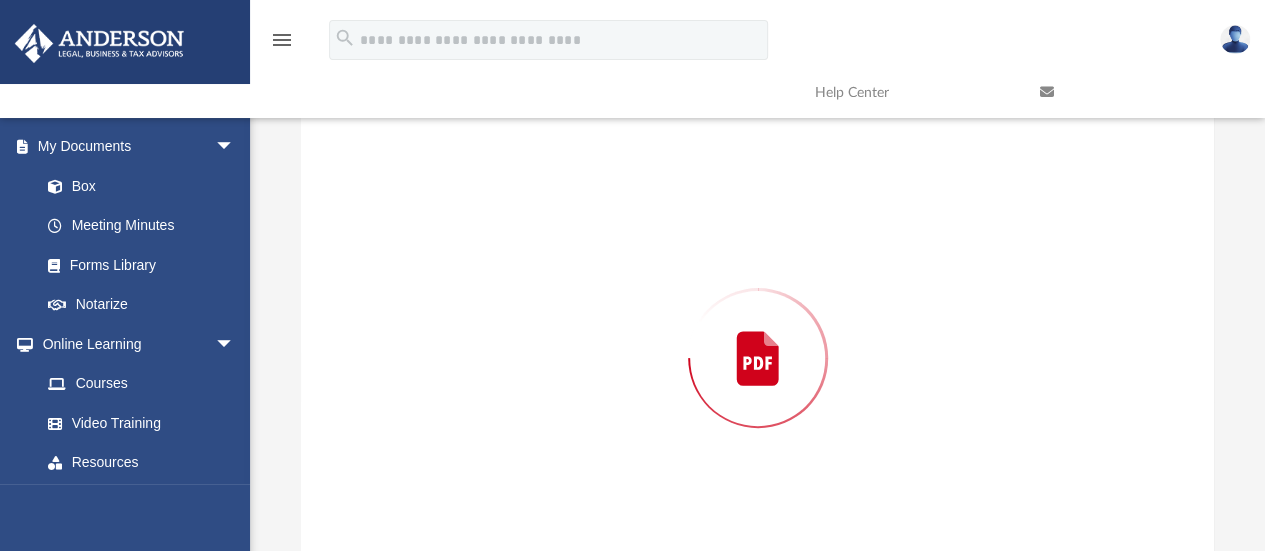 scroll, scrollTop: 147, scrollLeft: 0, axis: vertical 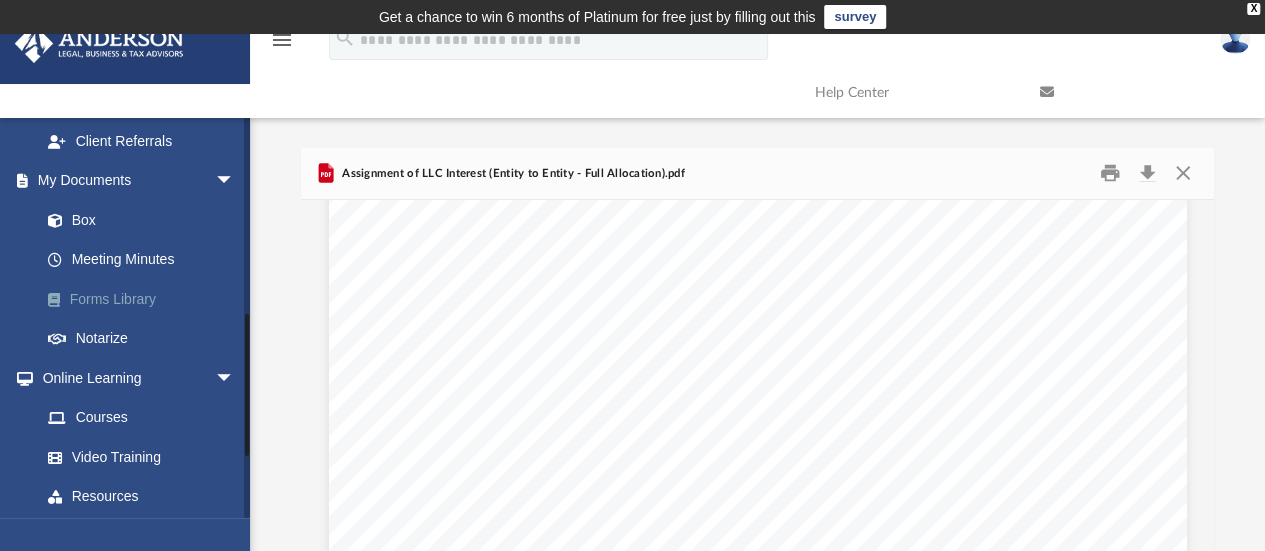 click on "Forms Library" at bounding box center [146, 299] 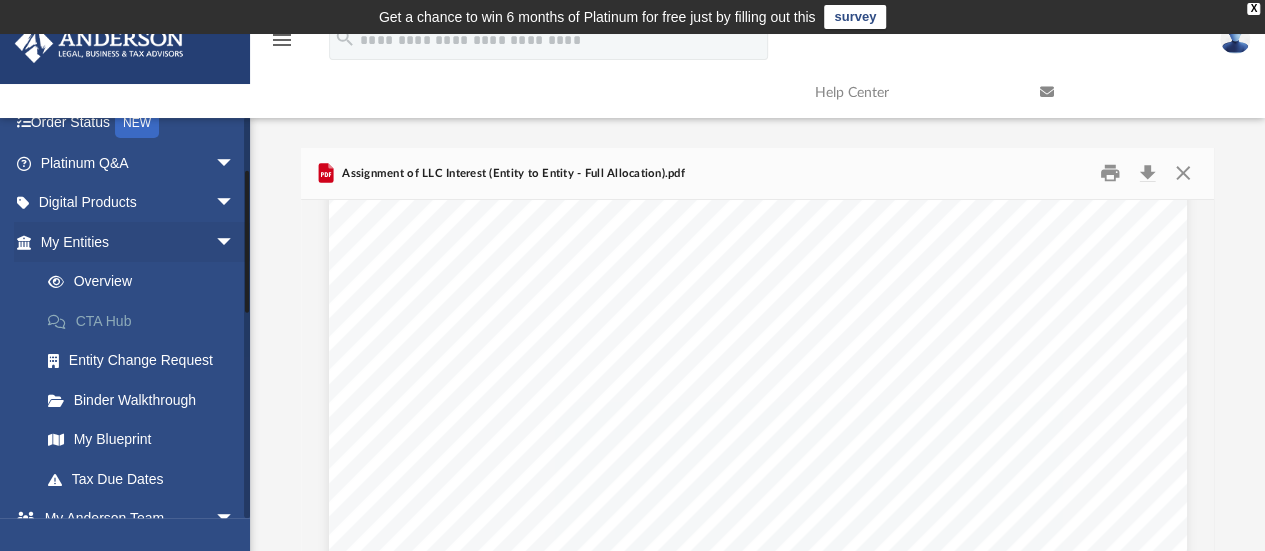 scroll, scrollTop: 134, scrollLeft: 0, axis: vertical 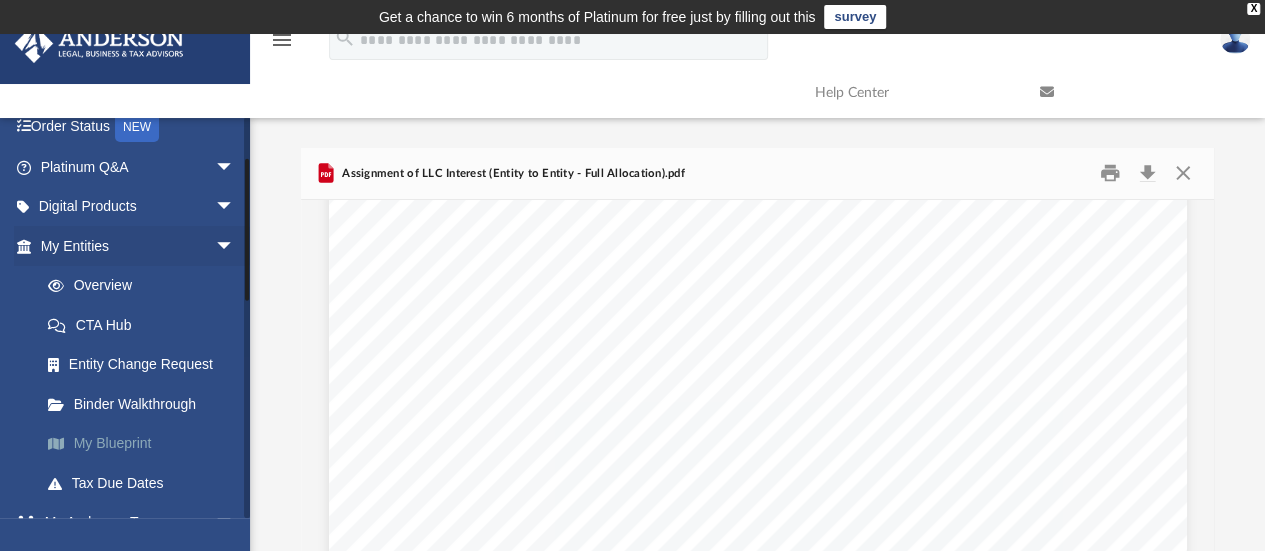 click on "My Blueprint" at bounding box center [146, 444] 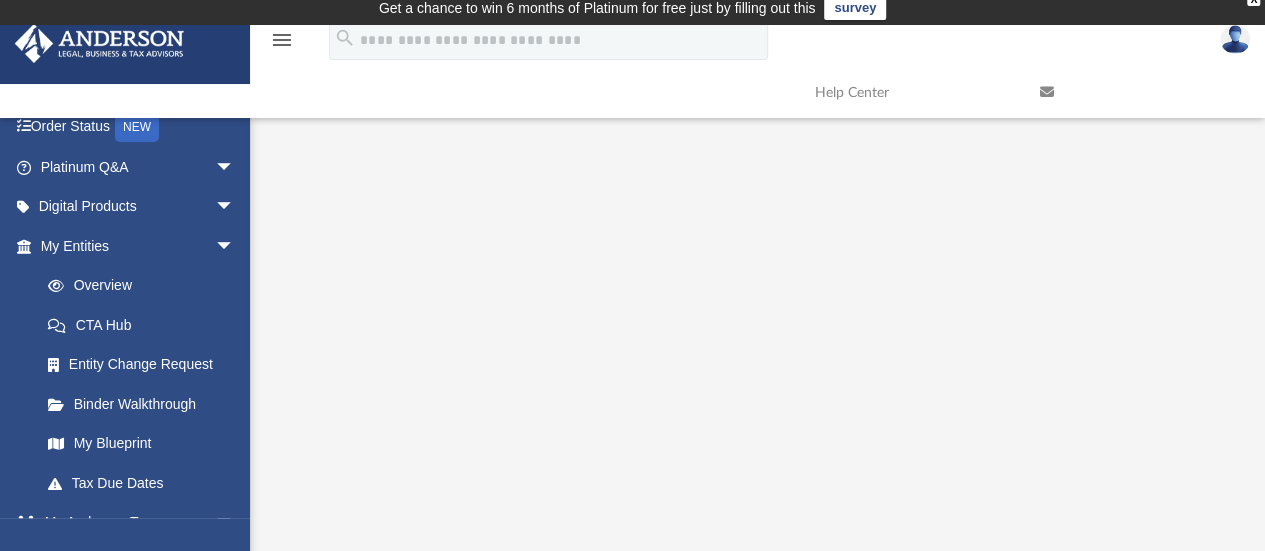 scroll, scrollTop: 0, scrollLeft: 0, axis: both 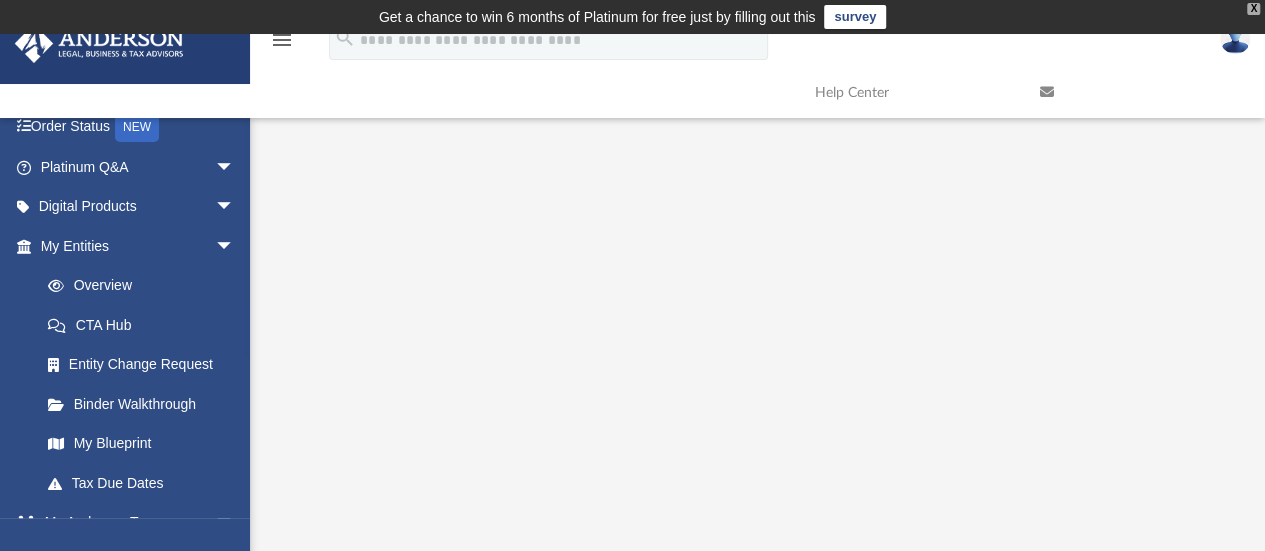 click on "X" at bounding box center [1253, 9] 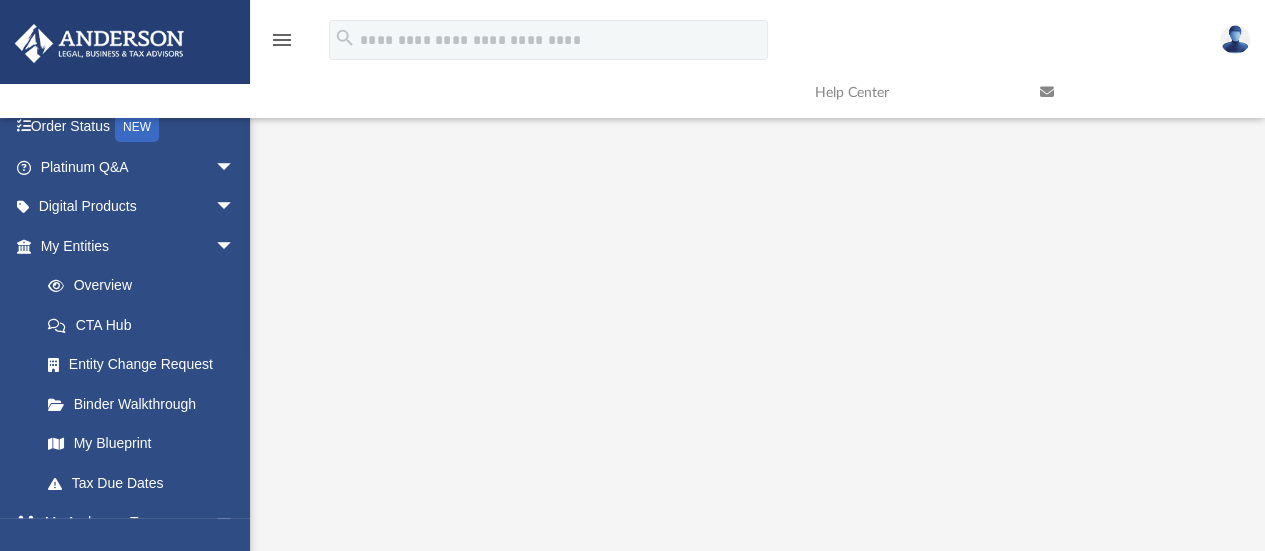 click on "Help Center" at bounding box center [912, 92] 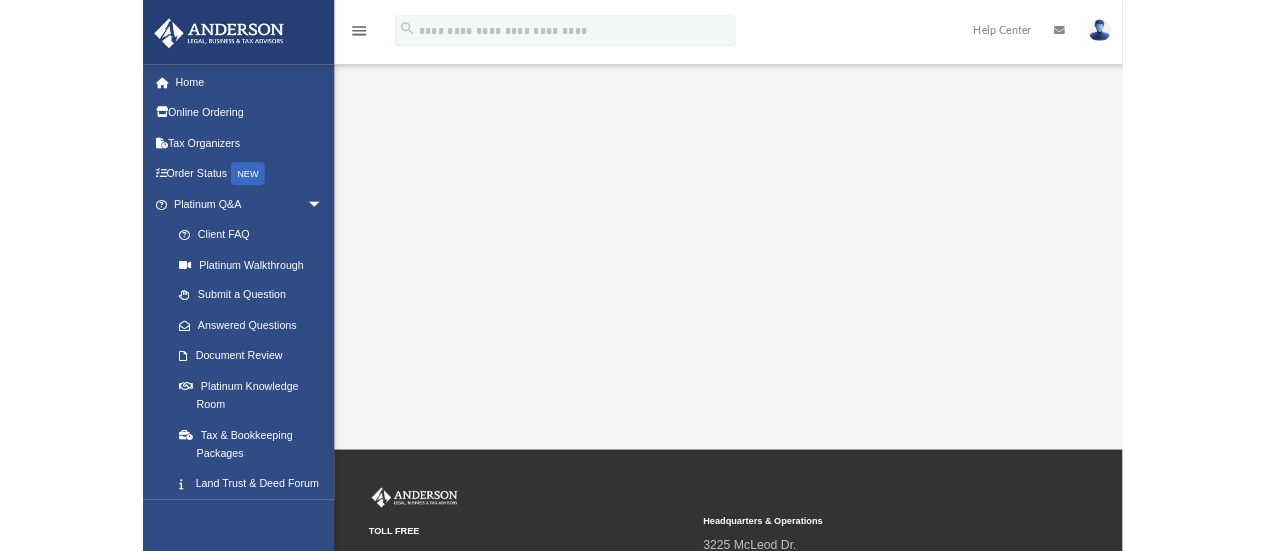 scroll, scrollTop: 204, scrollLeft: 0, axis: vertical 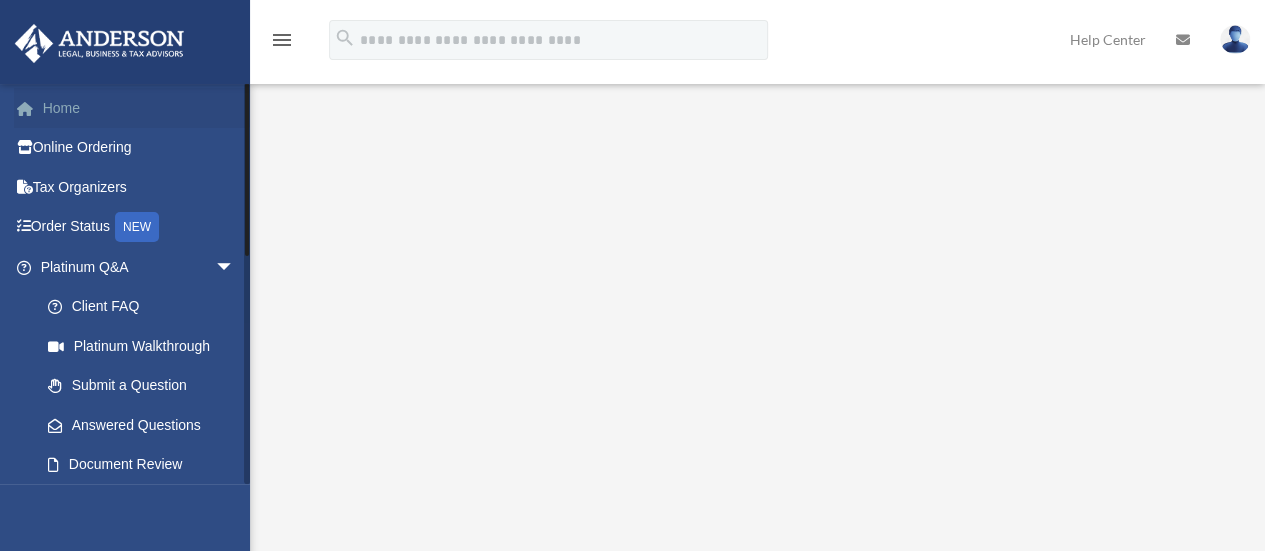 click on "Home" at bounding box center (139, 108) 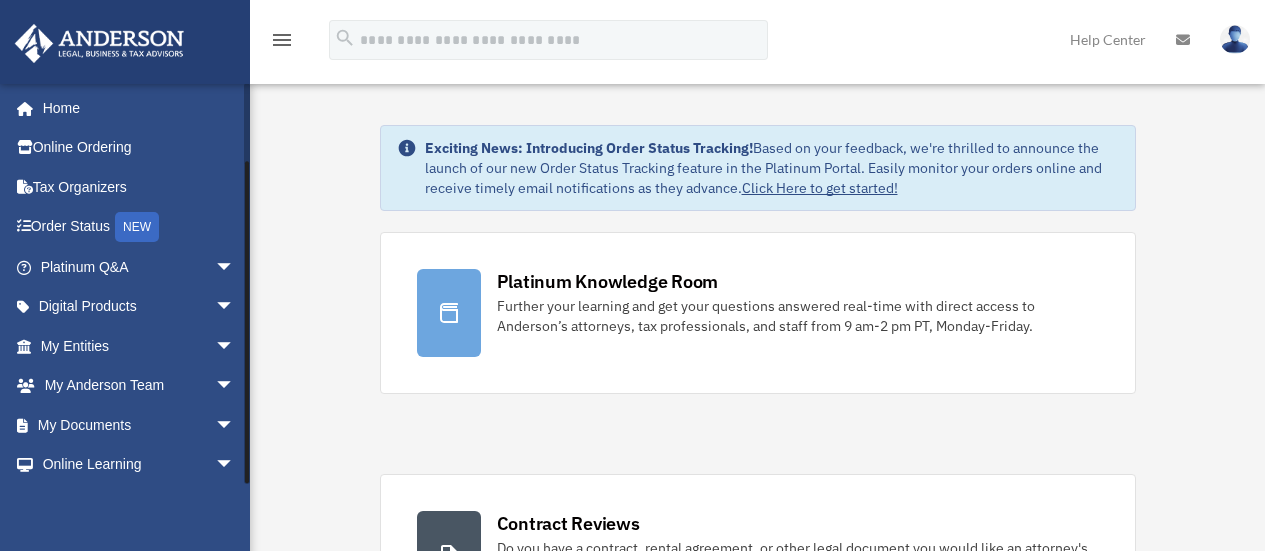 scroll, scrollTop: 0, scrollLeft: 0, axis: both 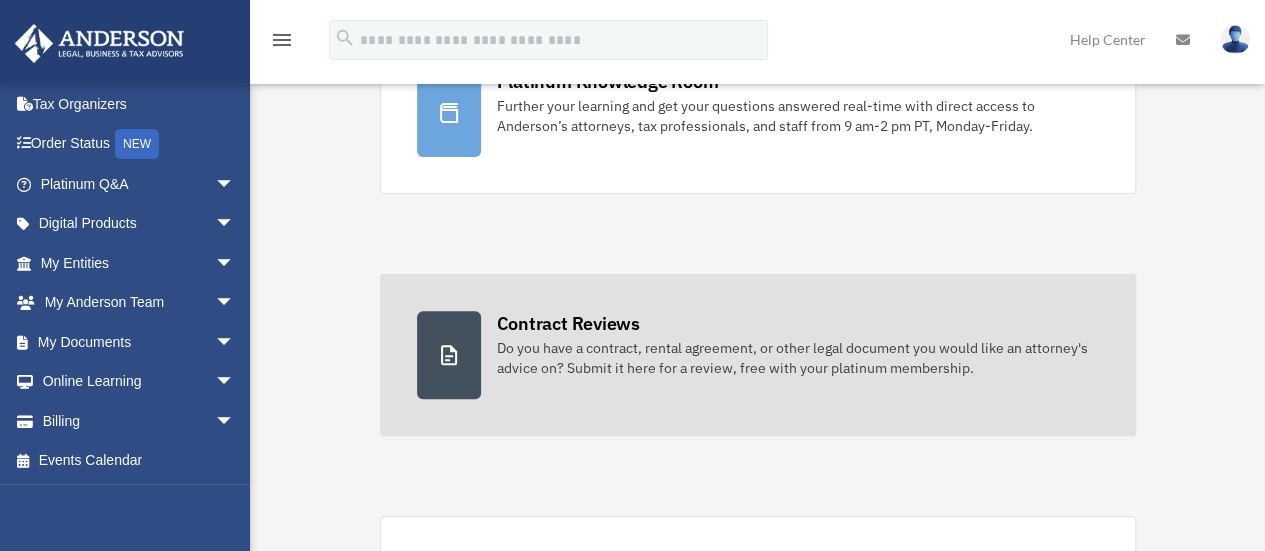 click 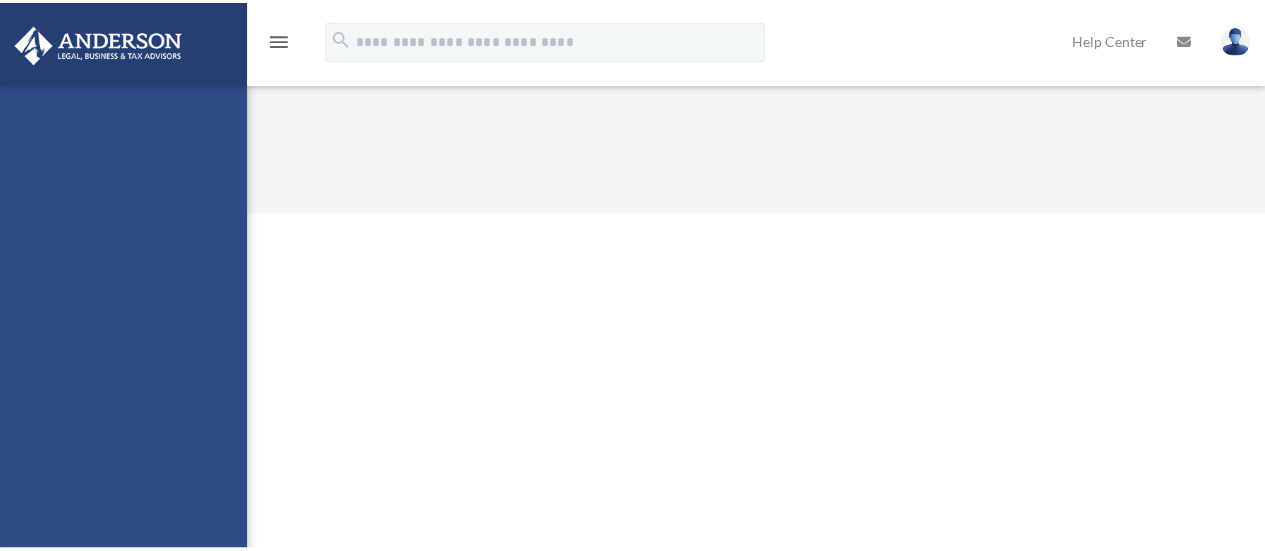 scroll, scrollTop: 0, scrollLeft: 0, axis: both 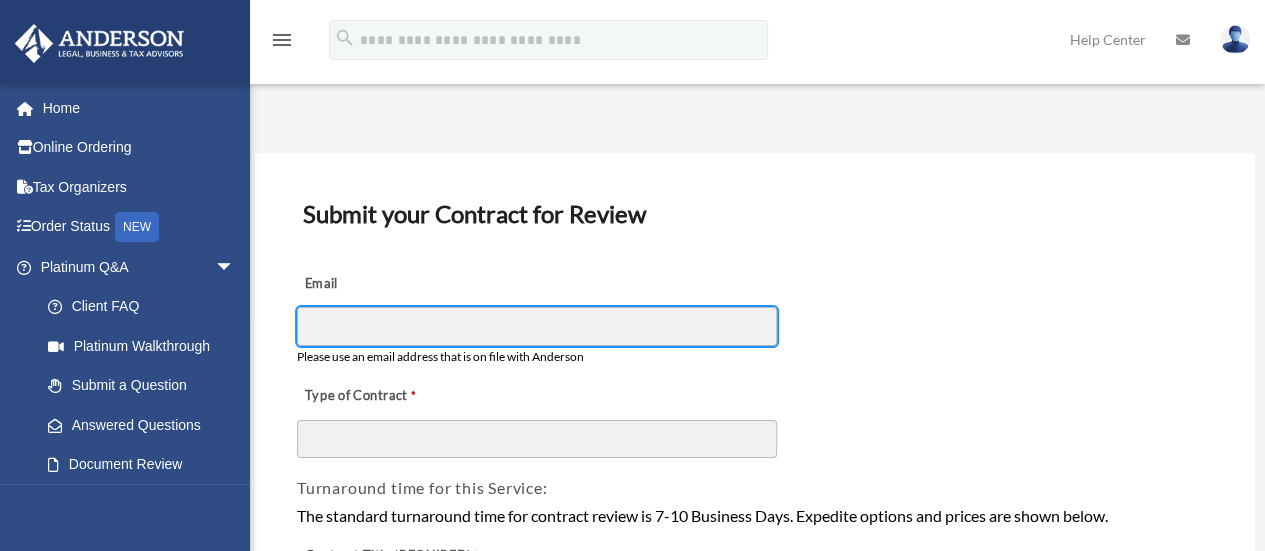 click on "Email" at bounding box center [537, 326] 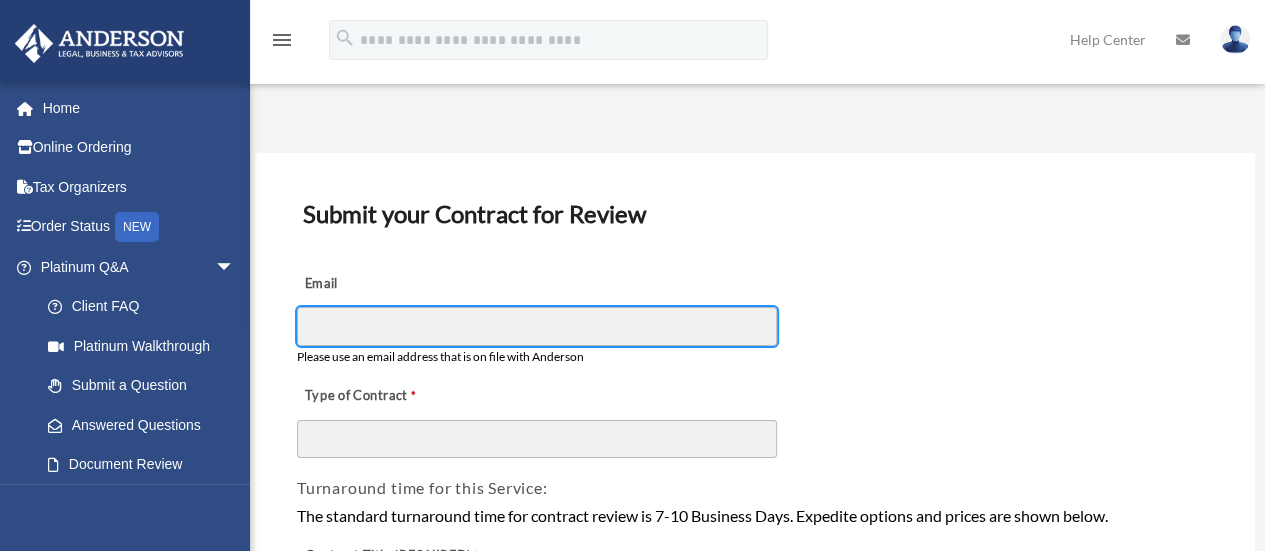 type on "**********" 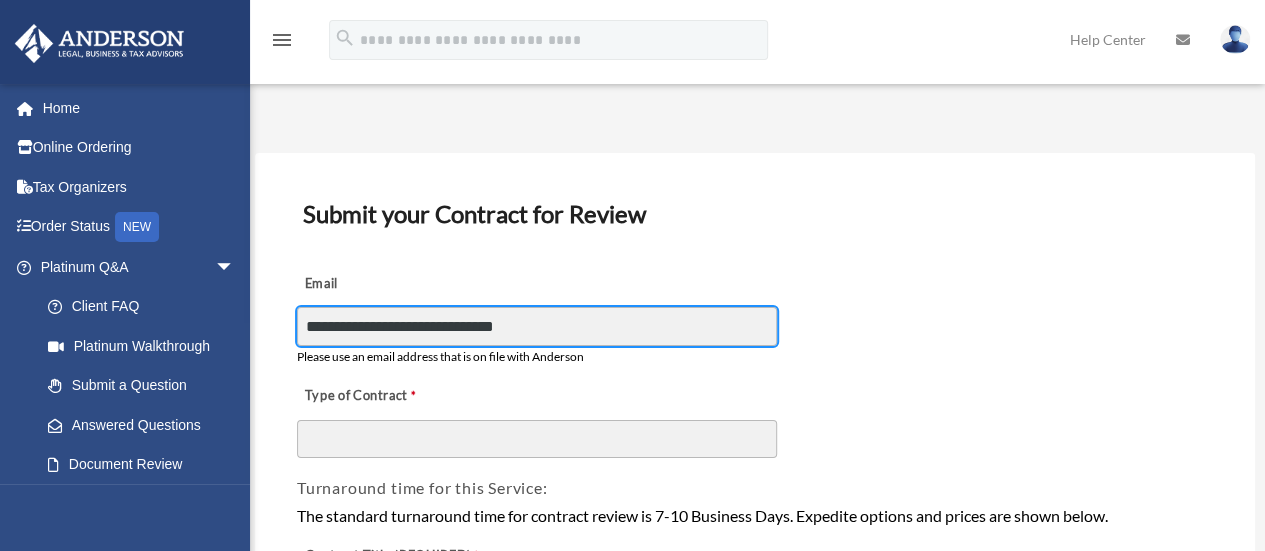scroll, scrollTop: 200, scrollLeft: 0, axis: vertical 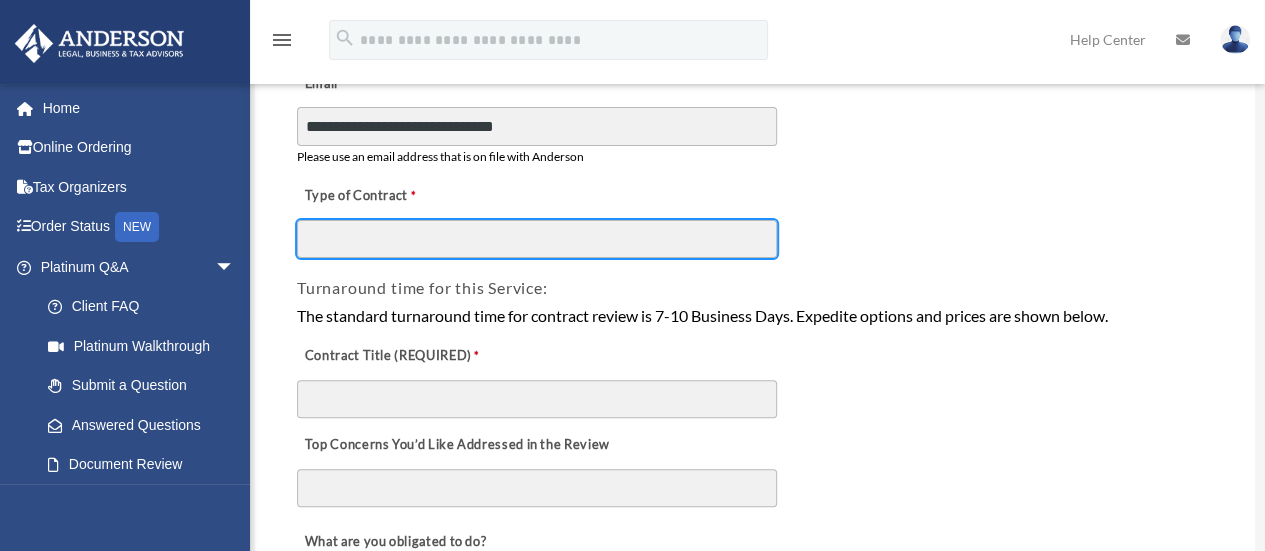 click on "Type of Contract" at bounding box center (537, 239) 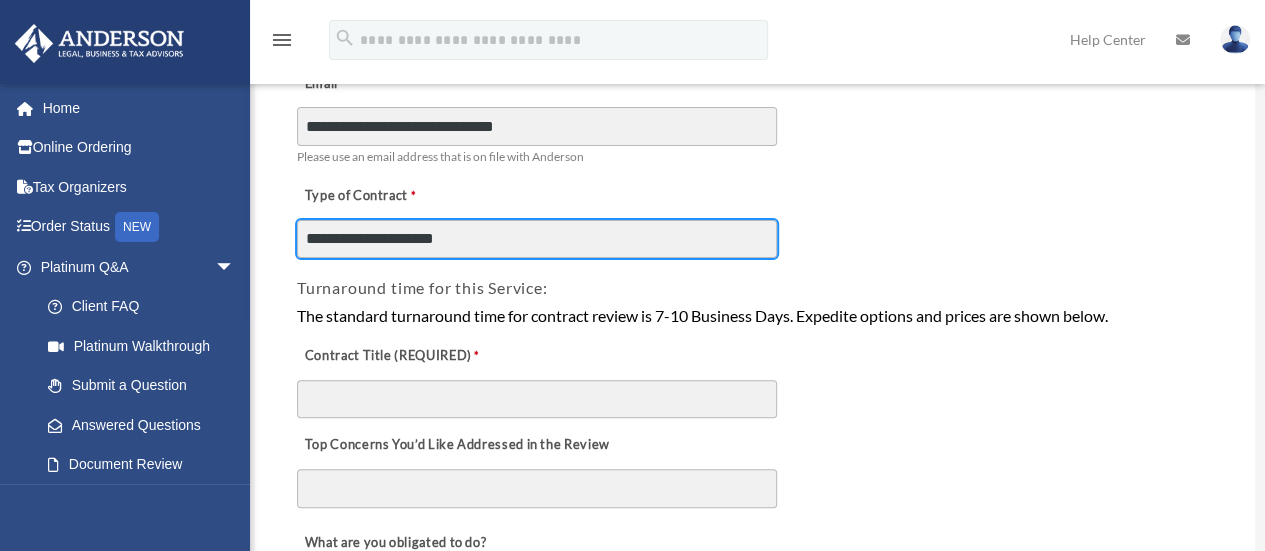 type on "**********" 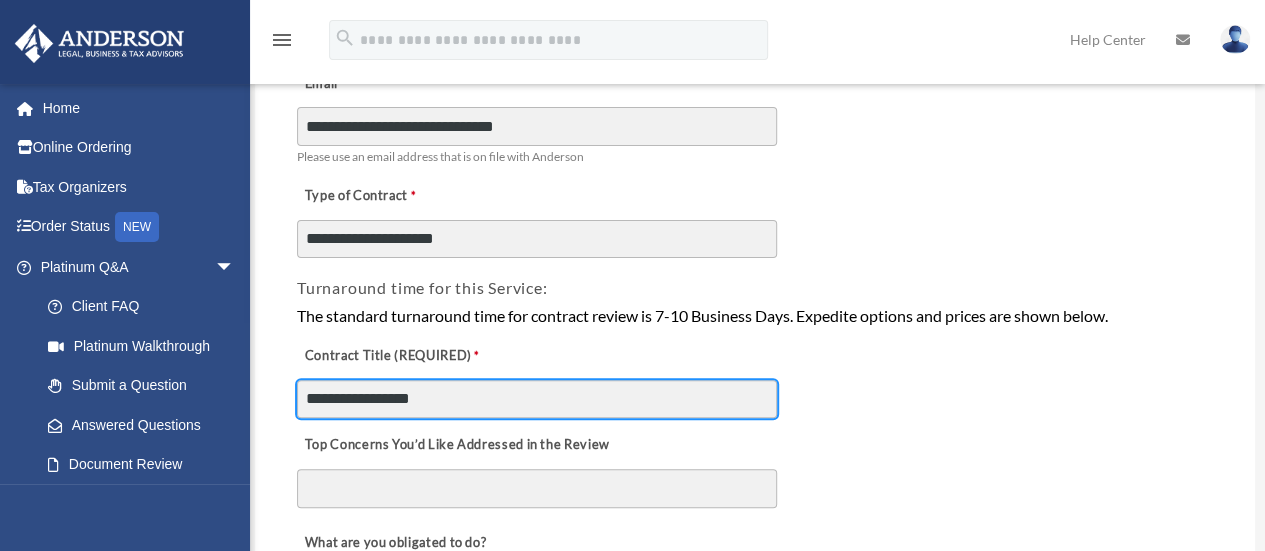 type on "**********" 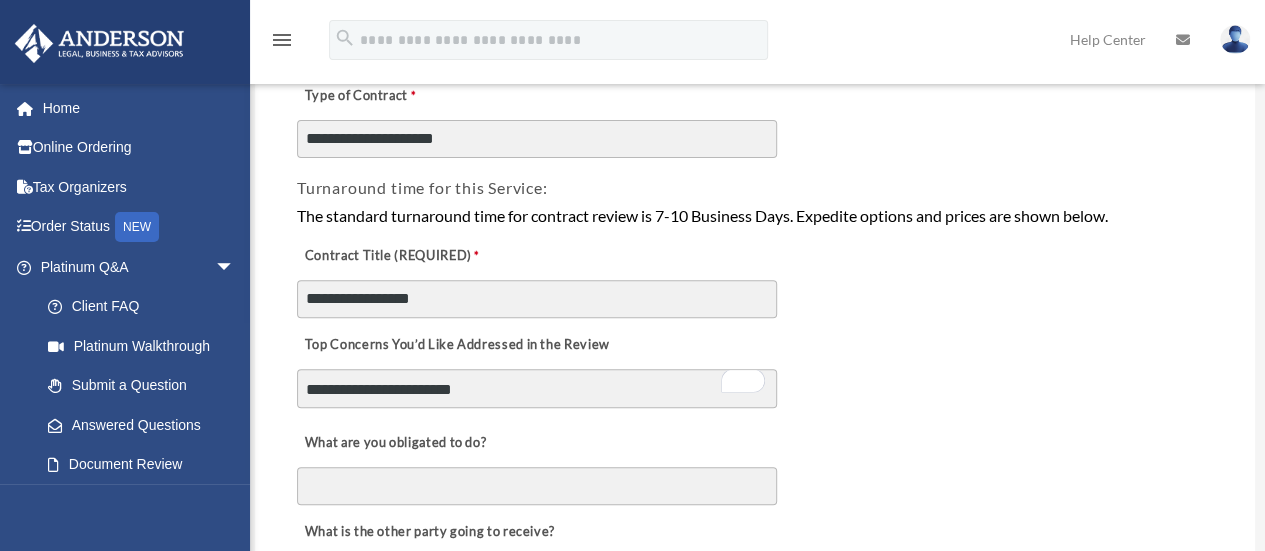 scroll, scrollTop: 500, scrollLeft: 0, axis: vertical 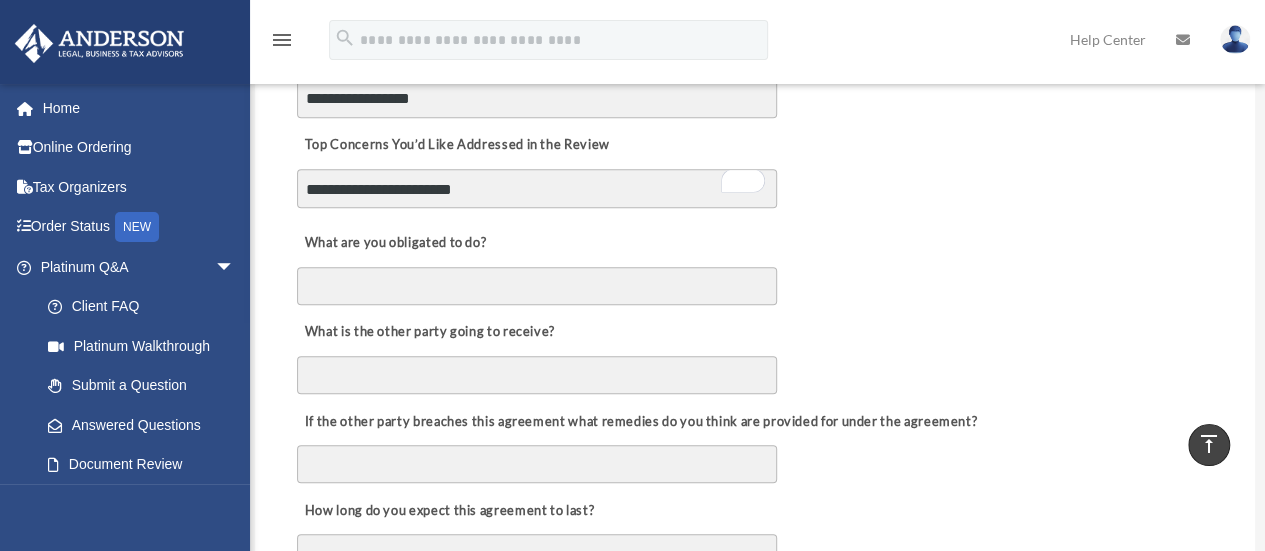 type on "**********" 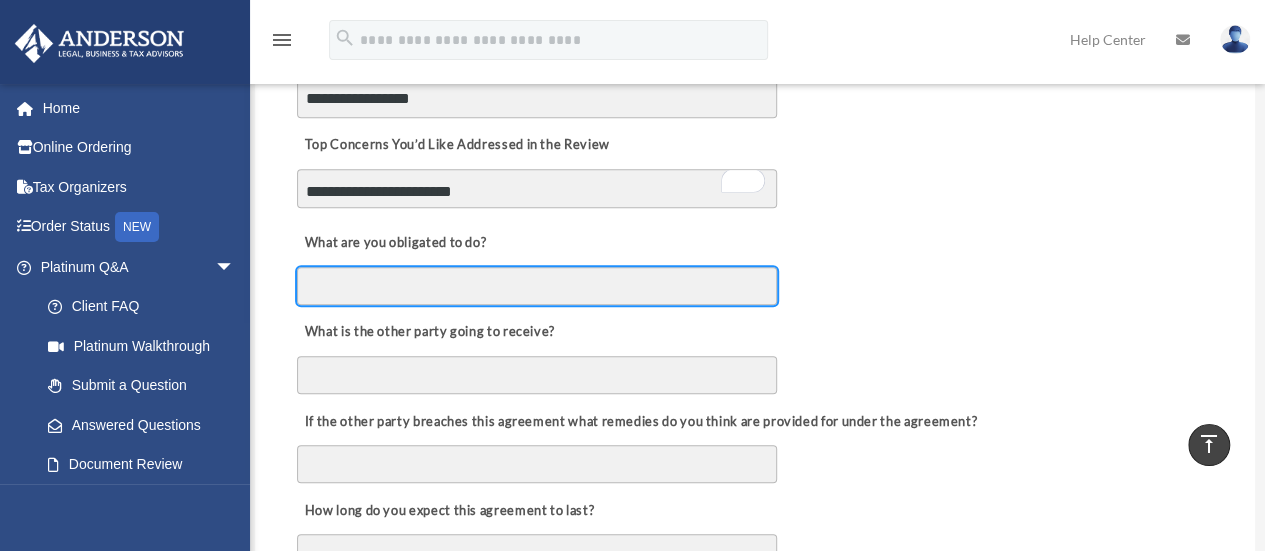 click on "What are you obligated to do?" at bounding box center (537, 286) 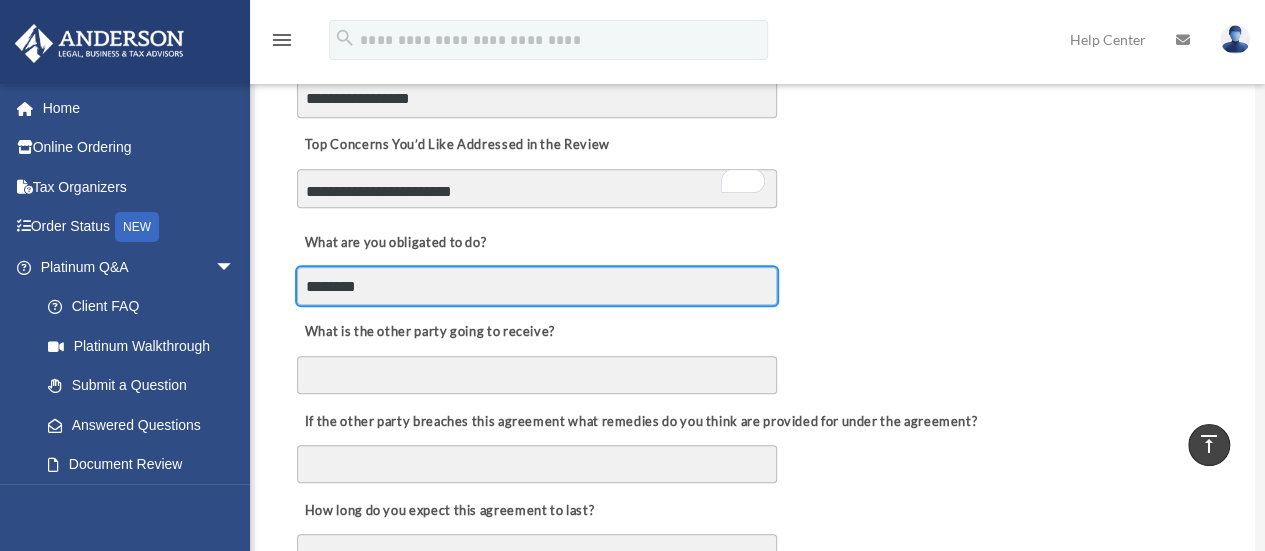 type on "********" 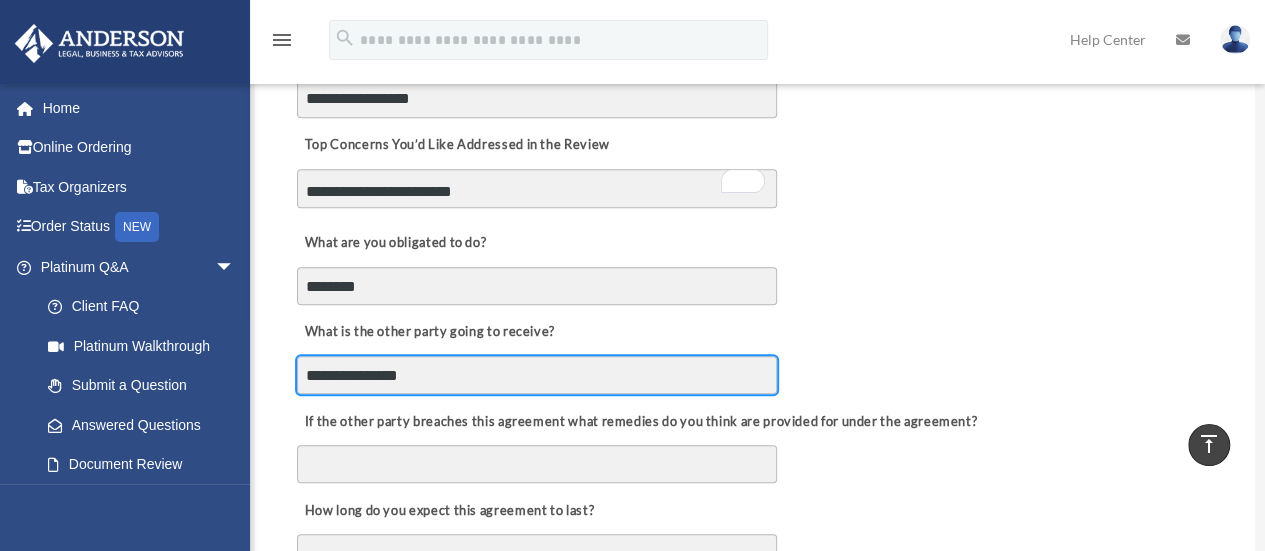 type on "**********" 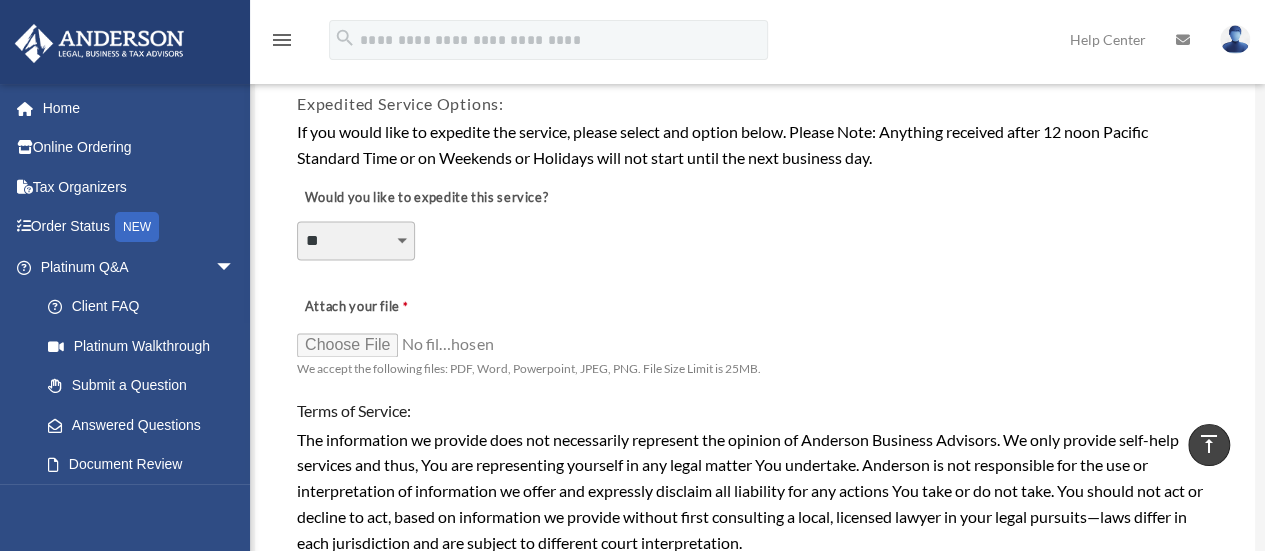 scroll, scrollTop: 1400, scrollLeft: 0, axis: vertical 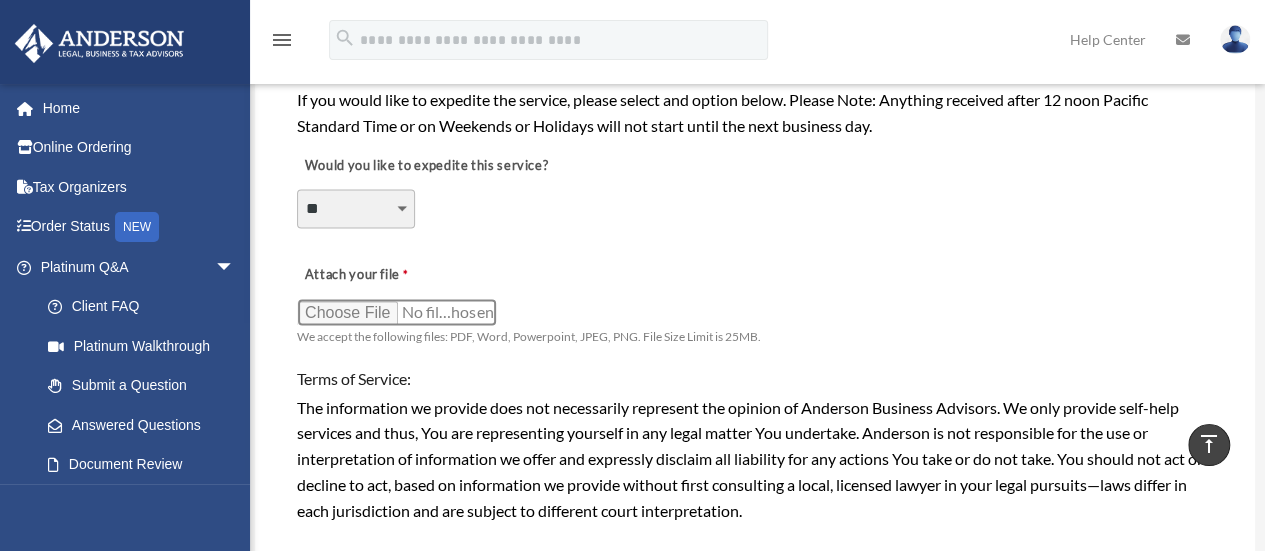 click on "Attach your file" at bounding box center [397, 312] 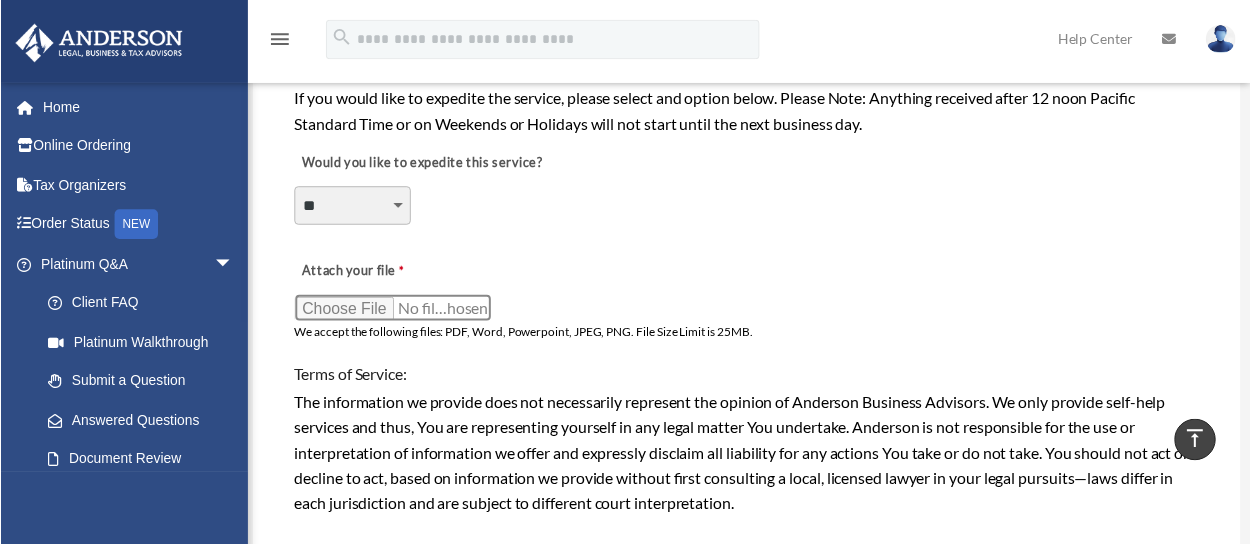 scroll, scrollTop: 1398, scrollLeft: 0, axis: vertical 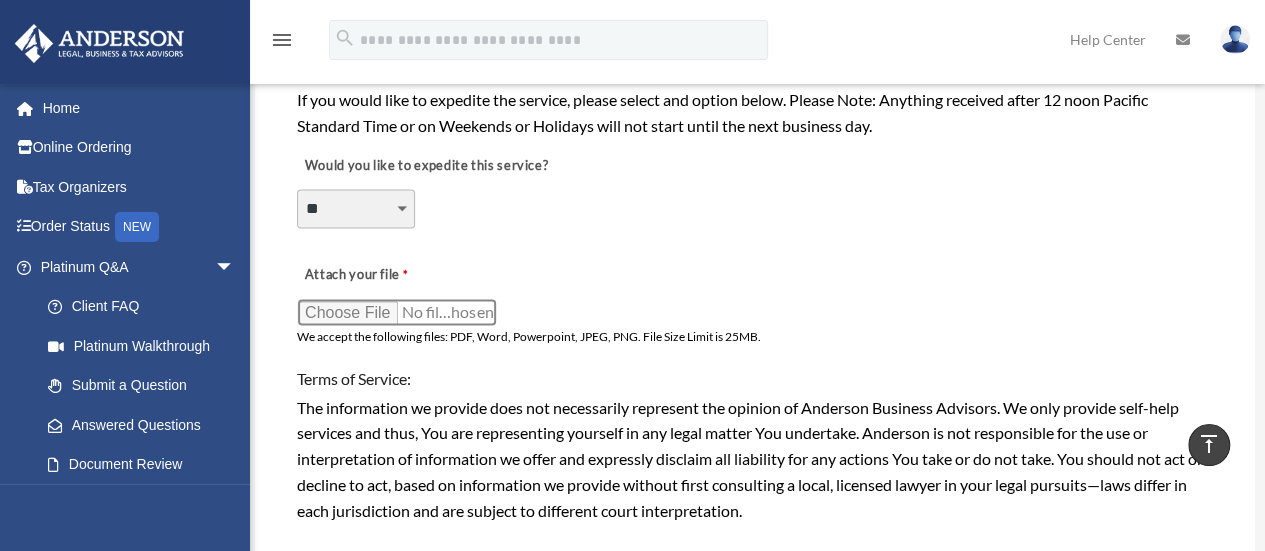 click on "Attach your file" at bounding box center (397, 312) 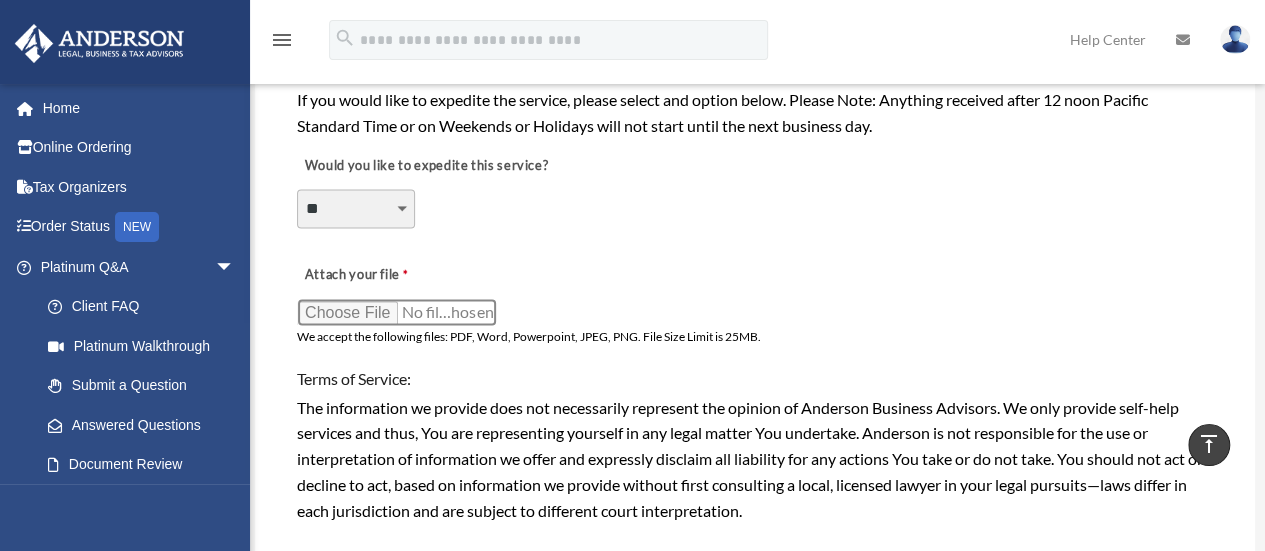 type on "**********" 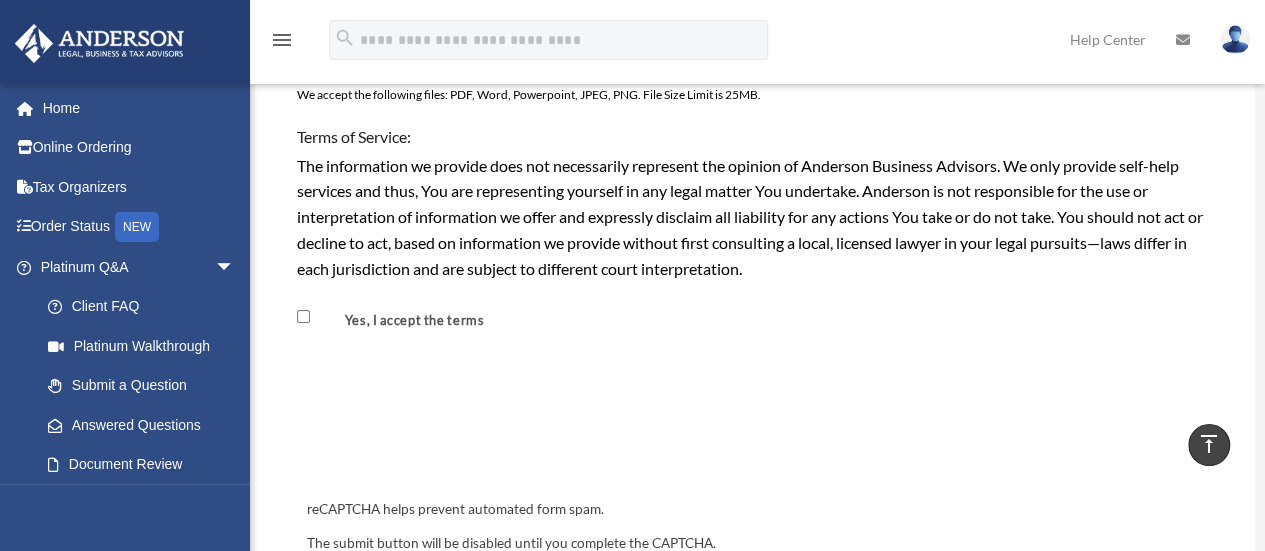 scroll, scrollTop: 1600, scrollLeft: 0, axis: vertical 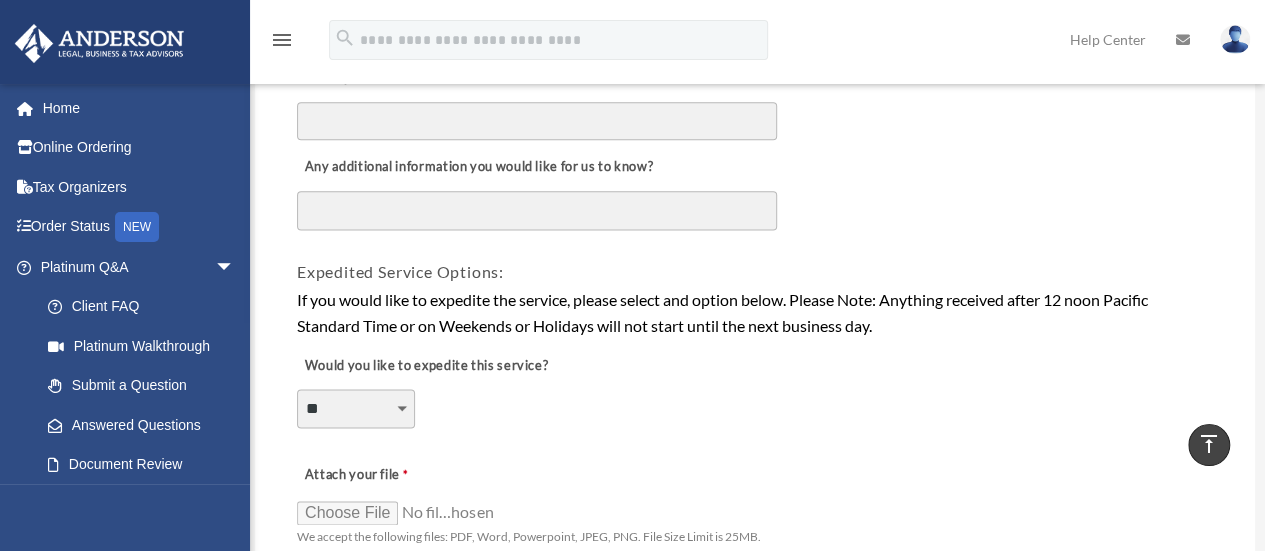 click on "**********" at bounding box center (356, 408) 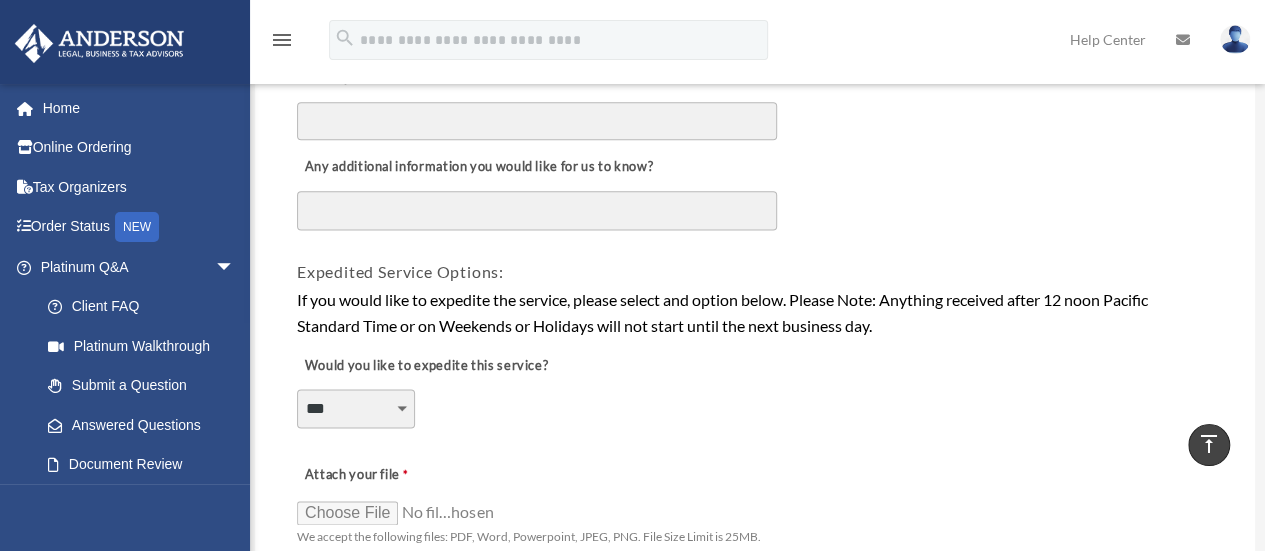click on "**********" at bounding box center (356, 408) 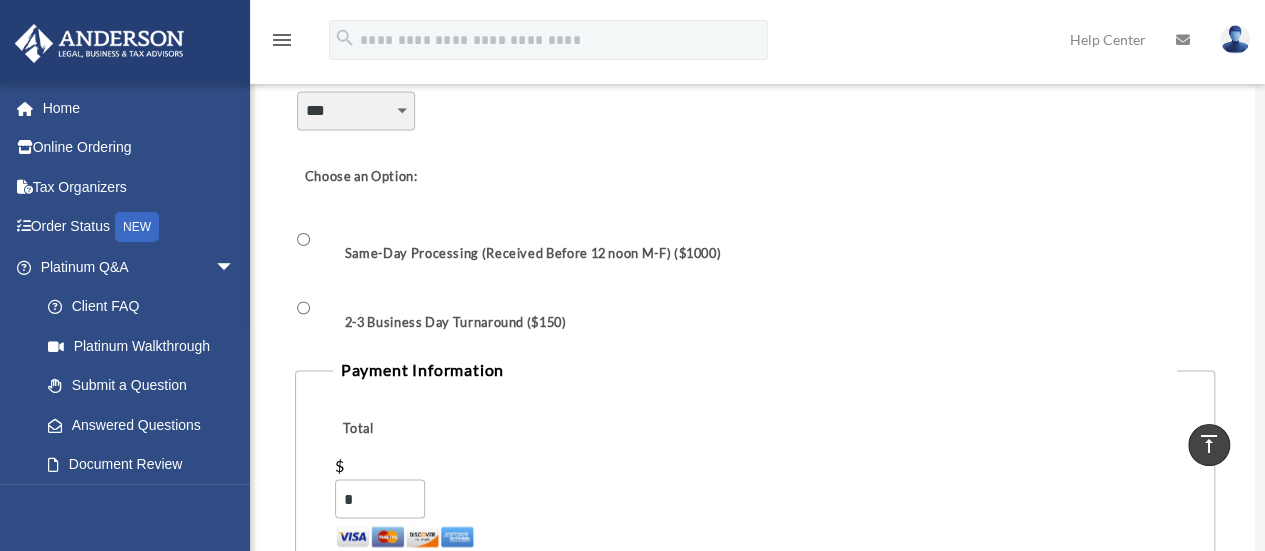 scroll, scrollTop: 1400, scrollLeft: 0, axis: vertical 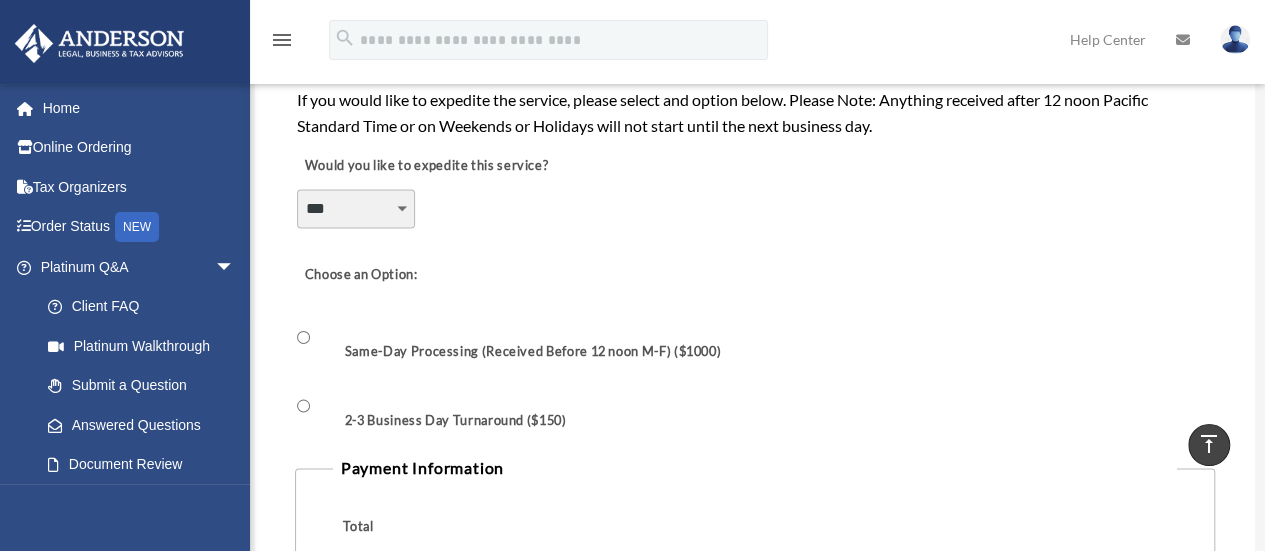 click on "**********" at bounding box center [356, 208] 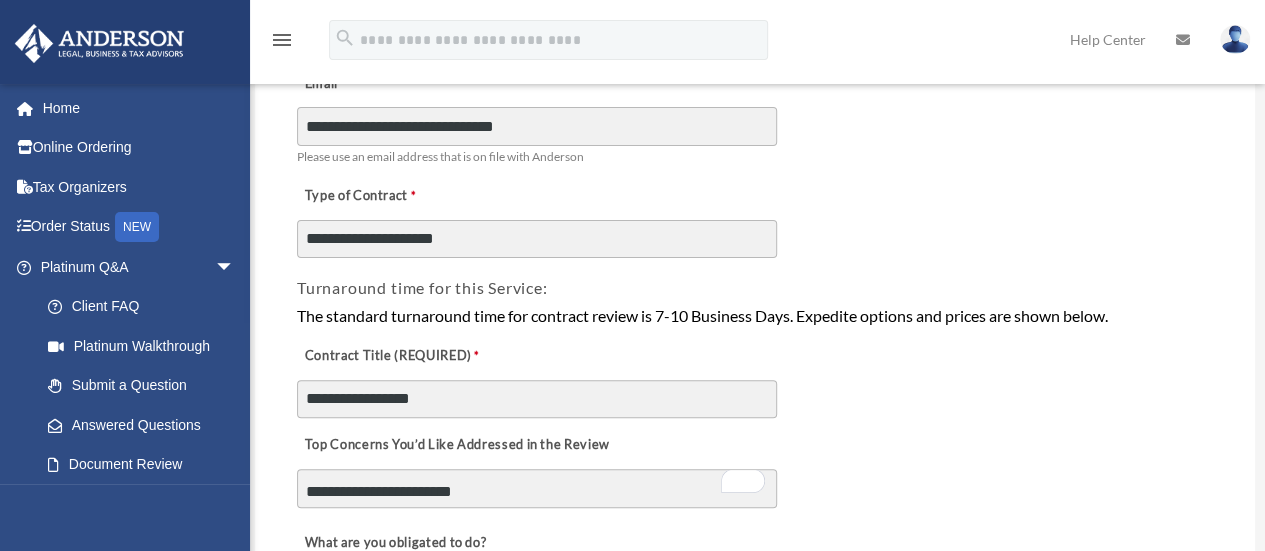 scroll, scrollTop: 300, scrollLeft: 0, axis: vertical 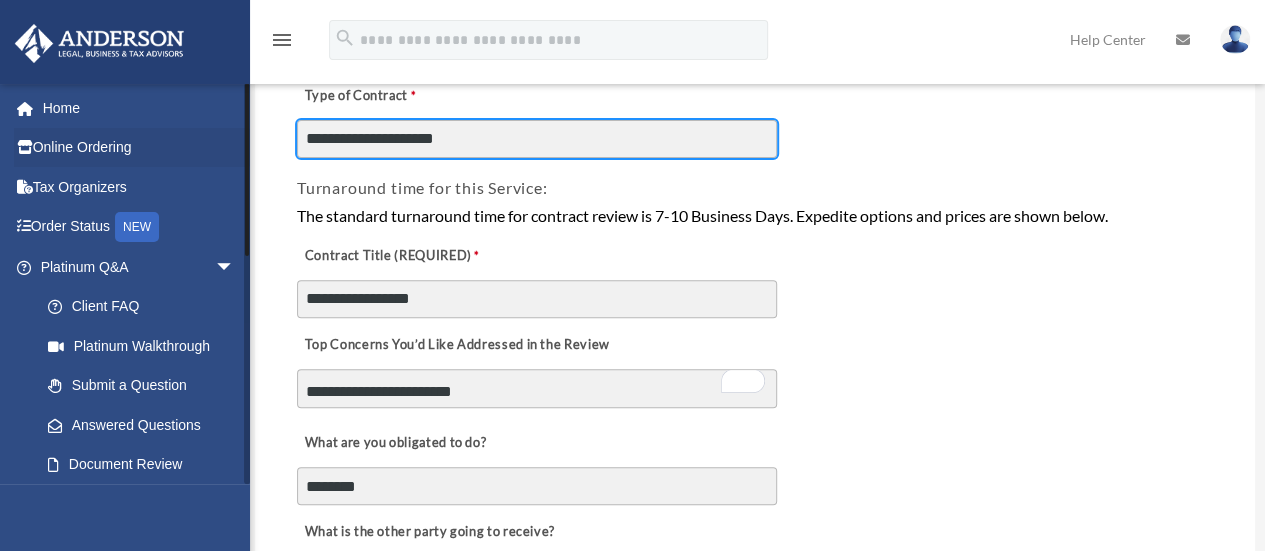 drag, startPoint x: 574, startPoint y: 140, endPoint x: 0, endPoint y: 137, distance: 574.0078 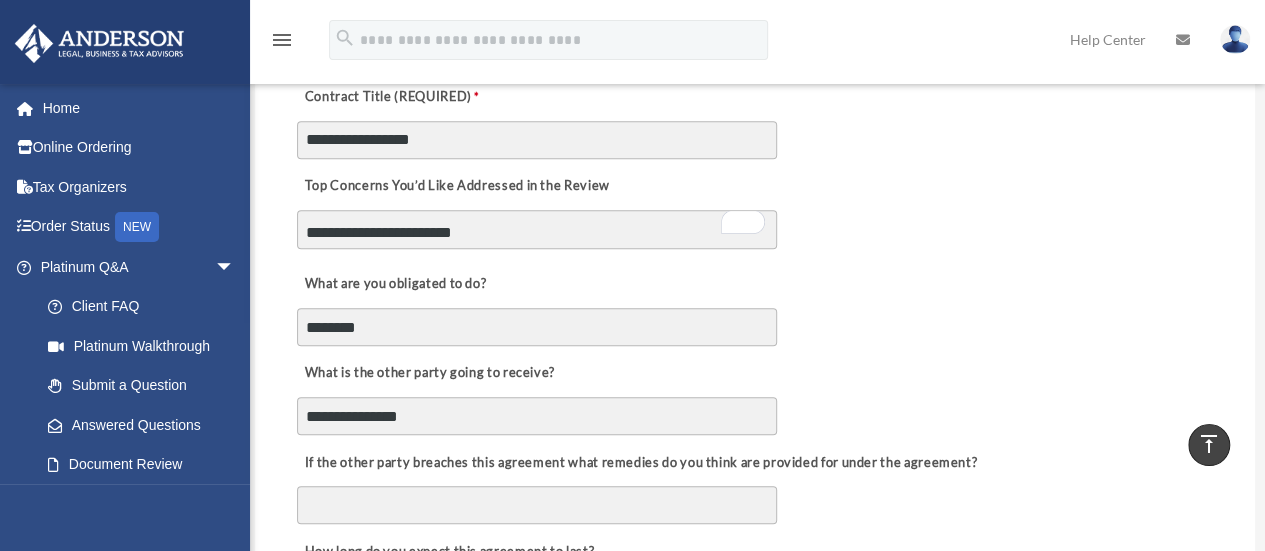 scroll, scrollTop: 500, scrollLeft: 0, axis: vertical 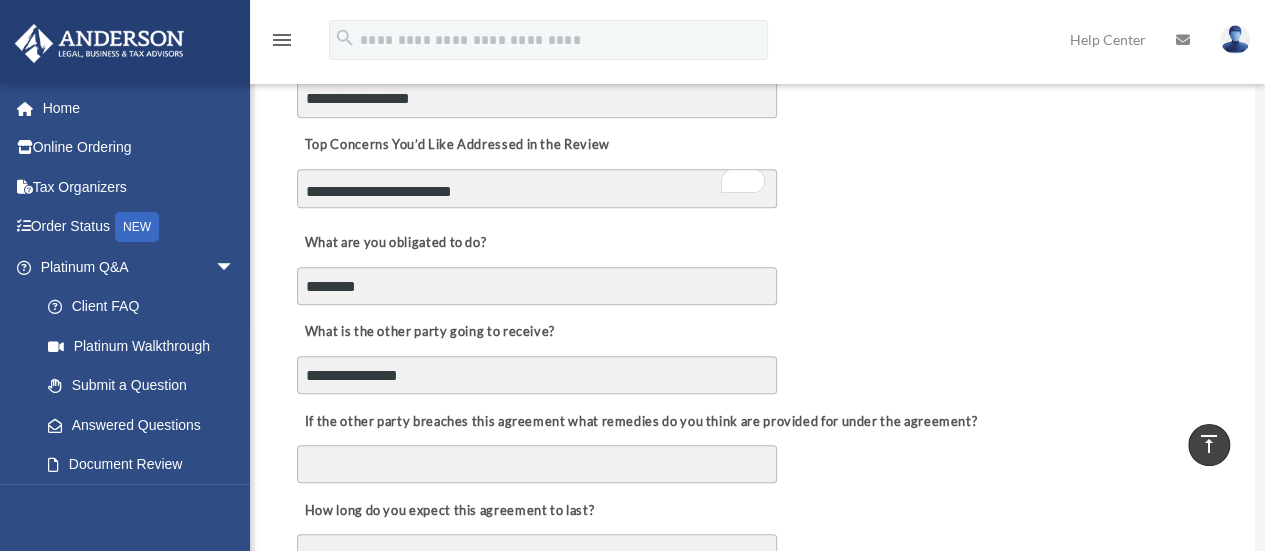 type on "**********" 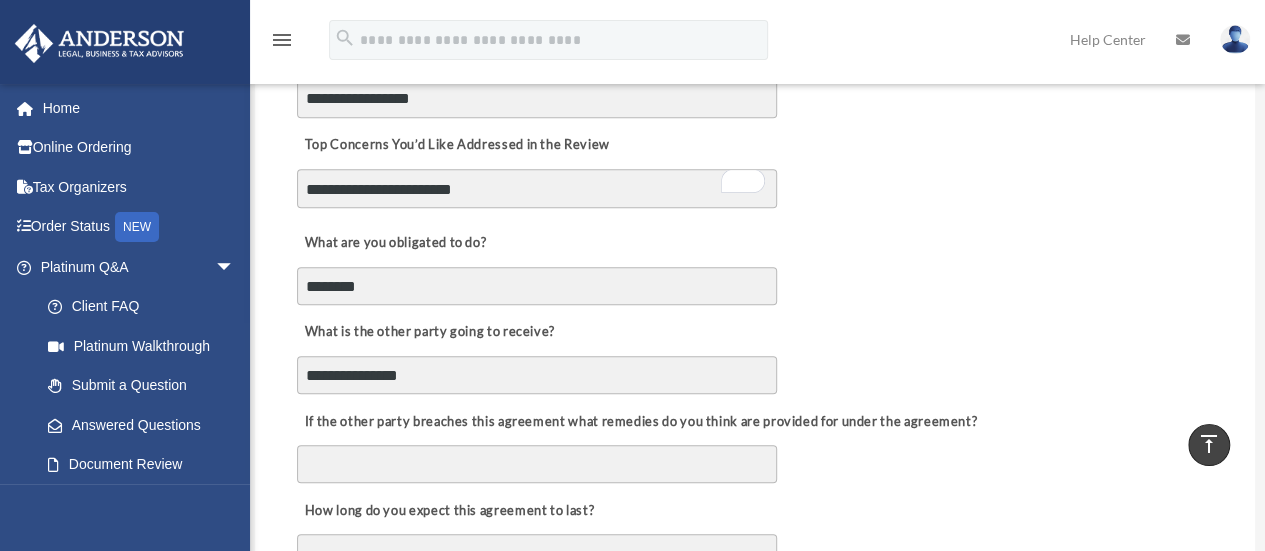 click on "**********" at bounding box center (537, 188) 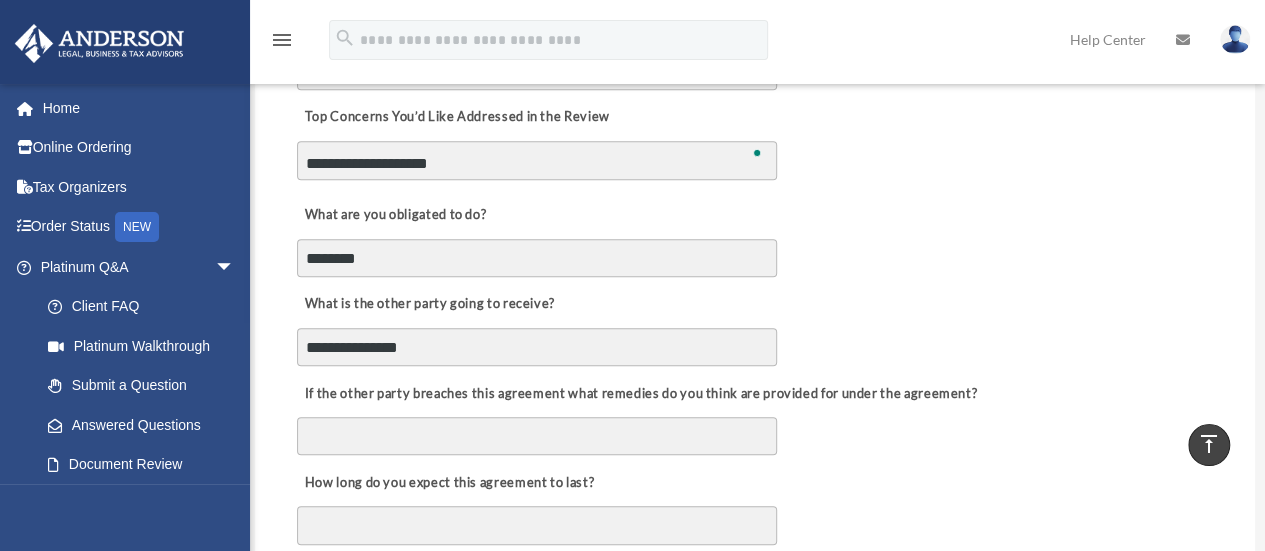scroll, scrollTop: 500, scrollLeft: 0, axis: vertical 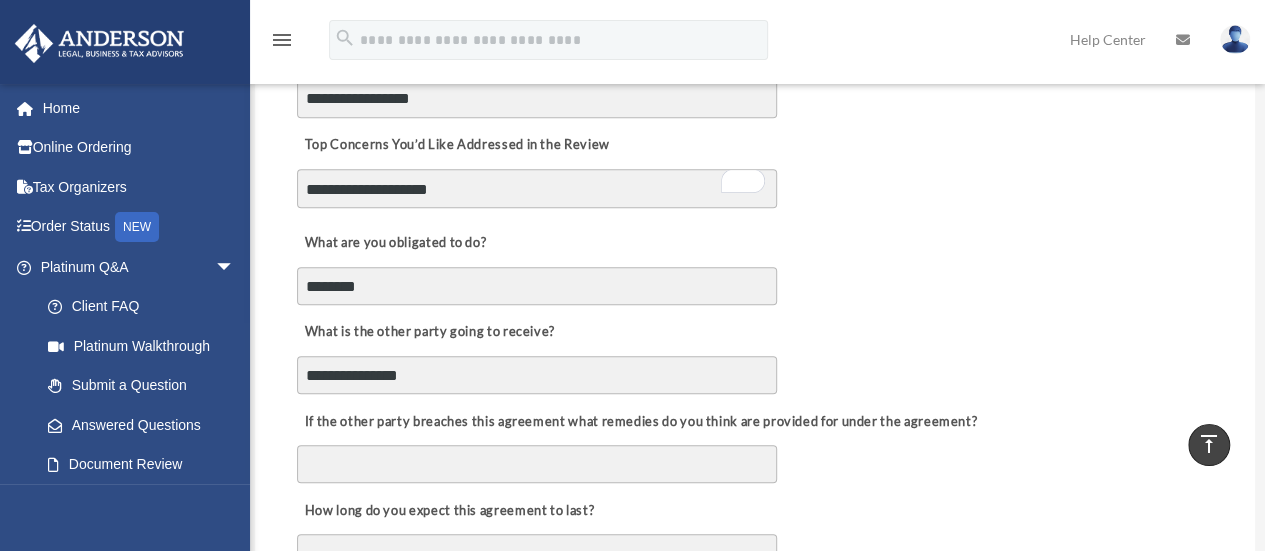click on "**********" at bounding box center (537, 188) 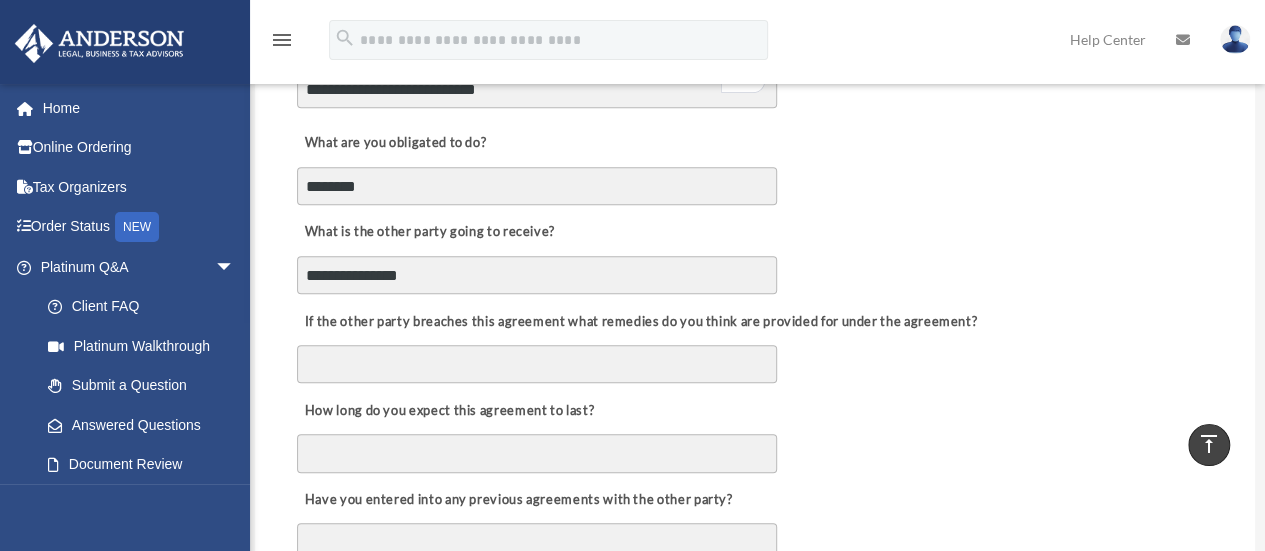 scroll, scrollTop: 700, scrollLeft: 0, axis: vertical 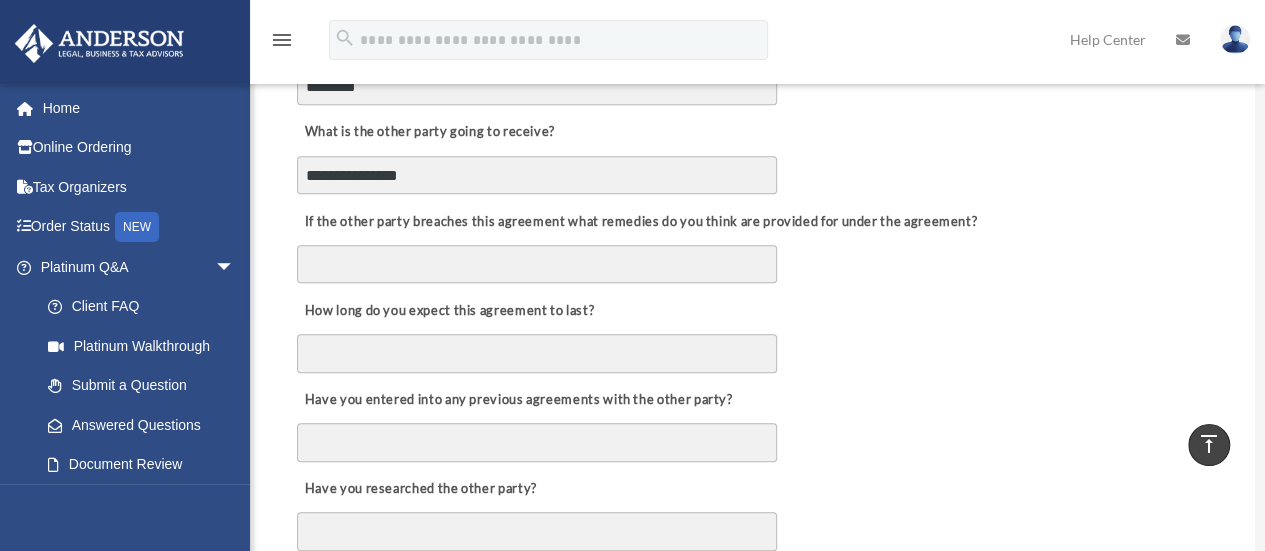 type on "**********" 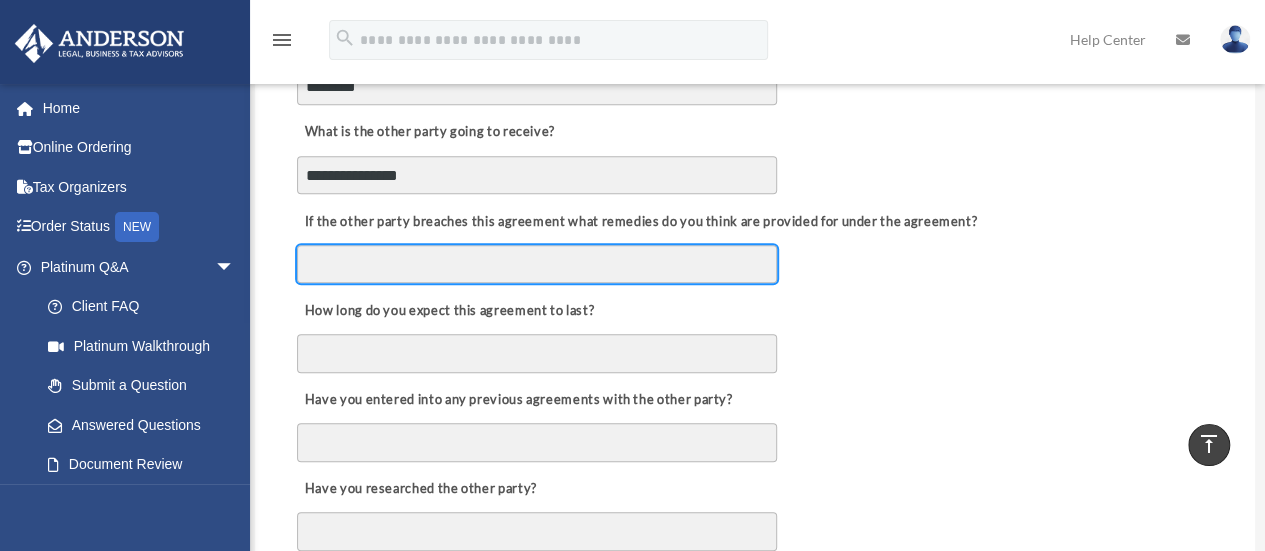 click on "If the other party breaches this agreement what remedies do you think are provided for under the agreement?" at bounding box center (537, 264) 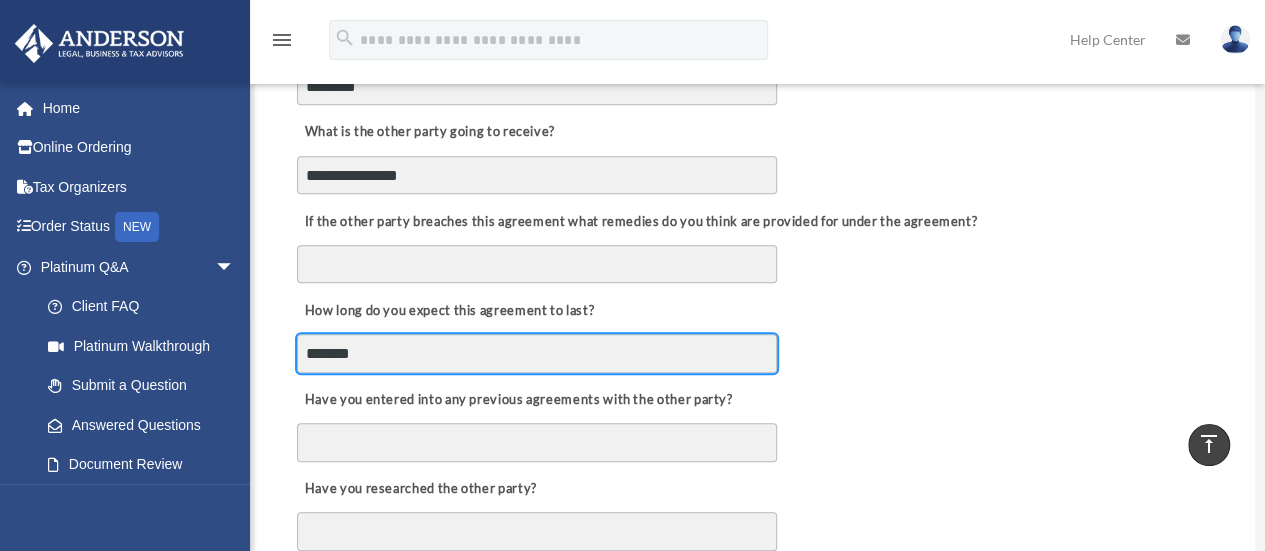 type on "*******" 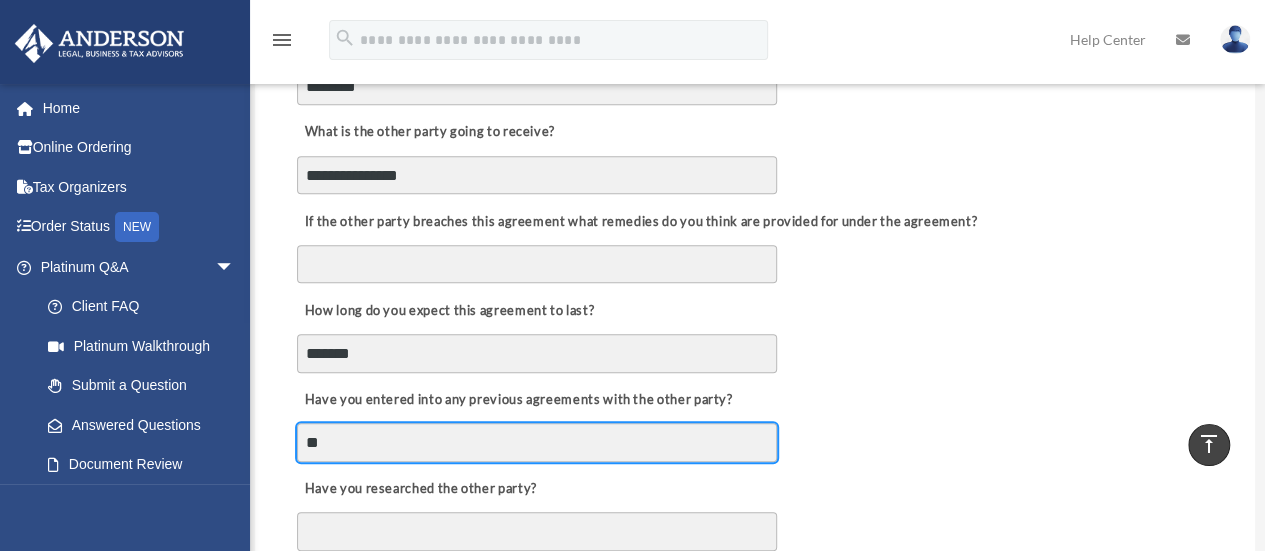 type on "**" 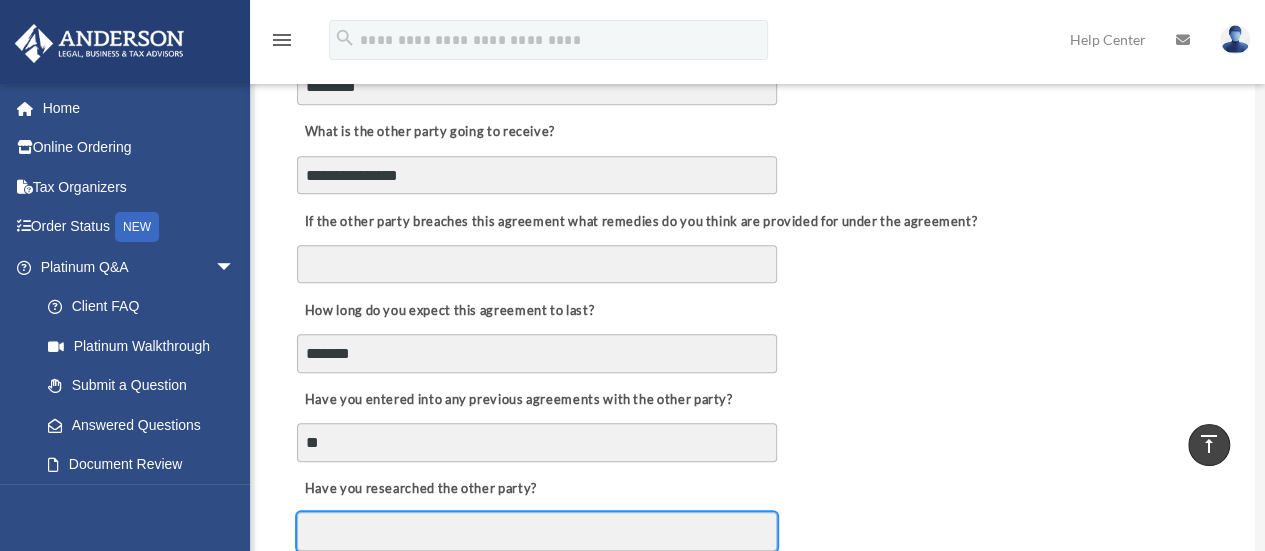scroll, scrollTop: 700, scrollLeft: 0, axis: vertical 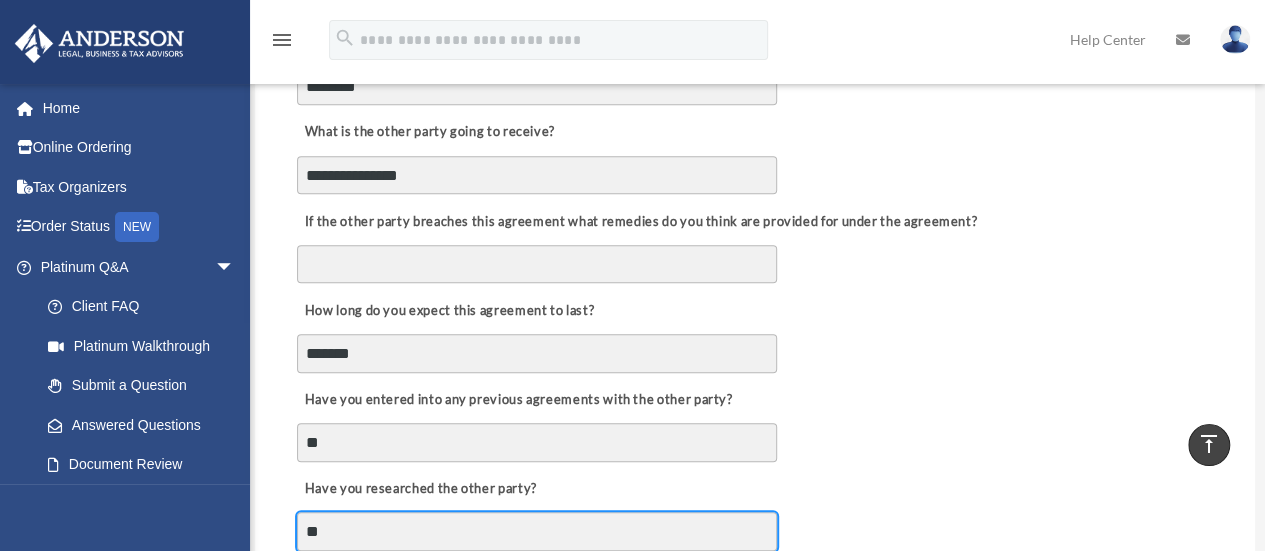 type on "**" 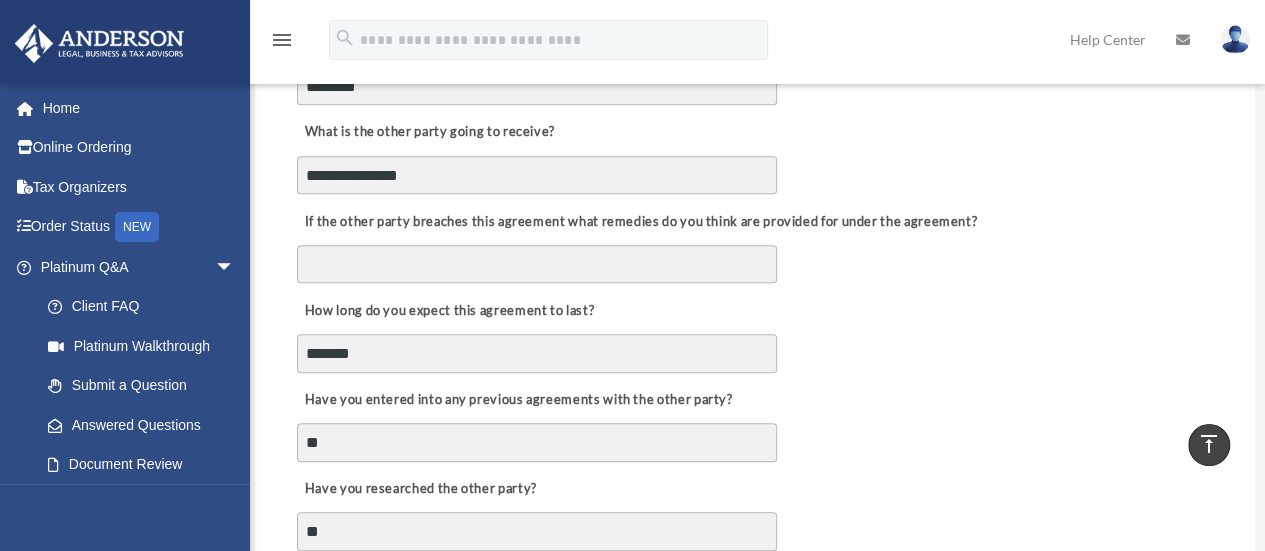 scroll, scrollTop: 1046, scrollLeft: 0, axis: vertical 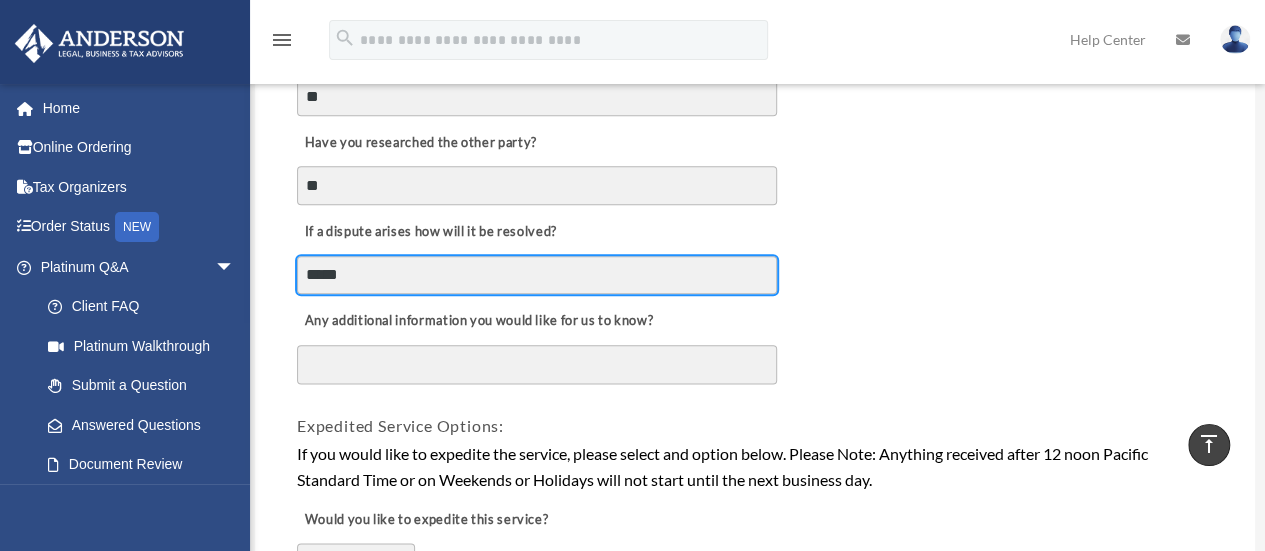 type on "*****" 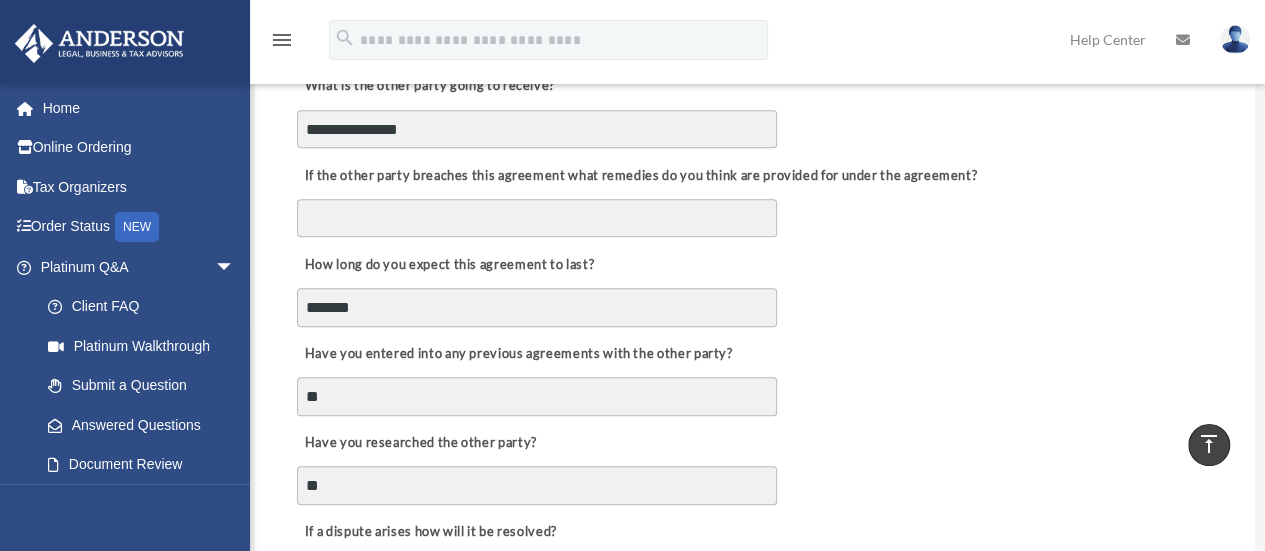 scroll, scrollTop: 646, scrollLeft: 0, axis: vertical 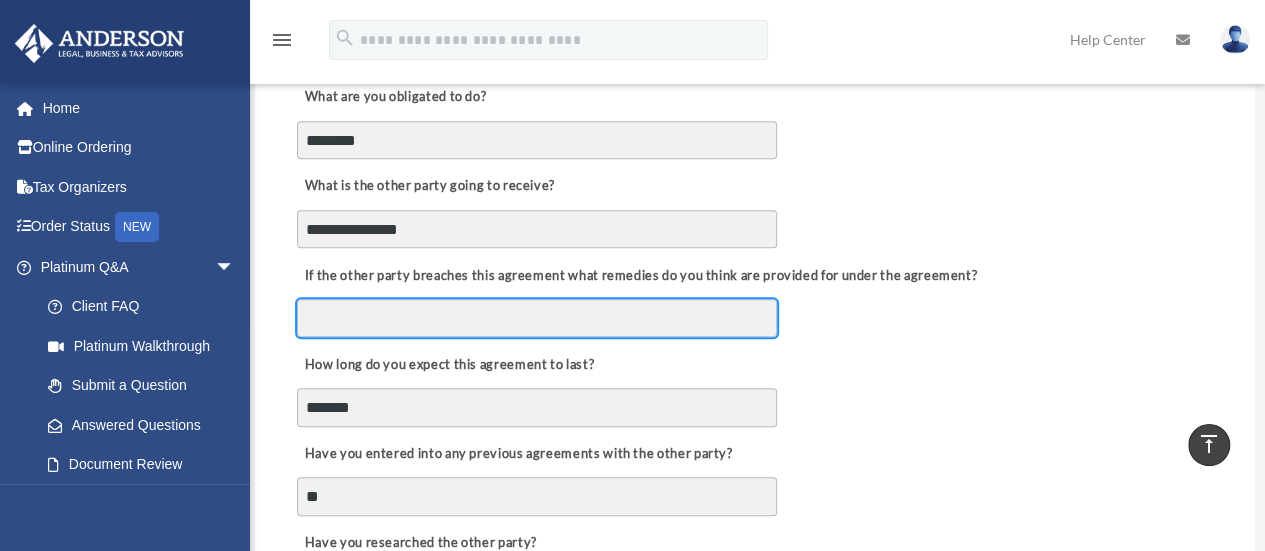 click on "If the other party breaches this agreement what remedies do you think are provided for under the agreement?" at bounding box center (537, 318) 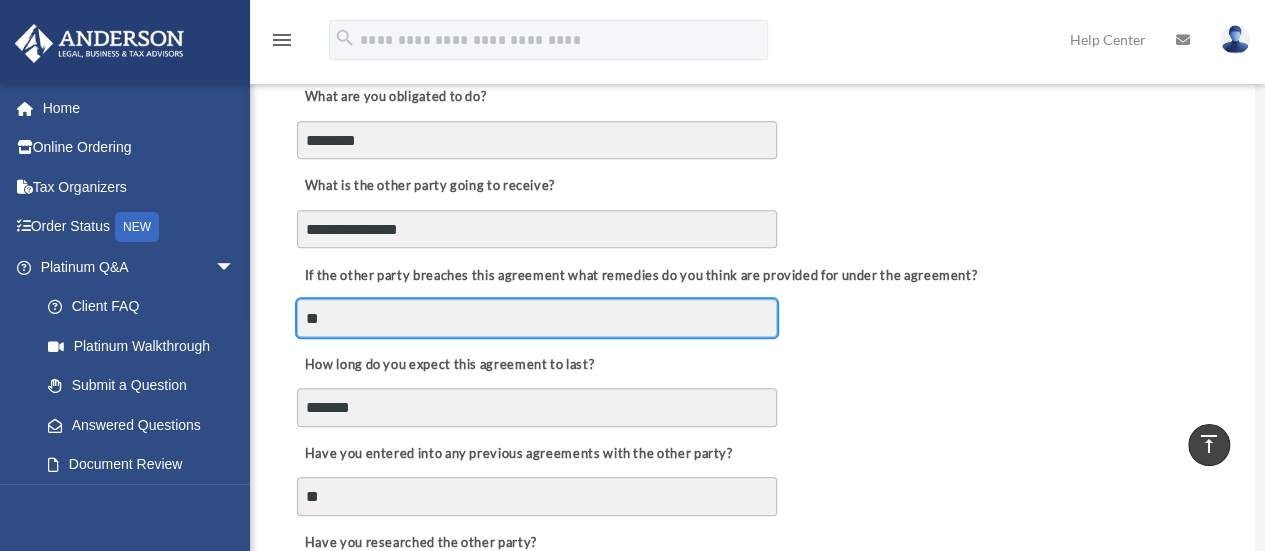 type on "*" 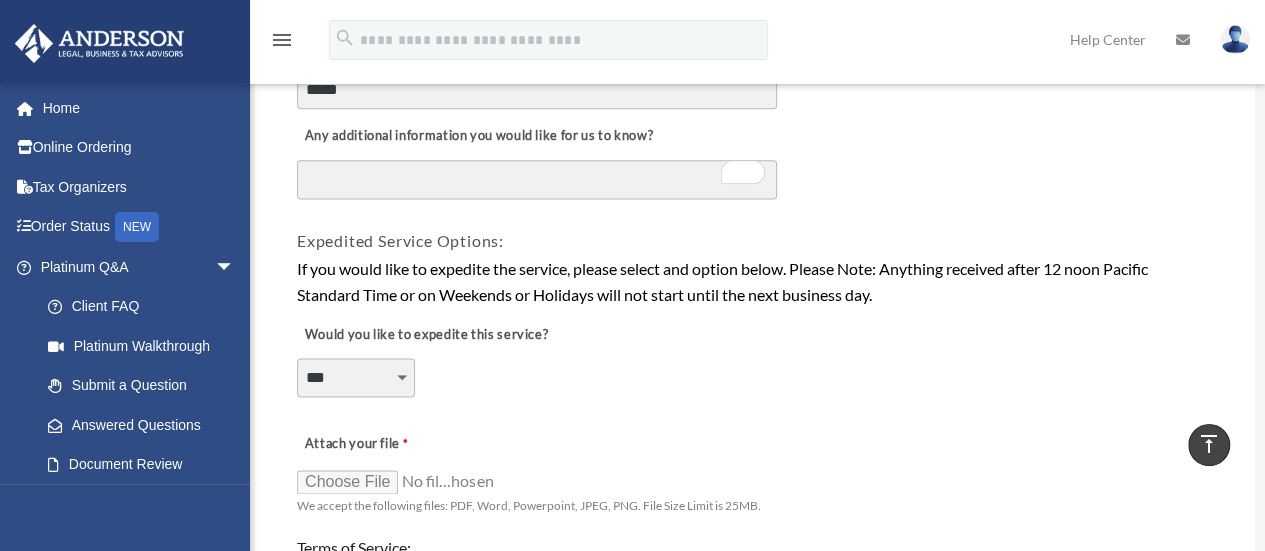 scroll, scrollTop: 1200, scrollLeft: 0, axis: vertical 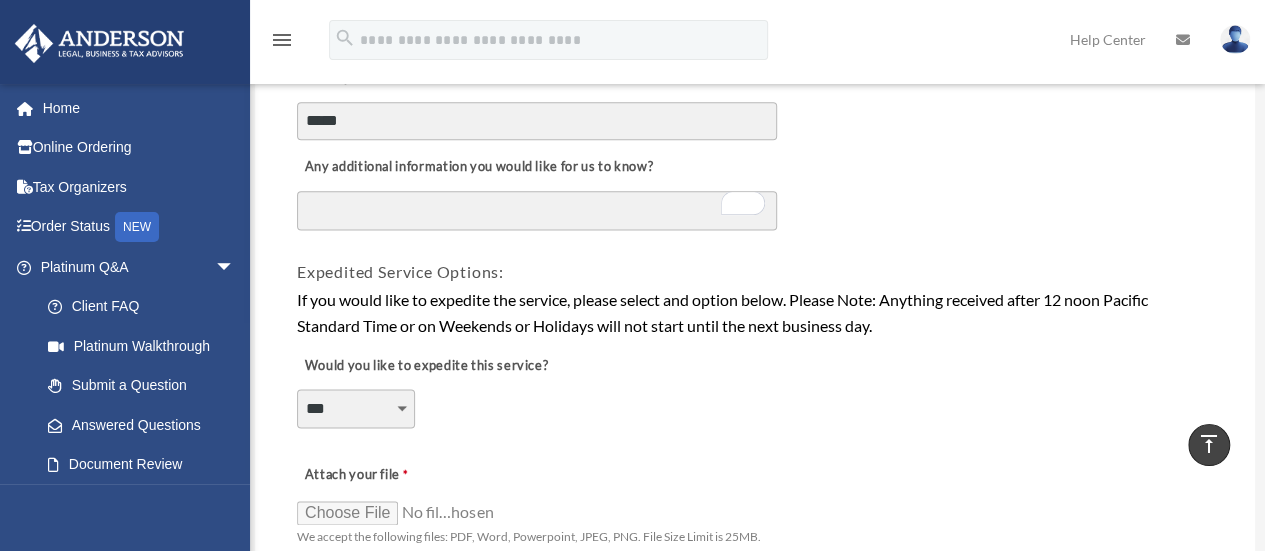 type on "**********" 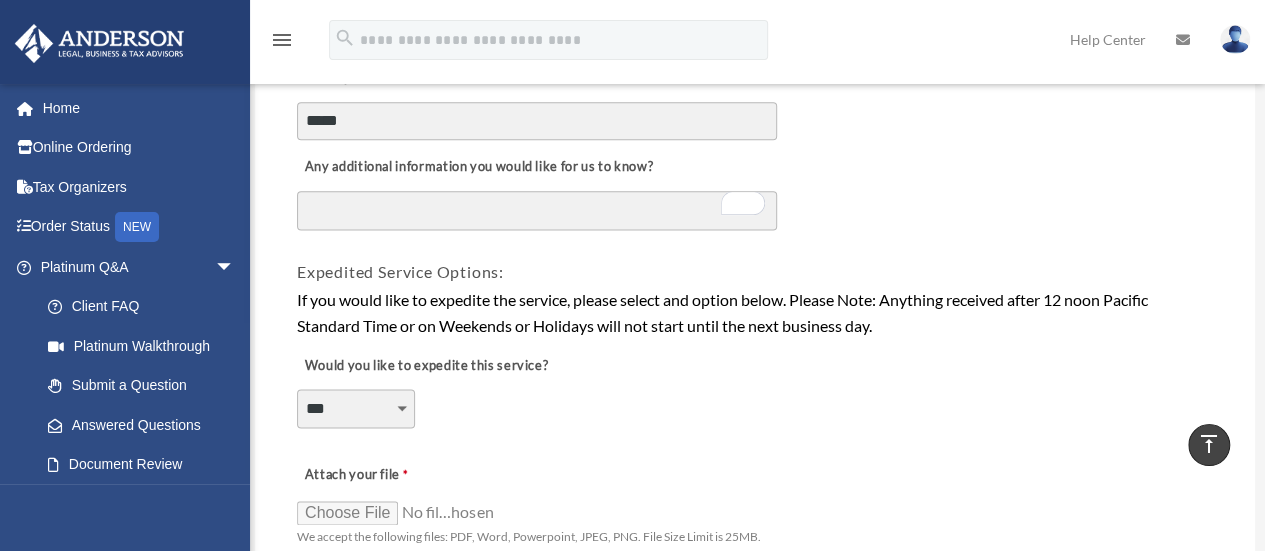 click on "Any additional information you would like for us to know?" at bounding box center [537, 210] 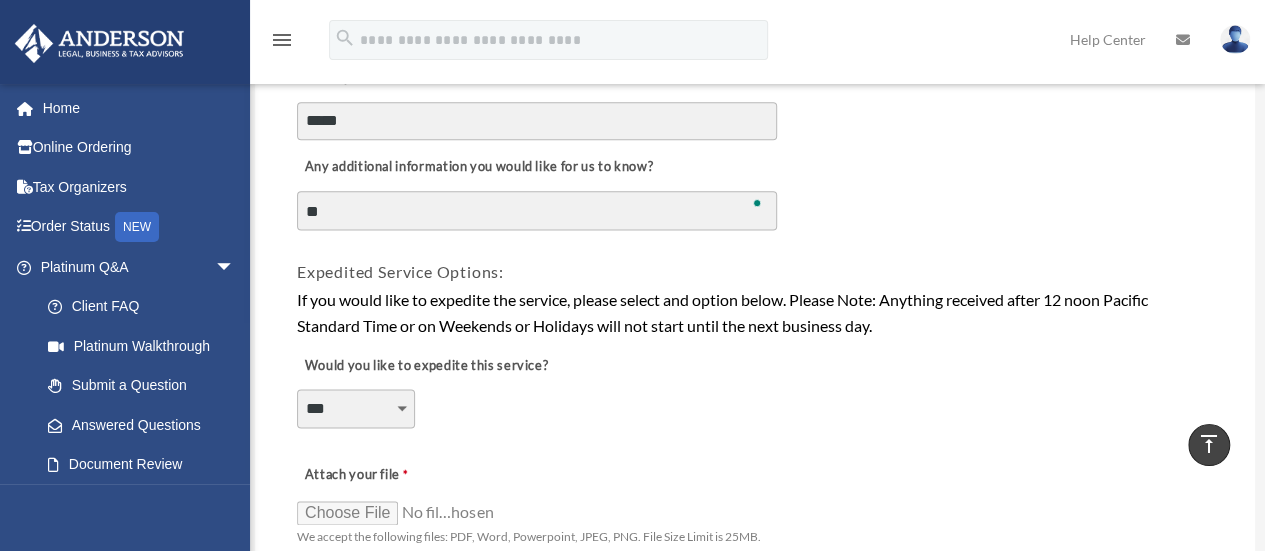 type on "*" 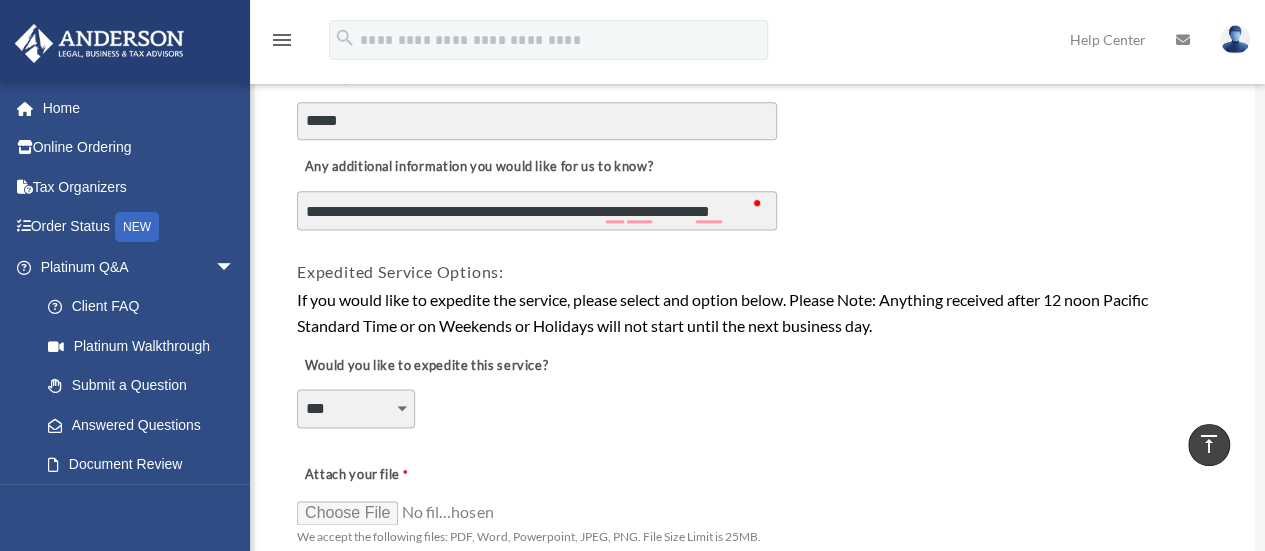 scroll, scrollTop: 15, scrollLeft: 0, axis: vertical 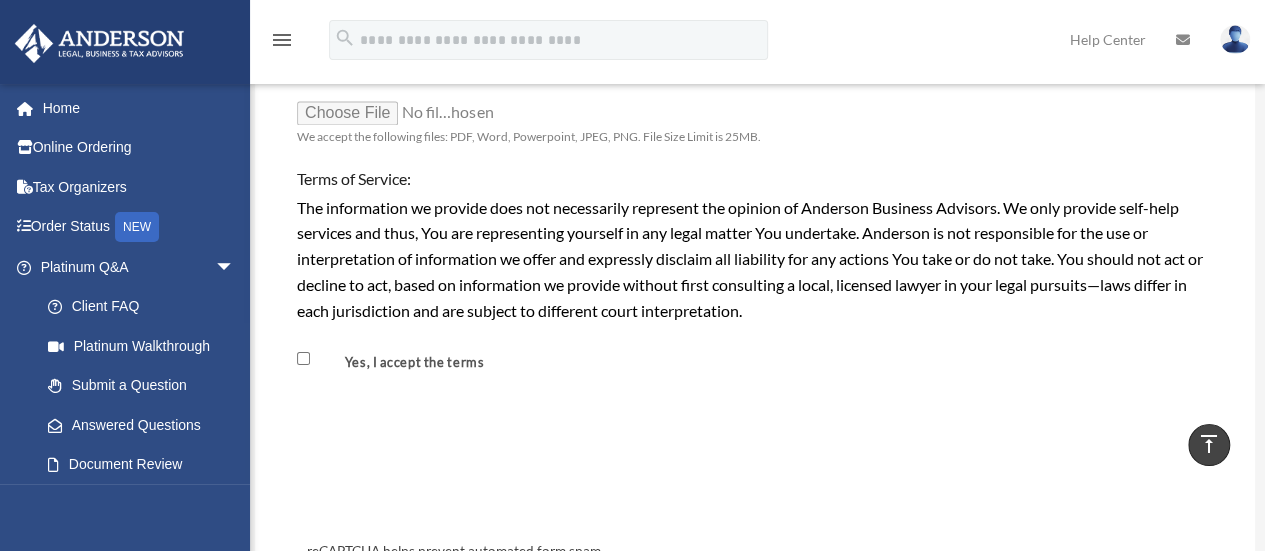type on "**********" 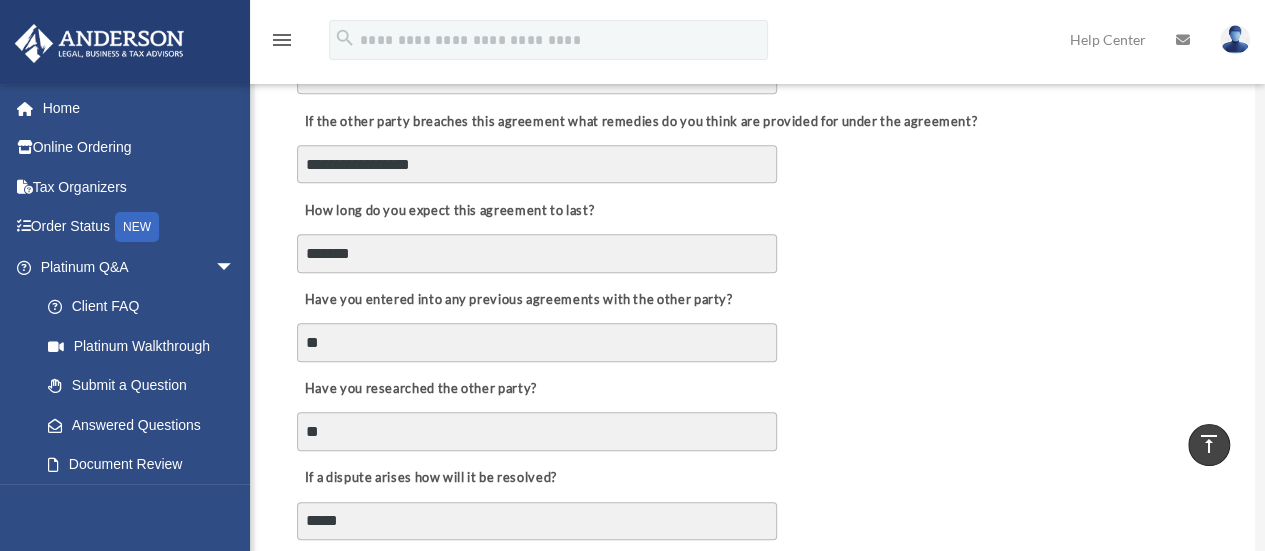 scroll, scrollTop: 900, scrollLeft: 0, axis: vertical 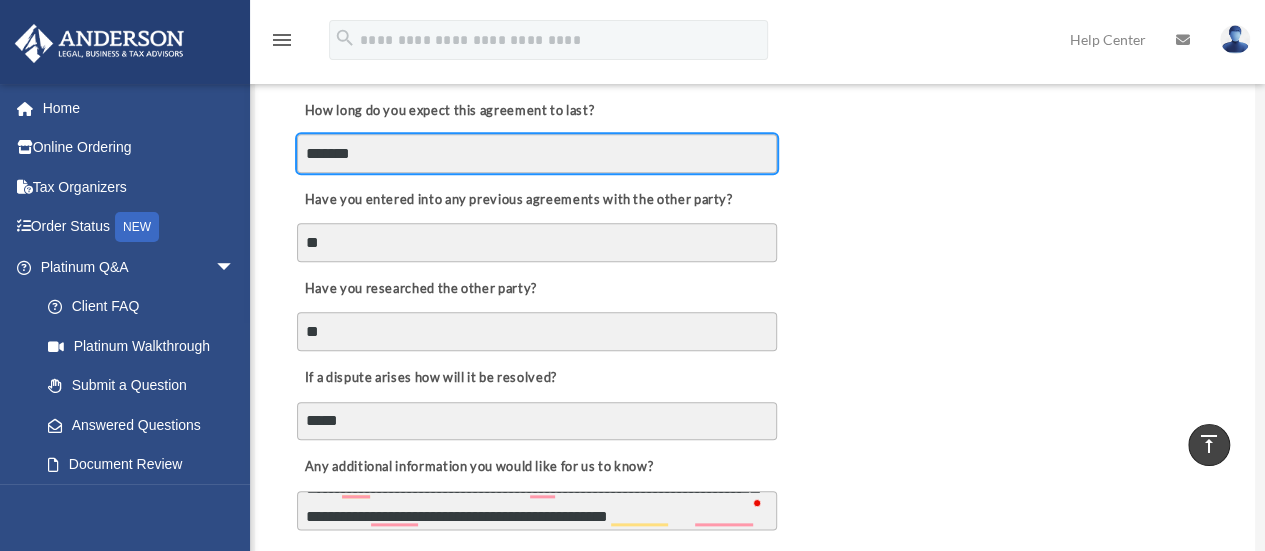 click on "*******" at bounding box center (537, 153) 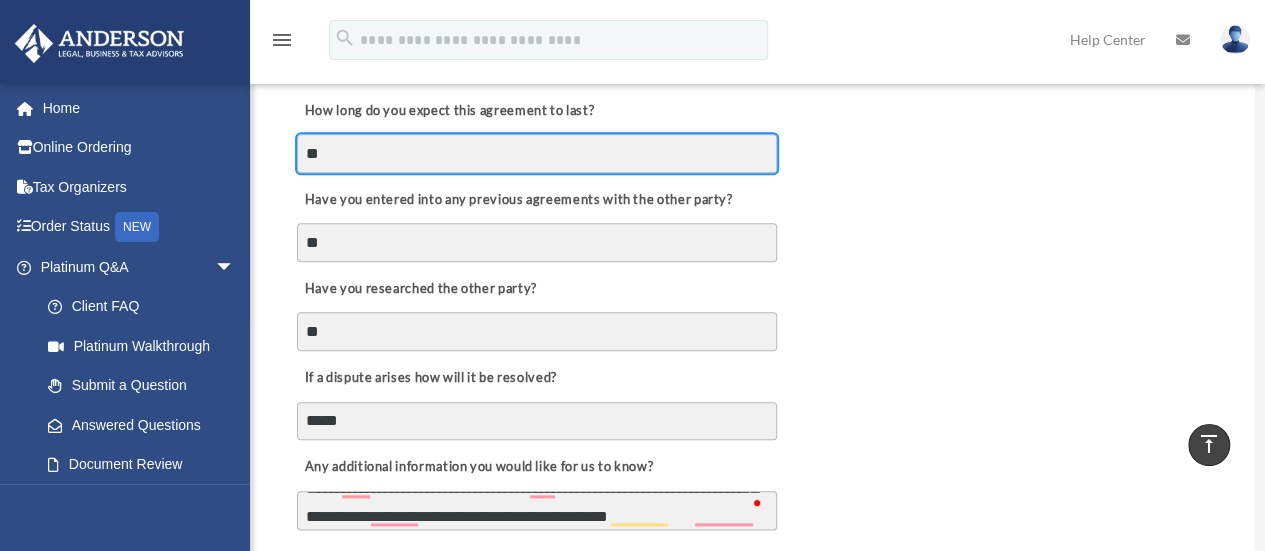 type on "*" 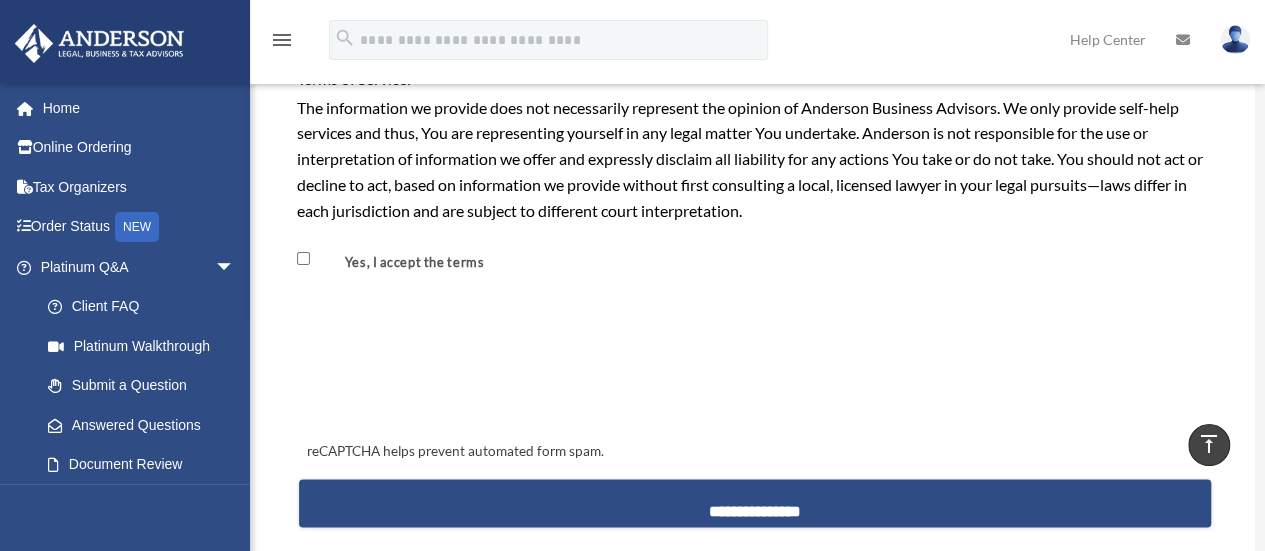 scroll, scrollTop: 1800, scrollLeft: 0, axis: vertical 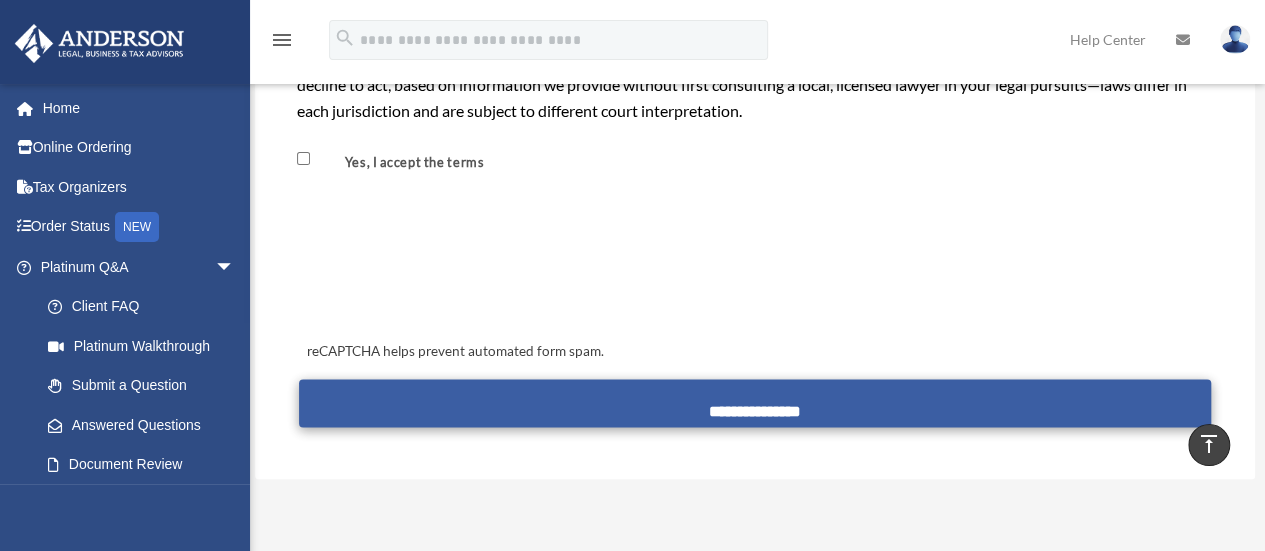 type on "**********" 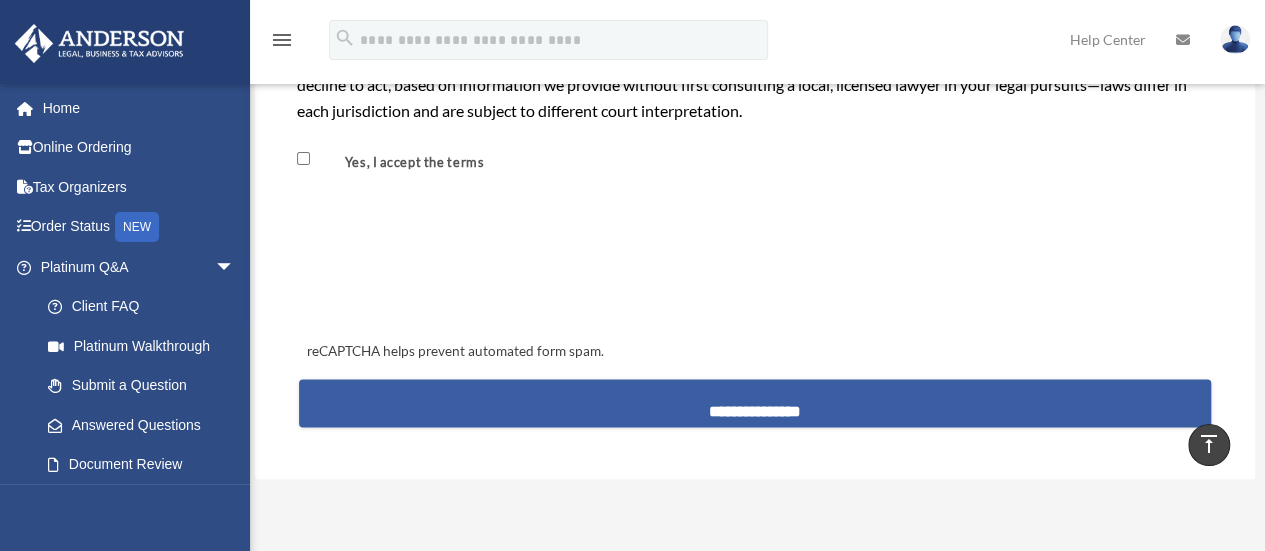 click on "**********" at bounding box center (755, 403) 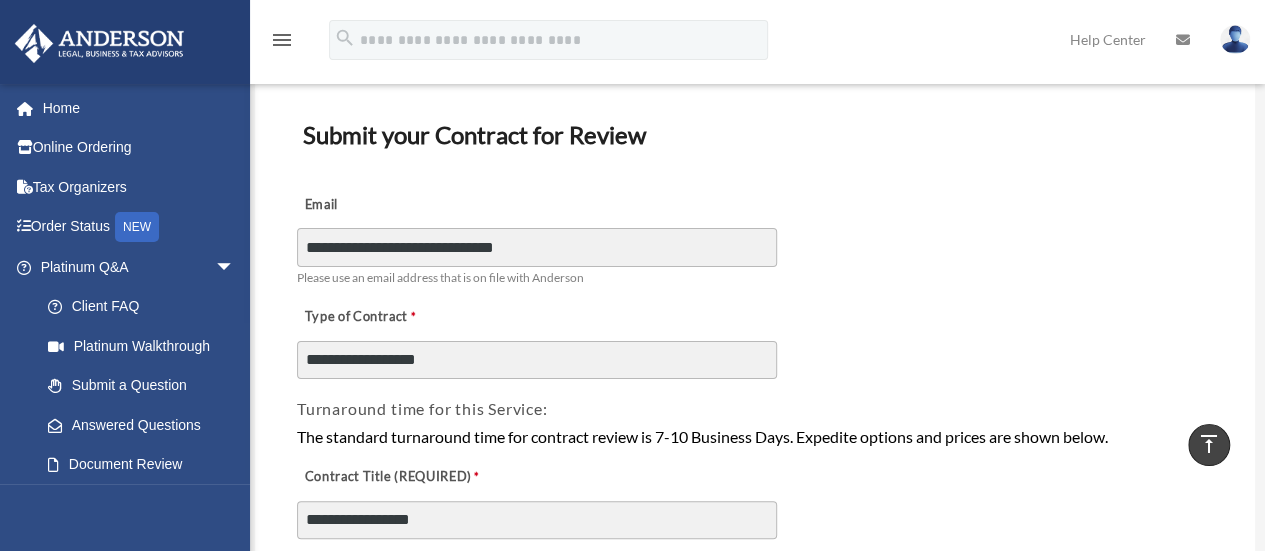 scroll, scrollTop: 0, scrollLeft: 0, axis: both 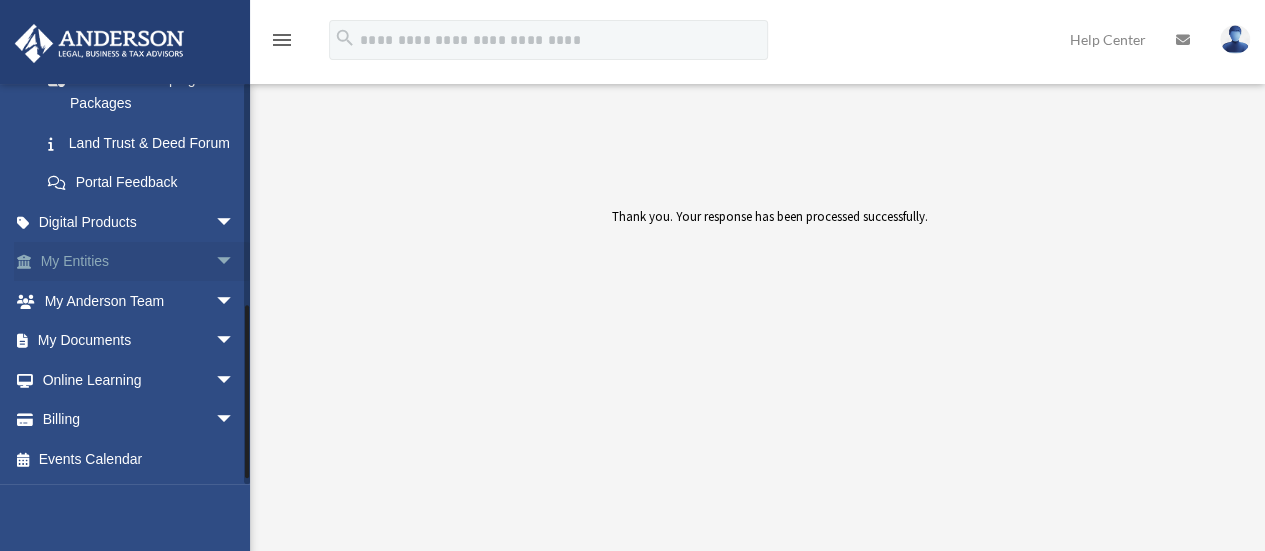 click on "arrow_drop_down" at bounding box center (235, 262) 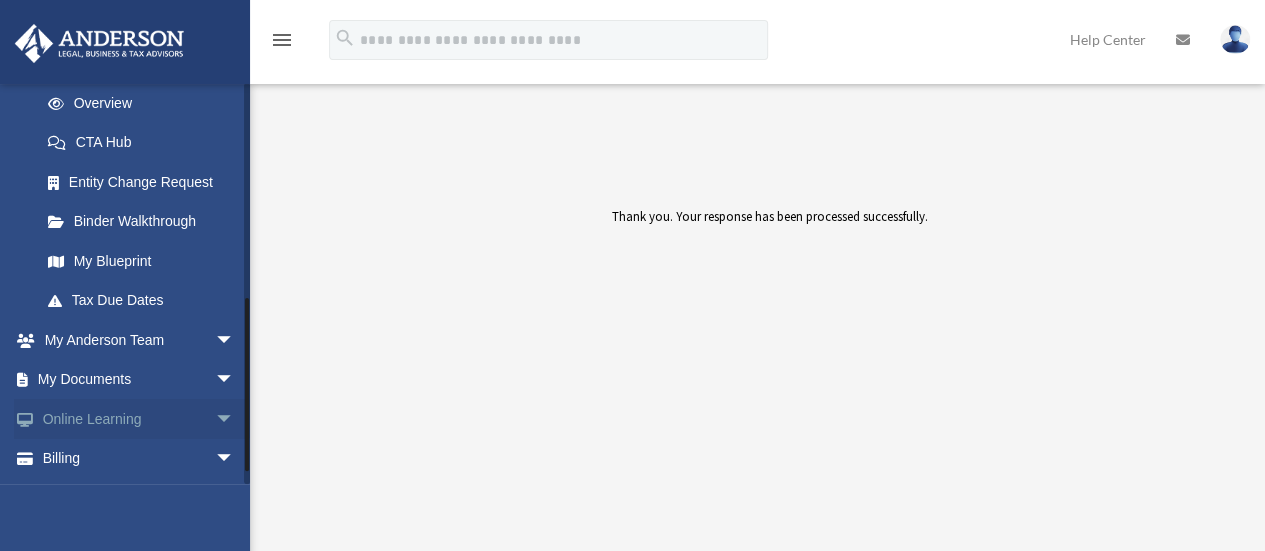 scroll, scrollTop: 749, scrollLeft: 0, axis: vertical 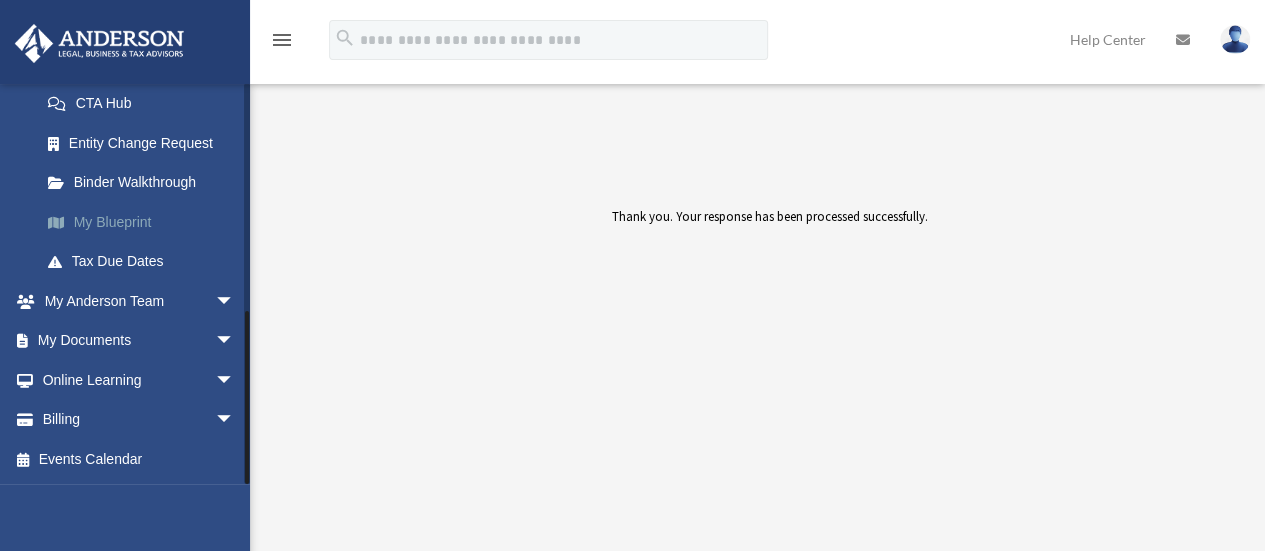 click on "My Blueprint" at bounding box center (146, 222) 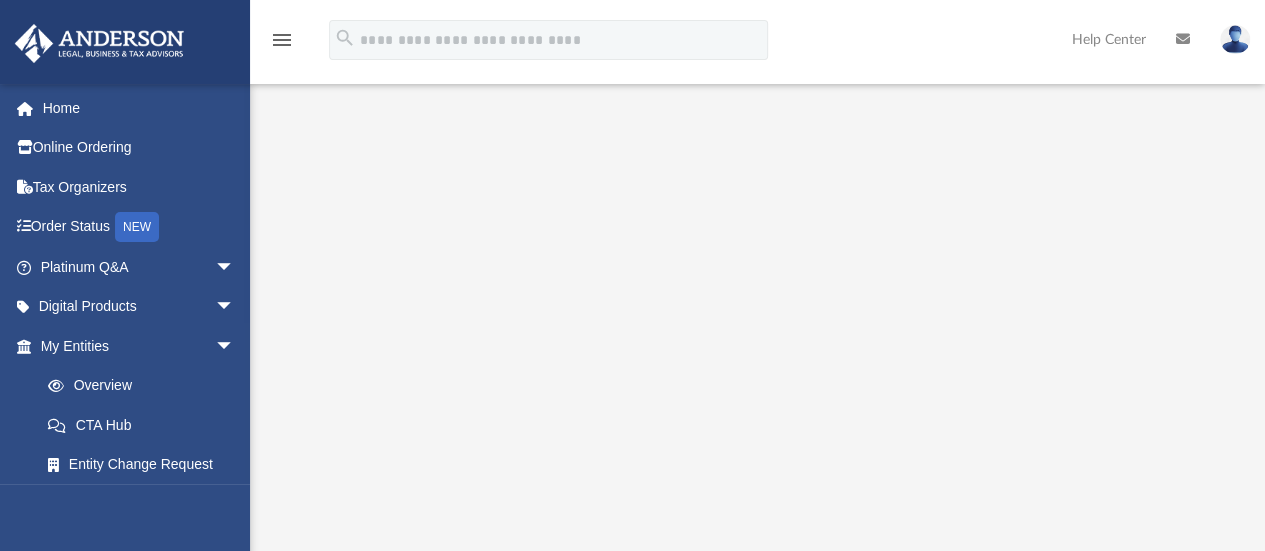 scroll, scrollTop: 0, scrollLeft: 0, axis: both 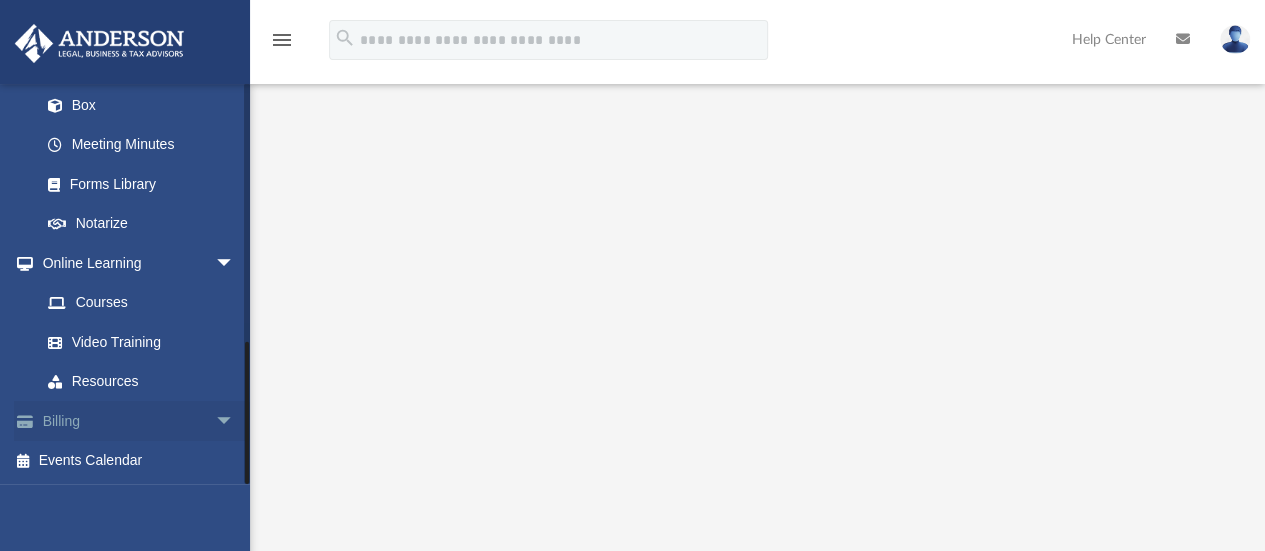 click on "arrow_drop_down" at bounding box center [235, 421] 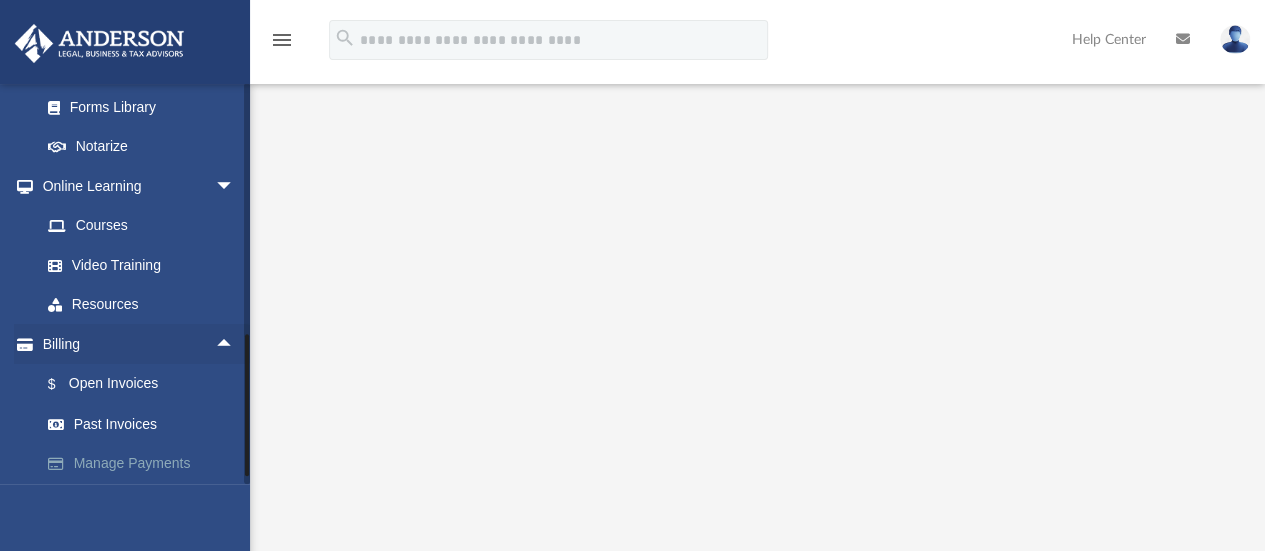 scroll, scrollTop: 834, scrollLeft: 0, axis: vertical 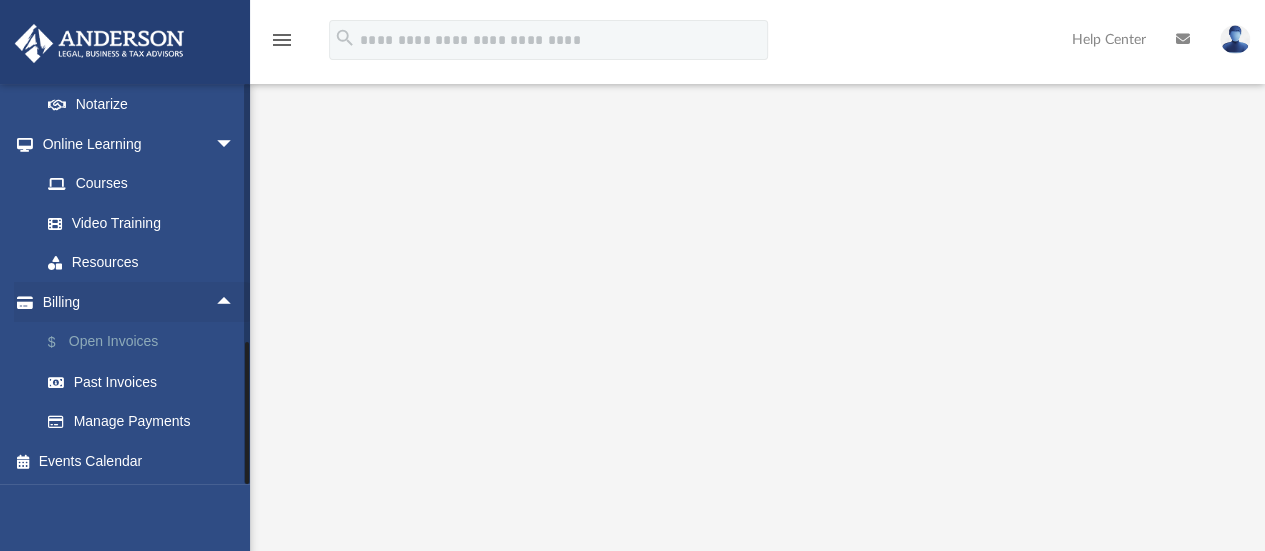 click on "$ Open Invoices" at bounding box center (146, 342) 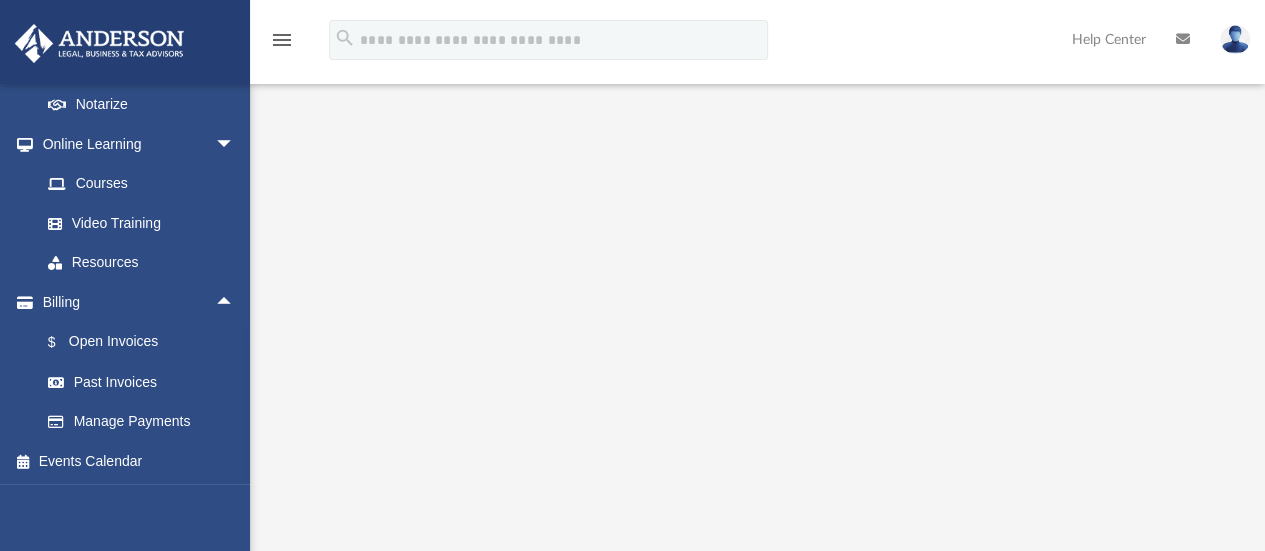 scroll, scrollTop: 0, scrollLeft: 0, axis: both 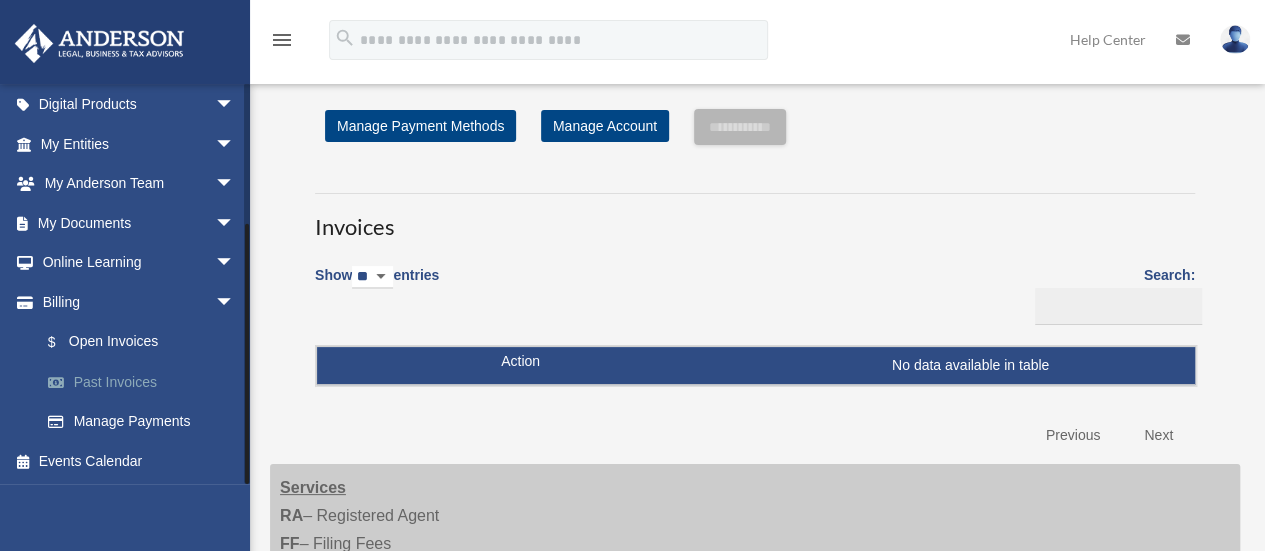 click on "Past Invoices" at bounding box center [146, 382] 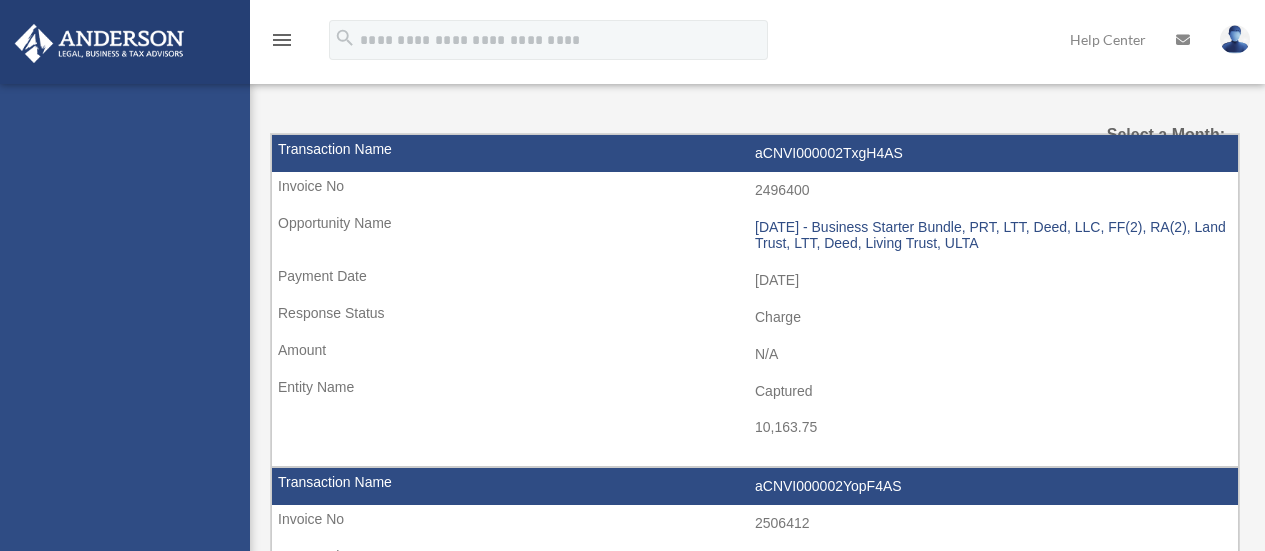 scroll, scrollTop: 0, scrollLeft: 0, axis: both 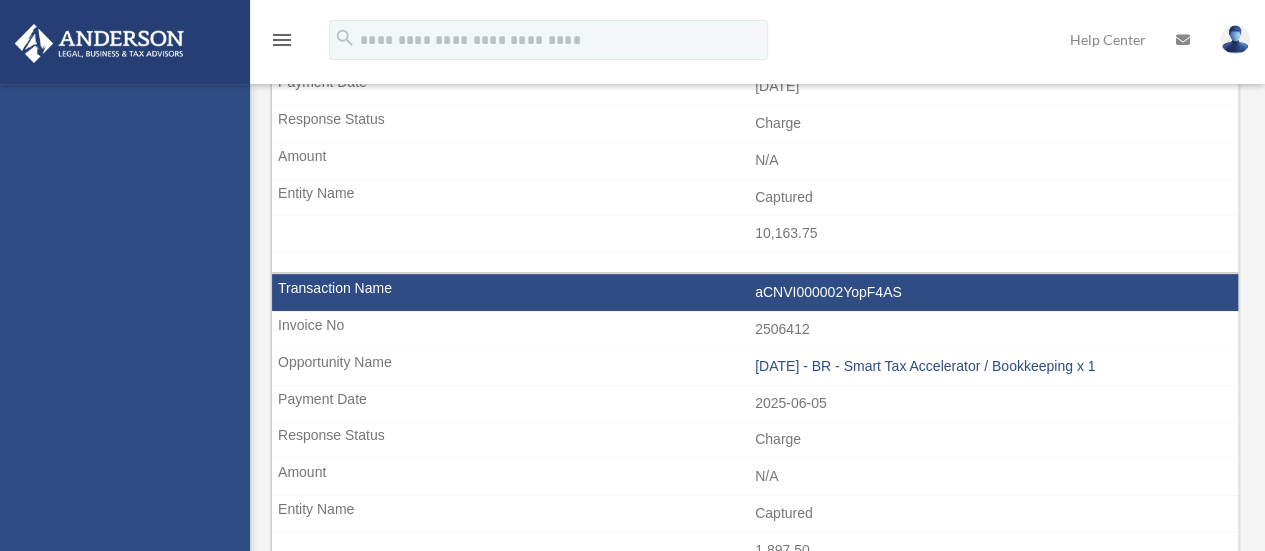 select 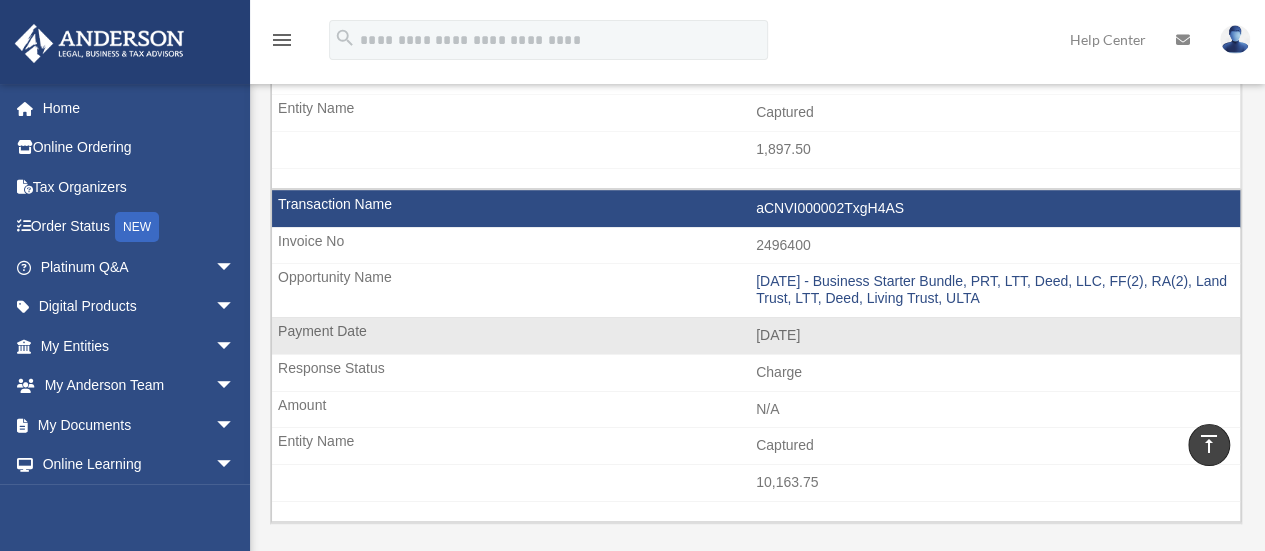 scroll, scrollTop: 589, scrollLeft: 0, axis: vertical 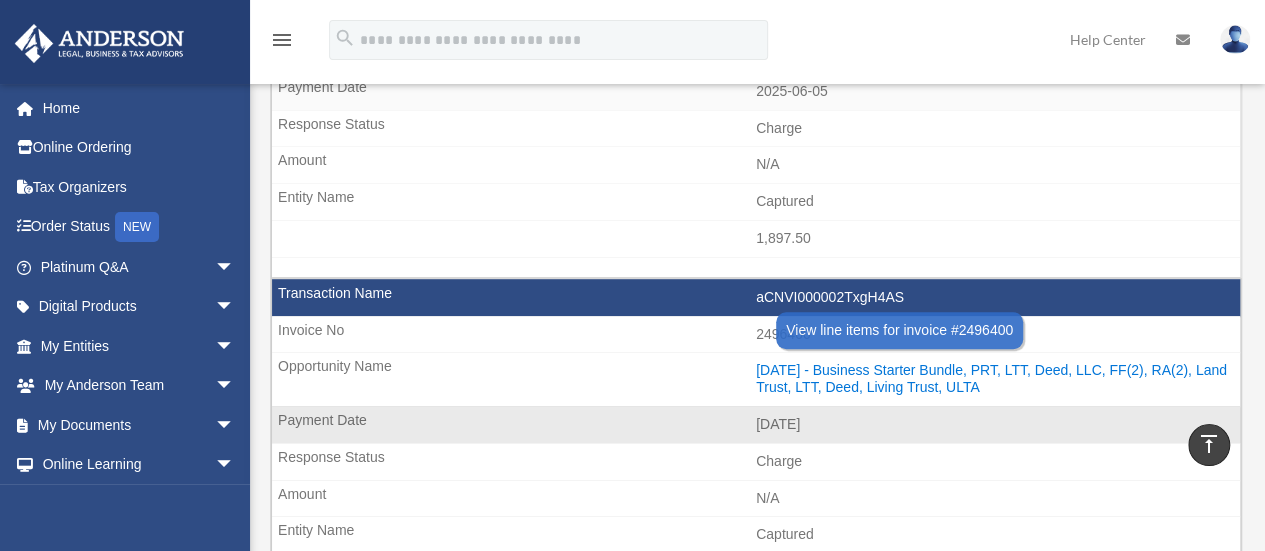 click on "[DATE] - Business Starter Bundle, PRT, LTT, Deed, LLC, FF(2), RA(2), Land Trust, LTT, Deed, Living Trust, ULTA" at bounding box center (993, 379) 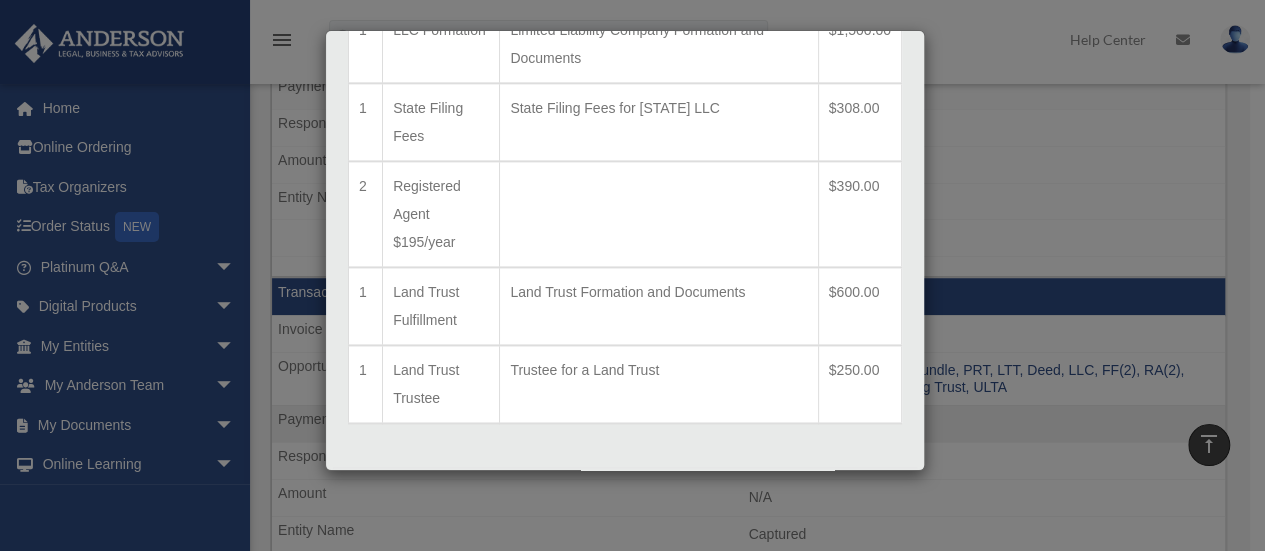 scroll, scrollTop: 1394, scrollLeft: 0, axis: vertical 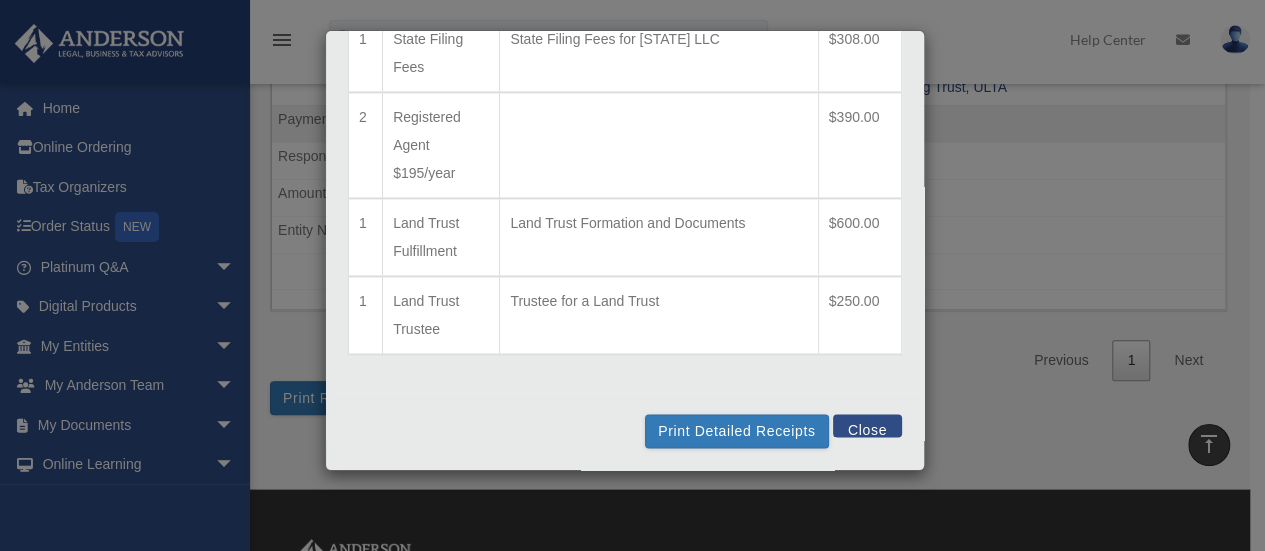 click on "Close" at bounding box center [867, 425] 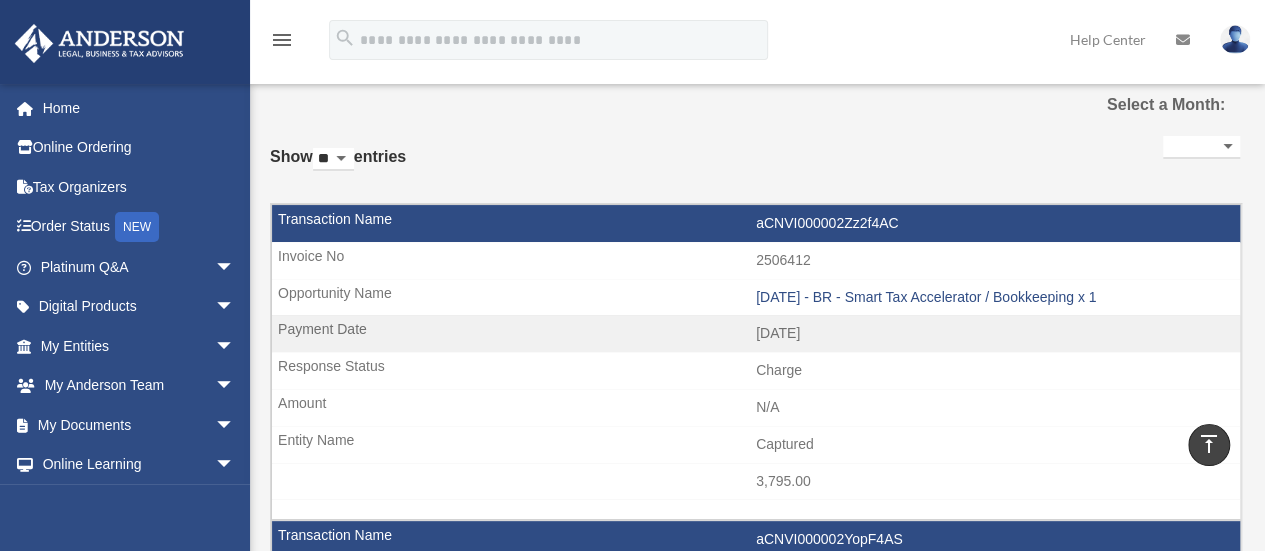 scroll, scrollTop: 0, scrollLeft: 0, axis: both 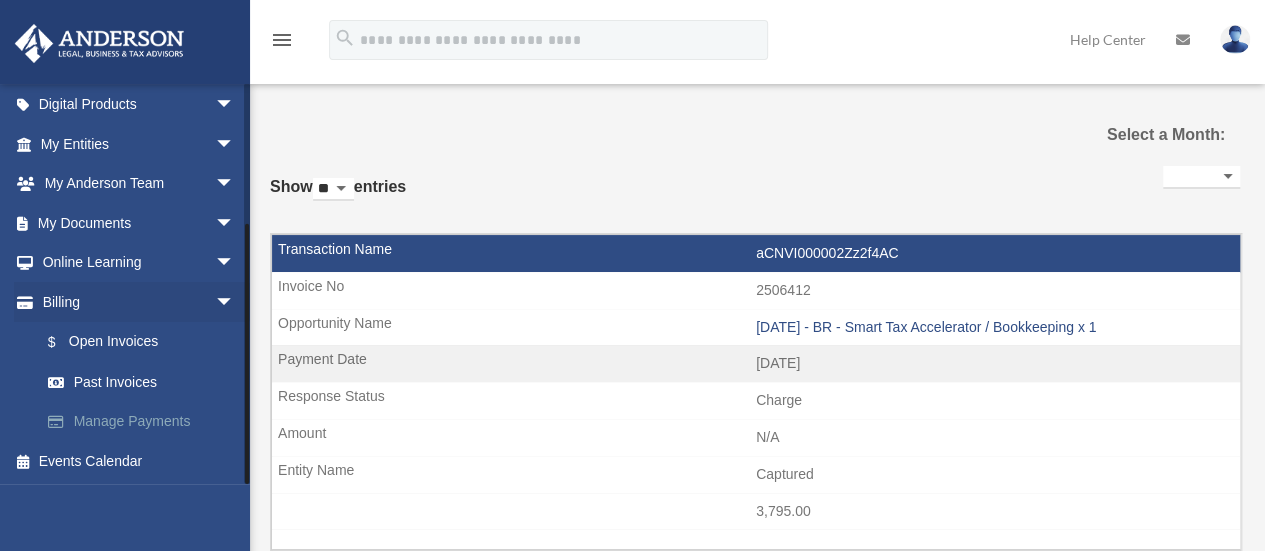click on "Manage Payments" at bounding box center (146, 422) 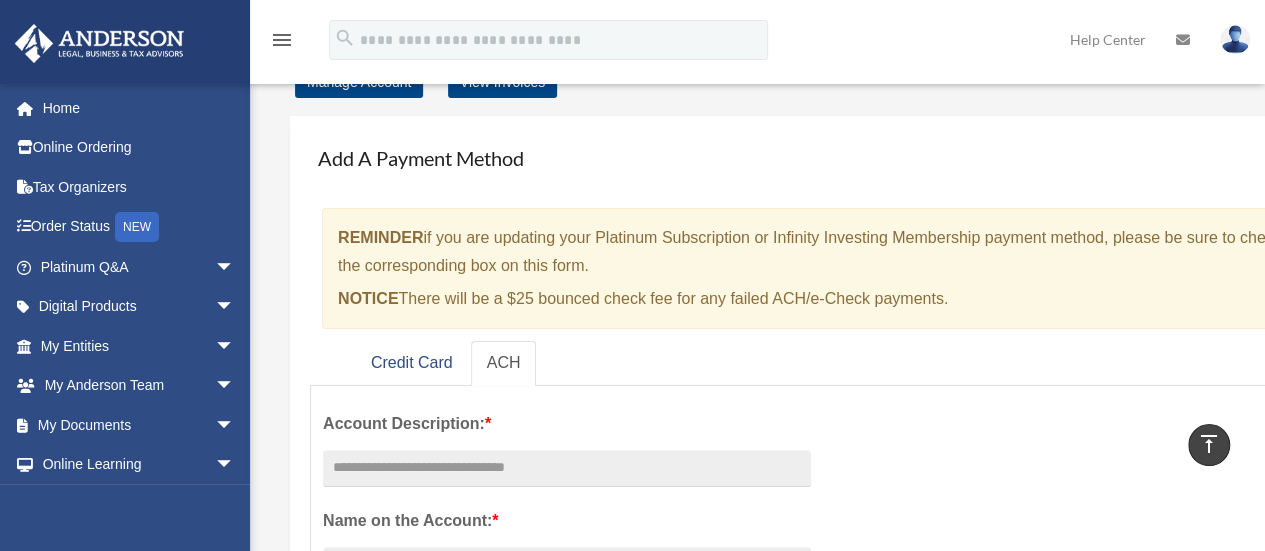 scroll, scrollTop: 0, scrollLeft: 0, axis: both 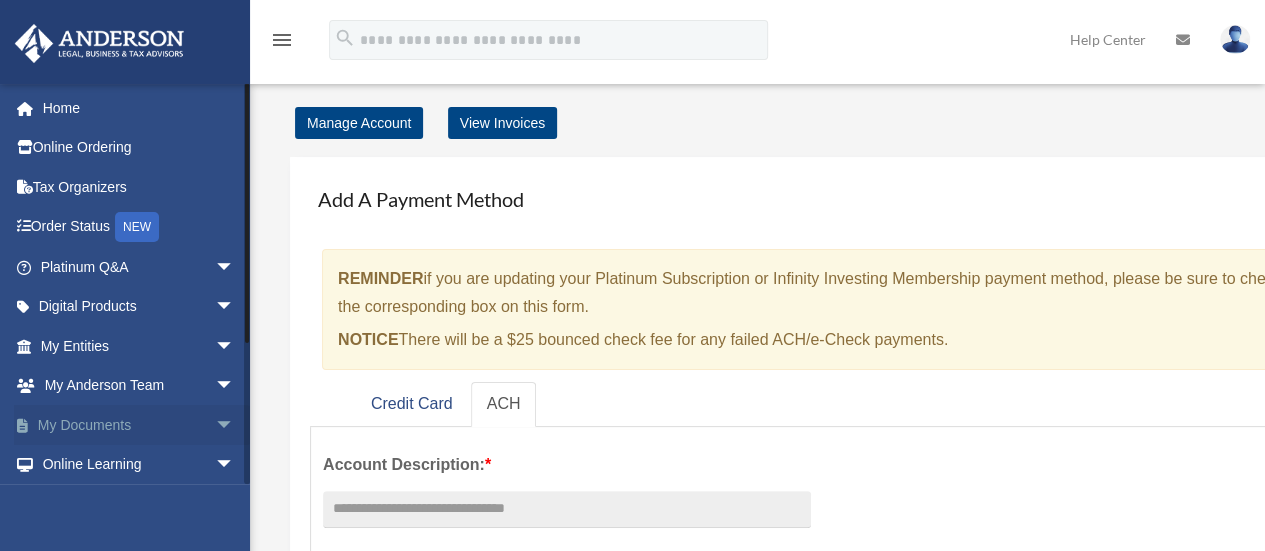 click on "arrow_drop_down" at bounding box center [235, 425] 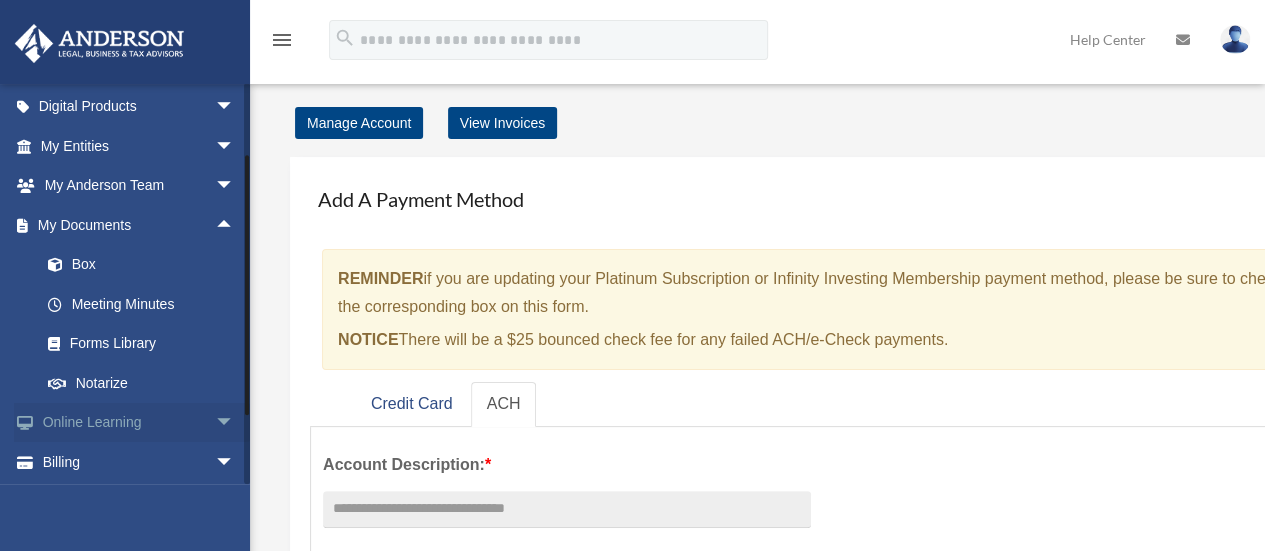 scroll, scrollTop: 100, scrollLeft: 0, axis: vertical 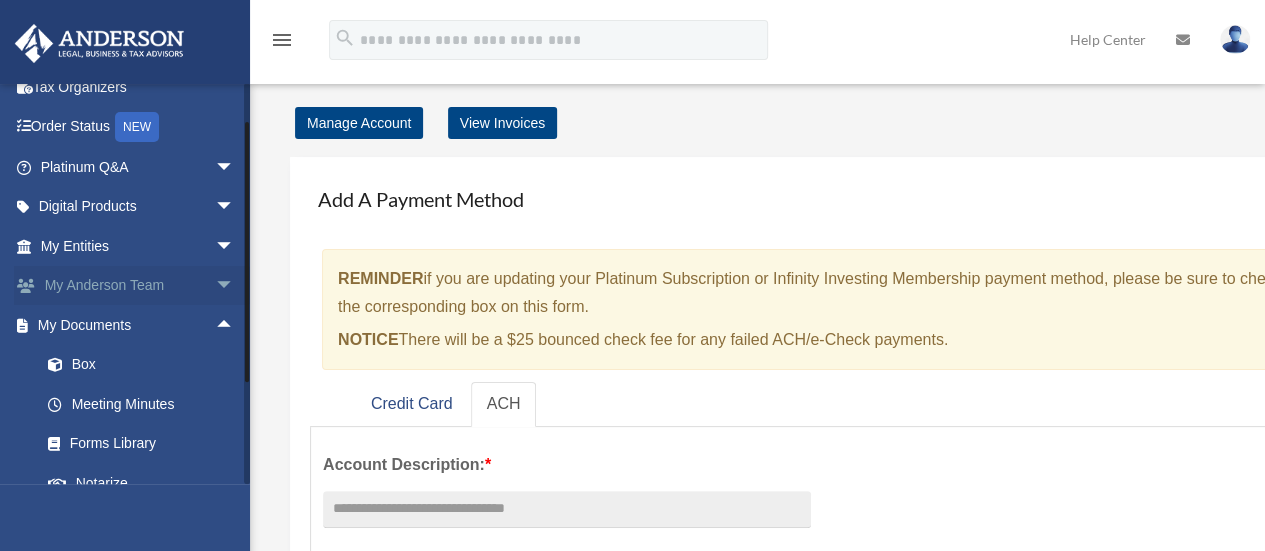 click on "arrow_drop_down" at bounding box center [235, 286] 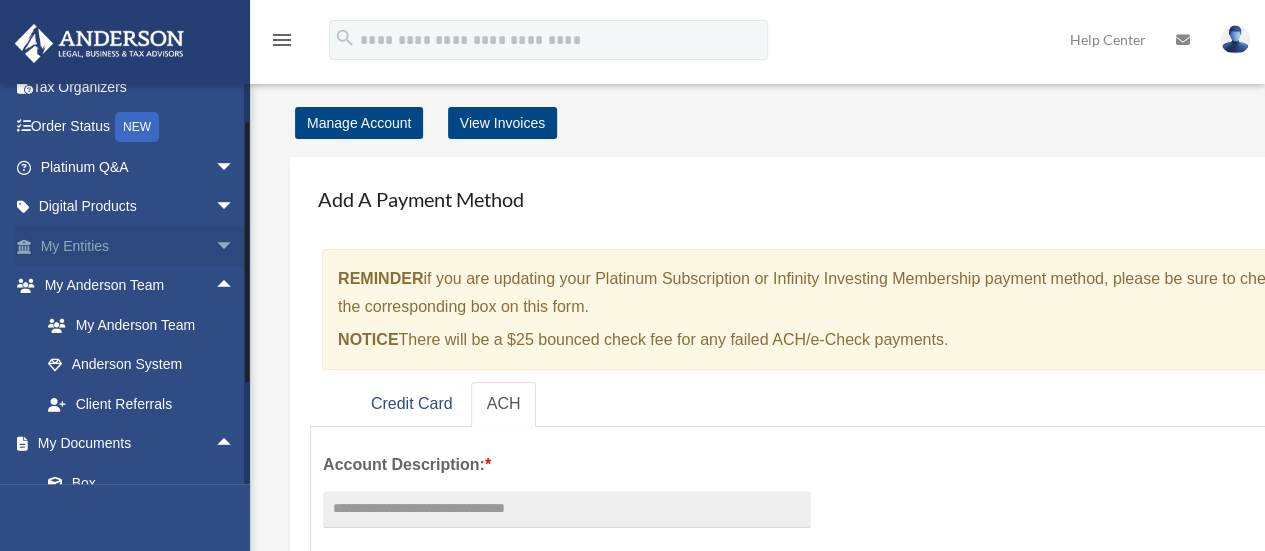 click on "arrow_drop_down" at bounding box center [235, 246] 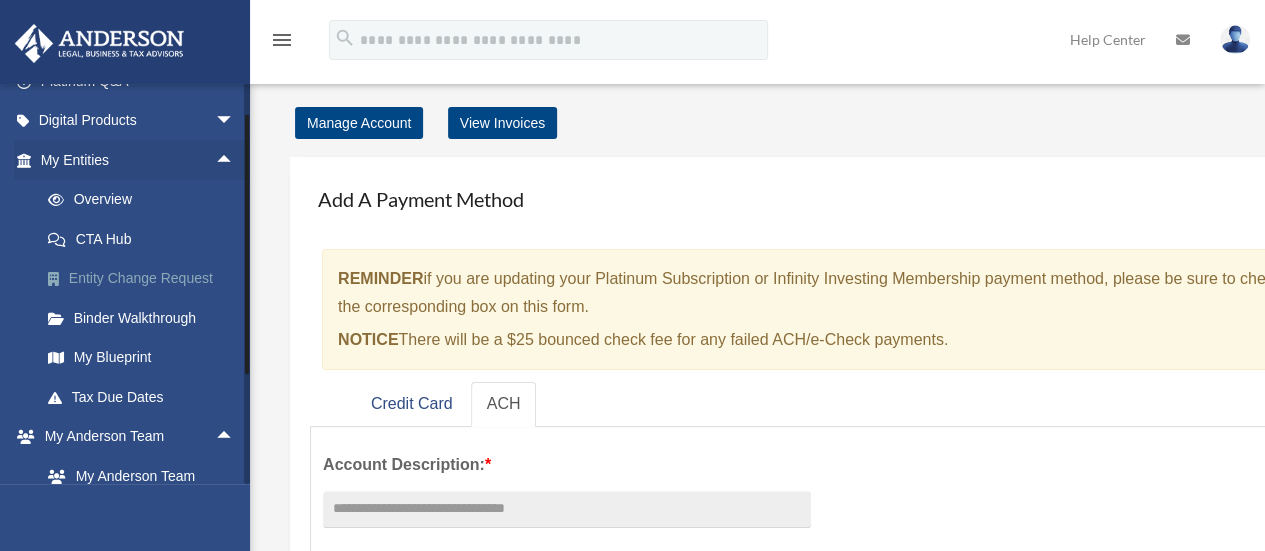 scroll, scrollTop: 200, scrollLeft: 0, axis: vertical 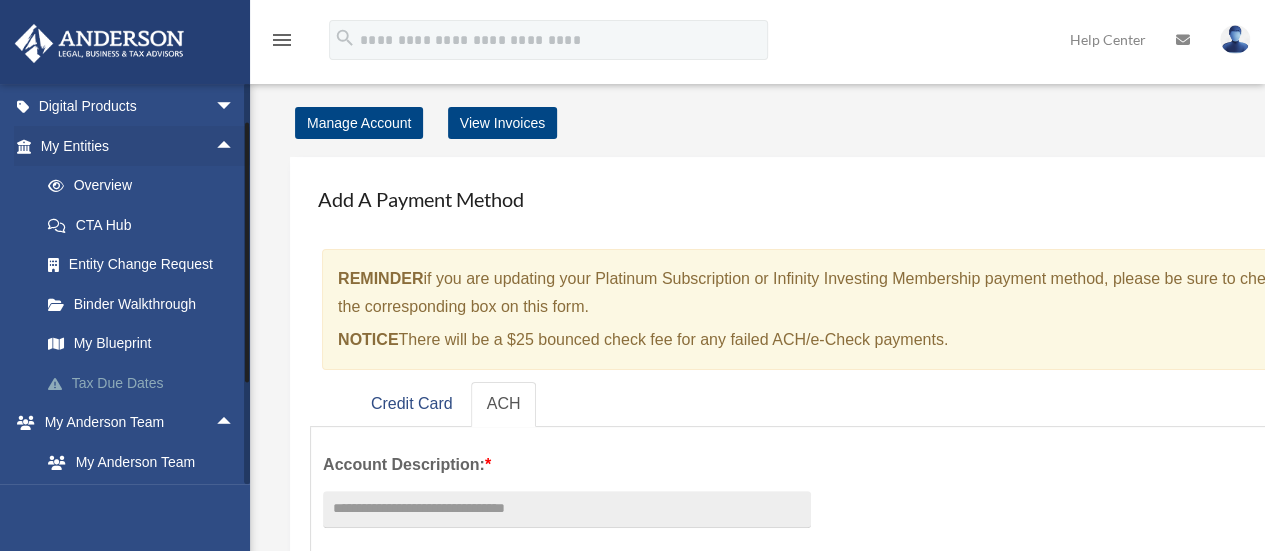 click on "Tax Due Dates" at bounding box center [146, 383] 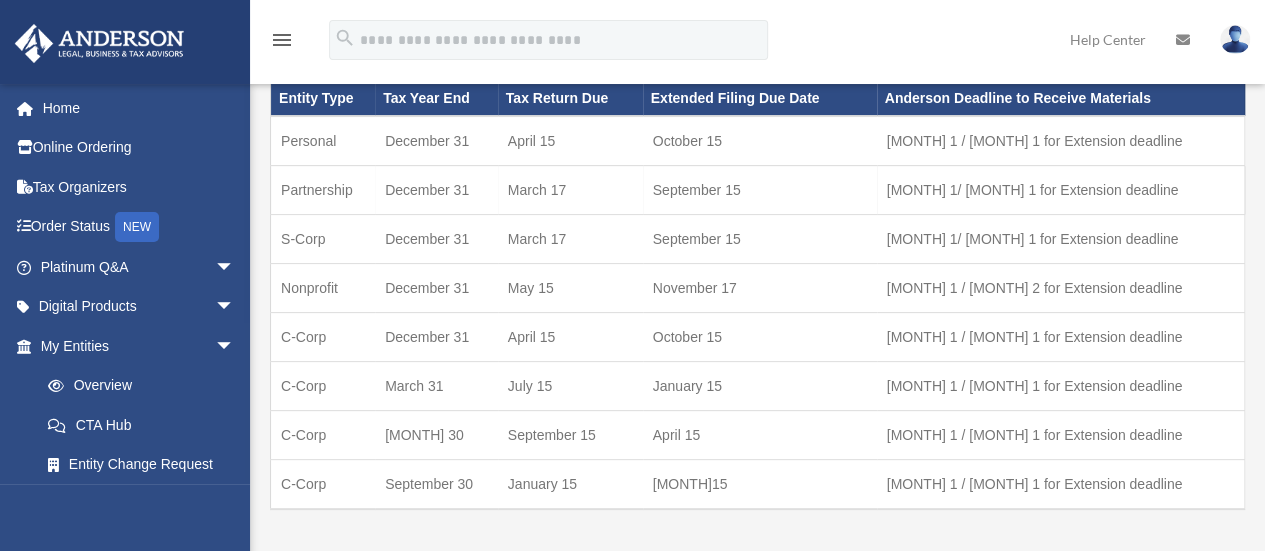 scroll, scrollTop: 100, scrollLeft: 0, axis: vertical 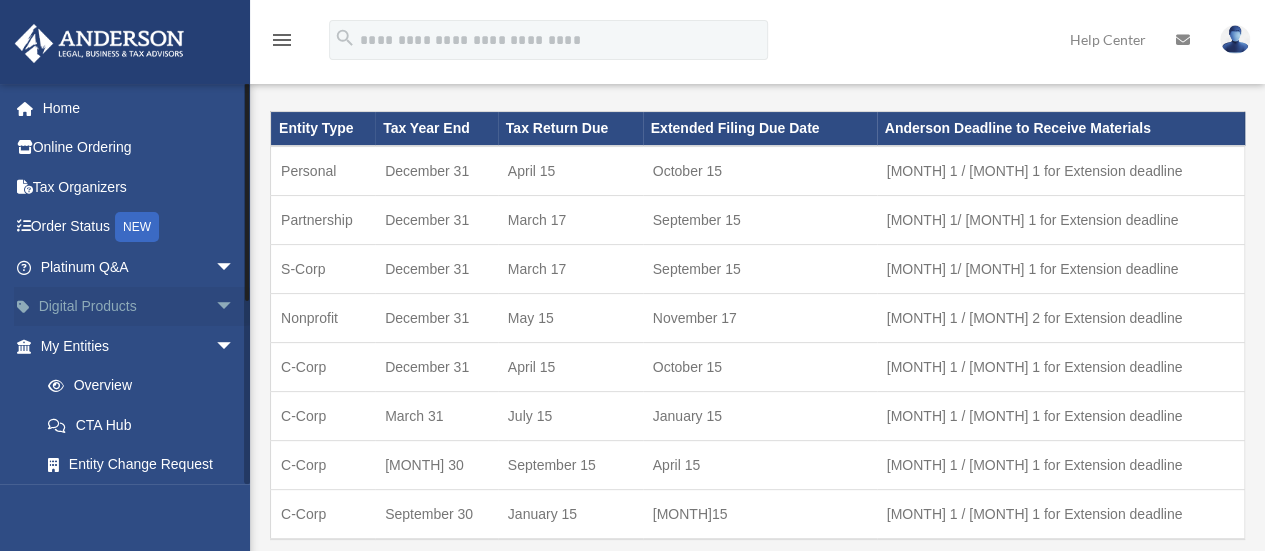 click on "arrow_drop_down" at bounding box center [235, 307] 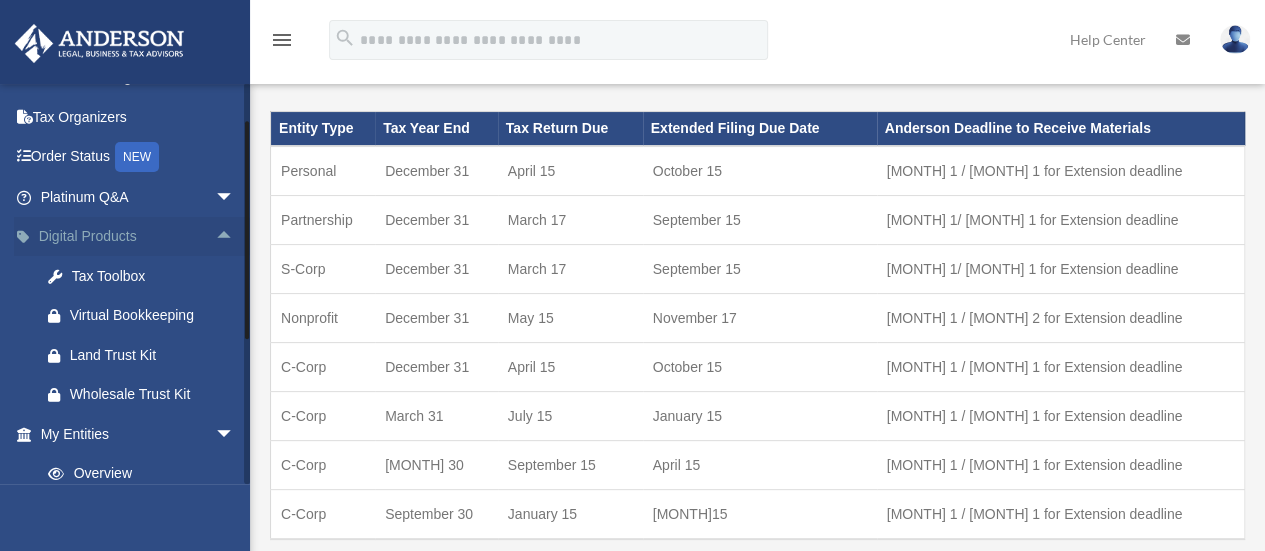 scroll, scrollTop: 100, scrollLeft: 0, axis: vertical 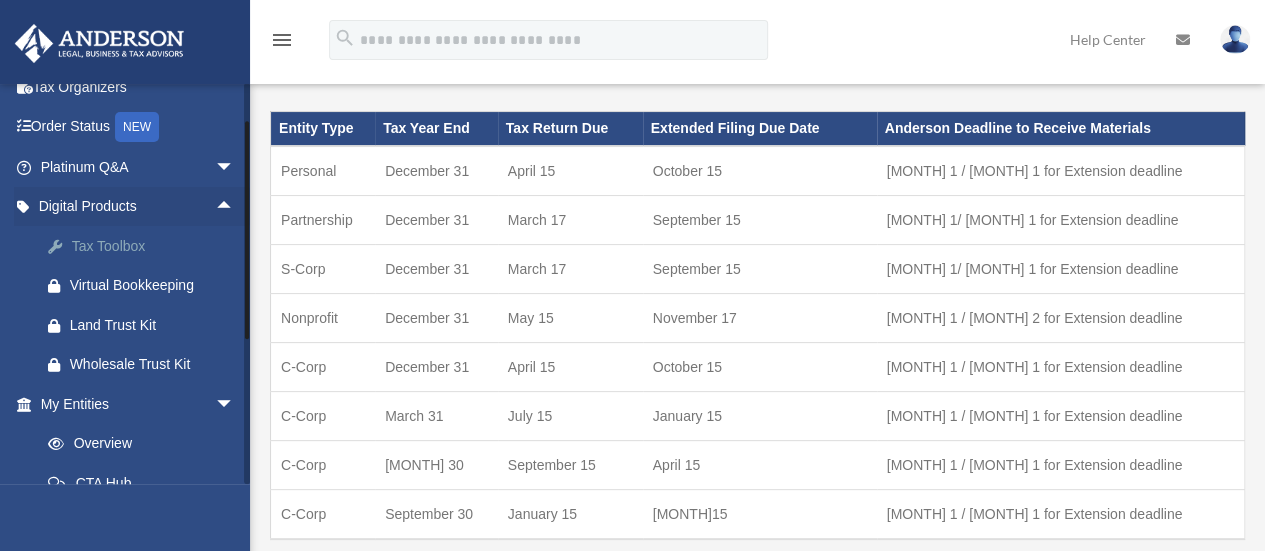 click on "Tax Toolbox" at bounding box center [155, 246] 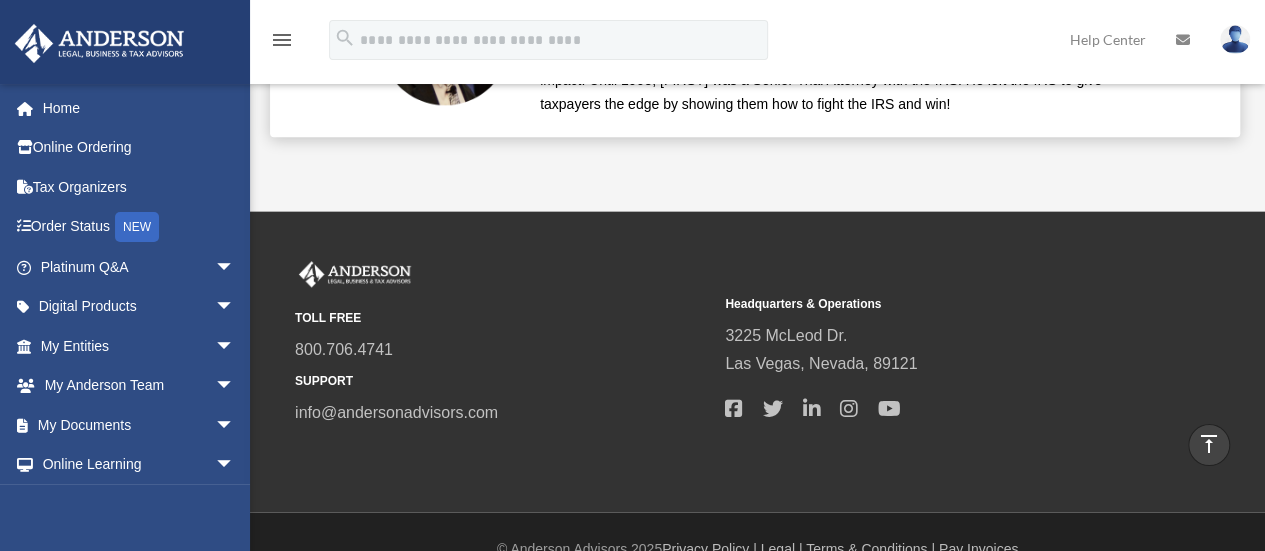 scroll, scrollTop: 5090, scrollLeft: 0, axis: vertical 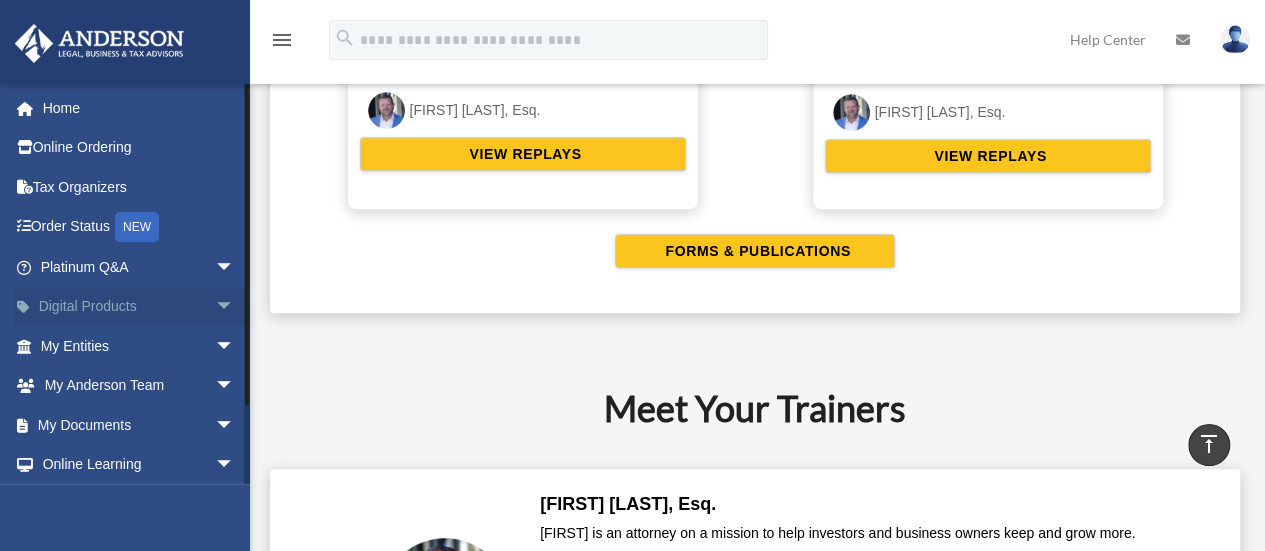click on "arrow_drop_down" at bounding box center (235, 307) 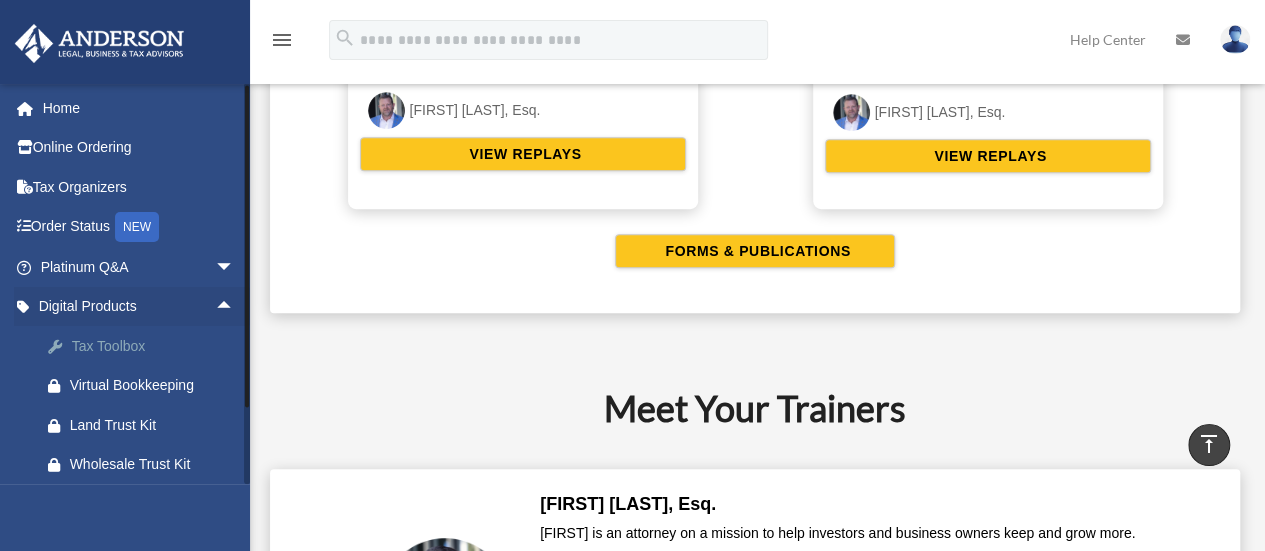 scroll, scrollTop: 100, scrollLeft: 0, axis: vertical 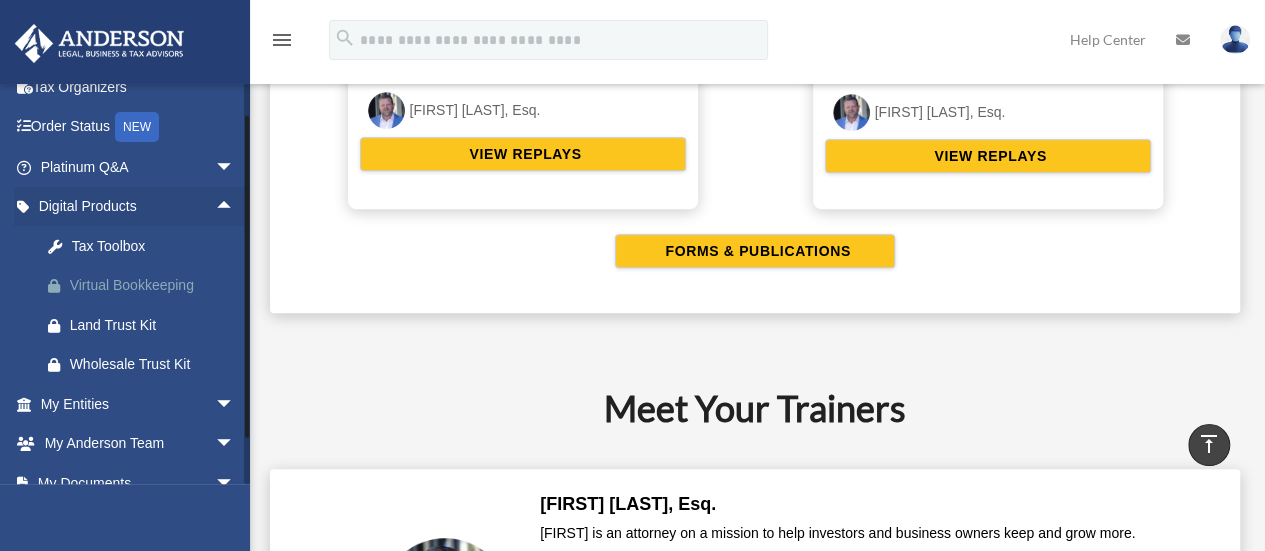 click on "Virtual Bookkeeping" at bounding box center [155, 285] 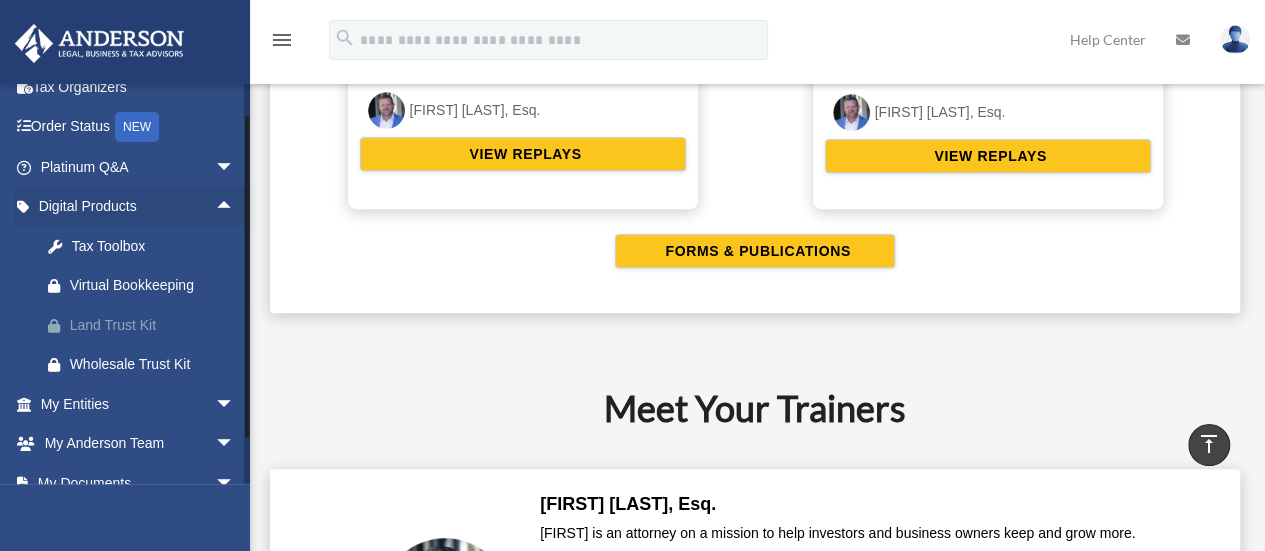 click on "Land Trust Kit" at bounding box center [155, 325] 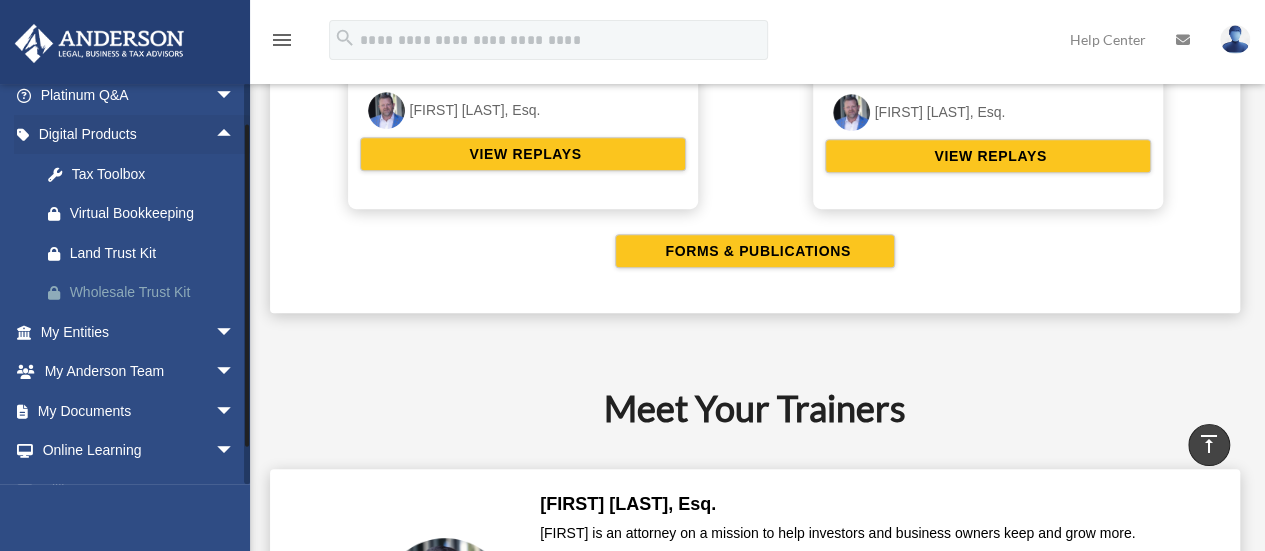 scroll, scrollTop: 200, scrollLeft: 0, axis: vertical 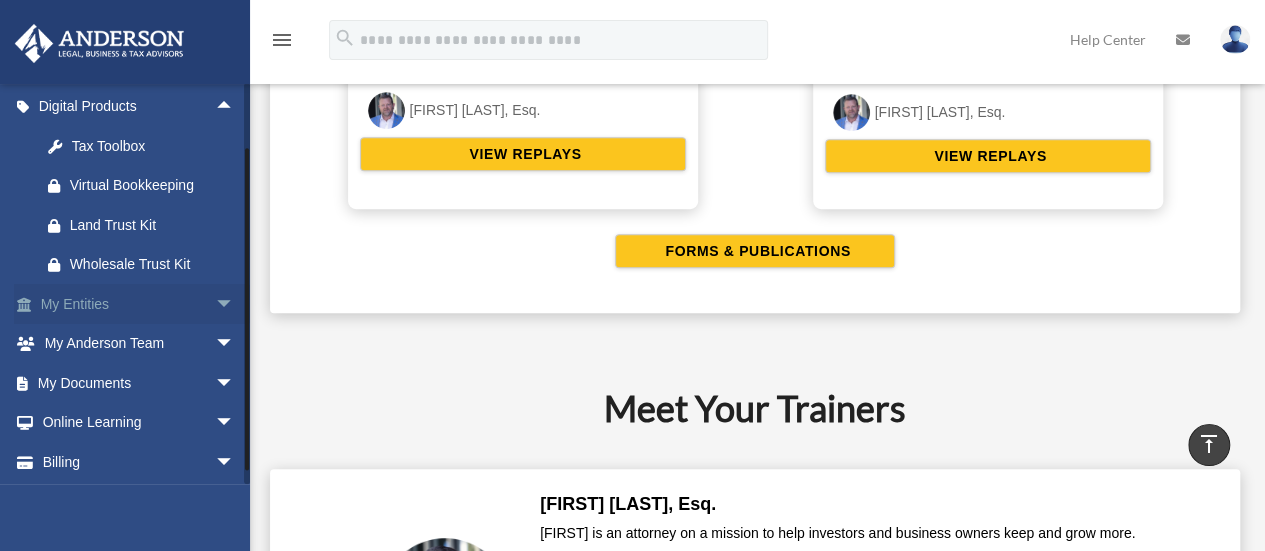 click on "arrow_drop_down" at bounding box center [235, 304] 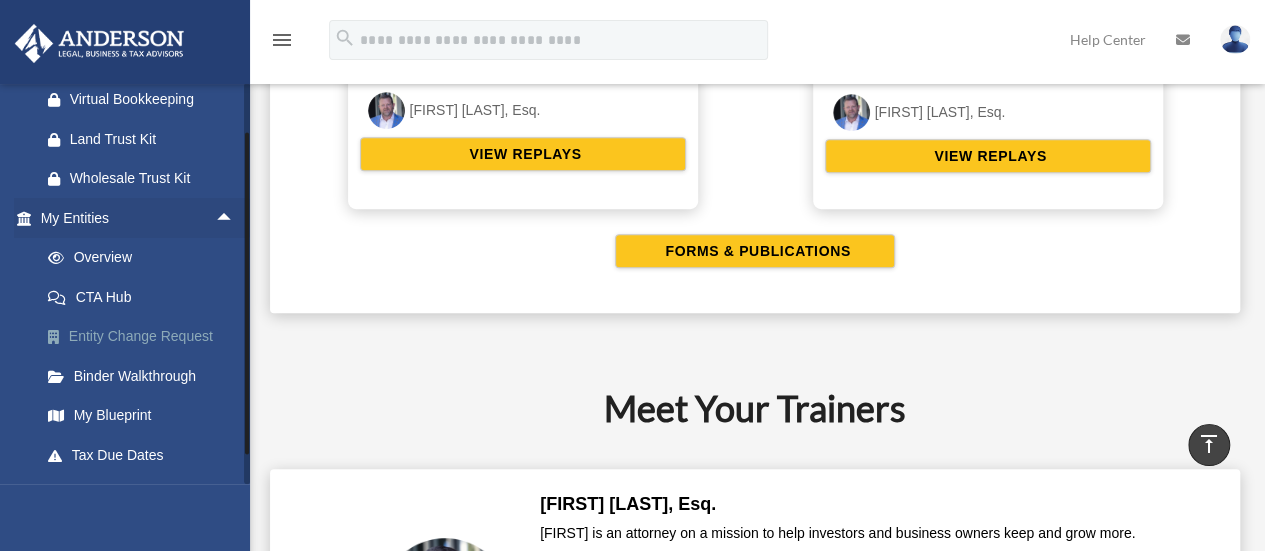 scroll, scrollTop: 300, scrollLeft: 0, axis: vertical 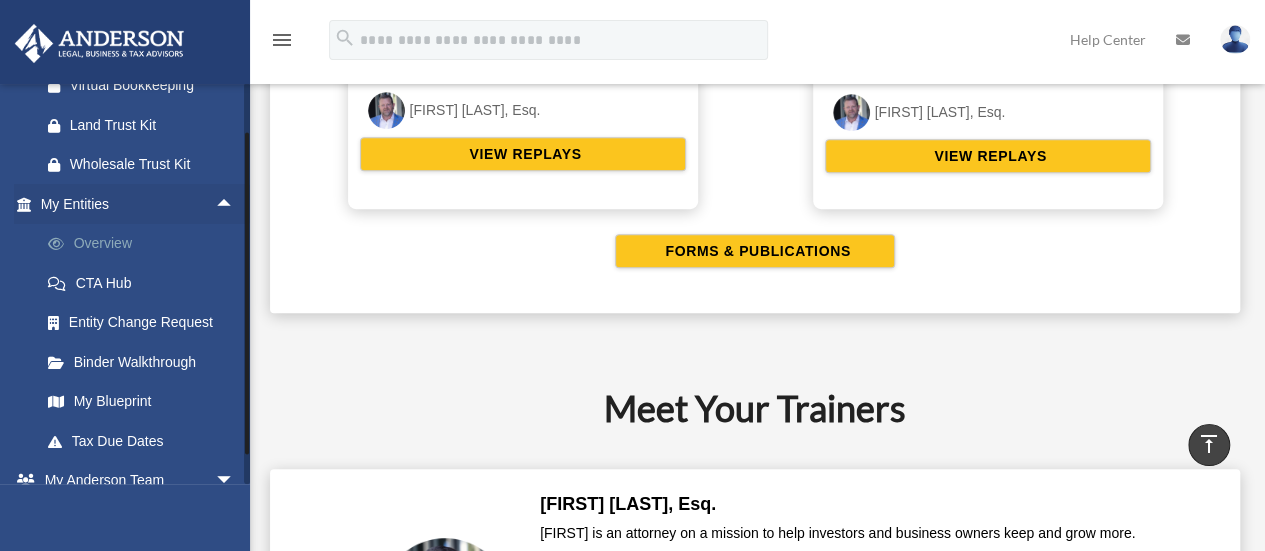 click on "Overview" at bounding box center (146, 244) 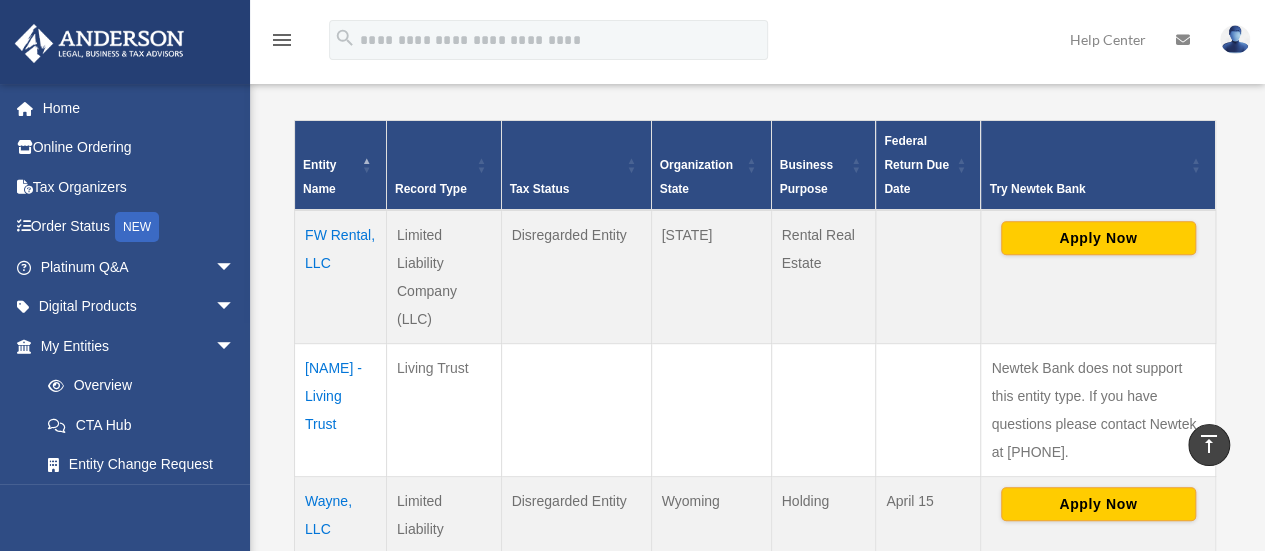 scroll, scrollTop: 500, scrollLeft: 0, axis: vertical 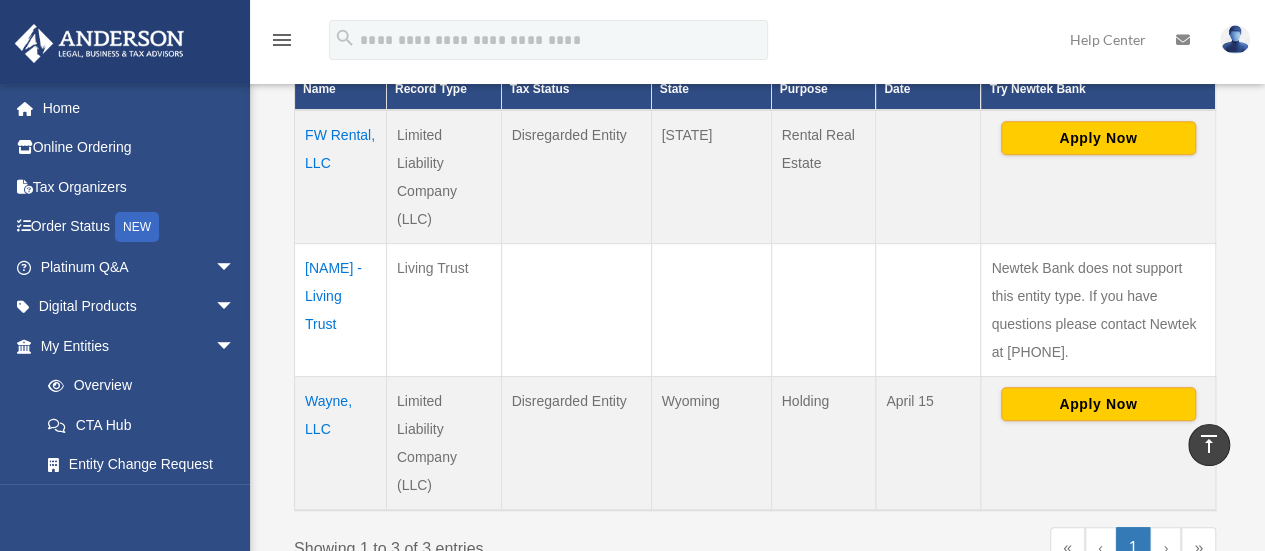 click on "Wayne, LLC" at bounding box center [341, 443] 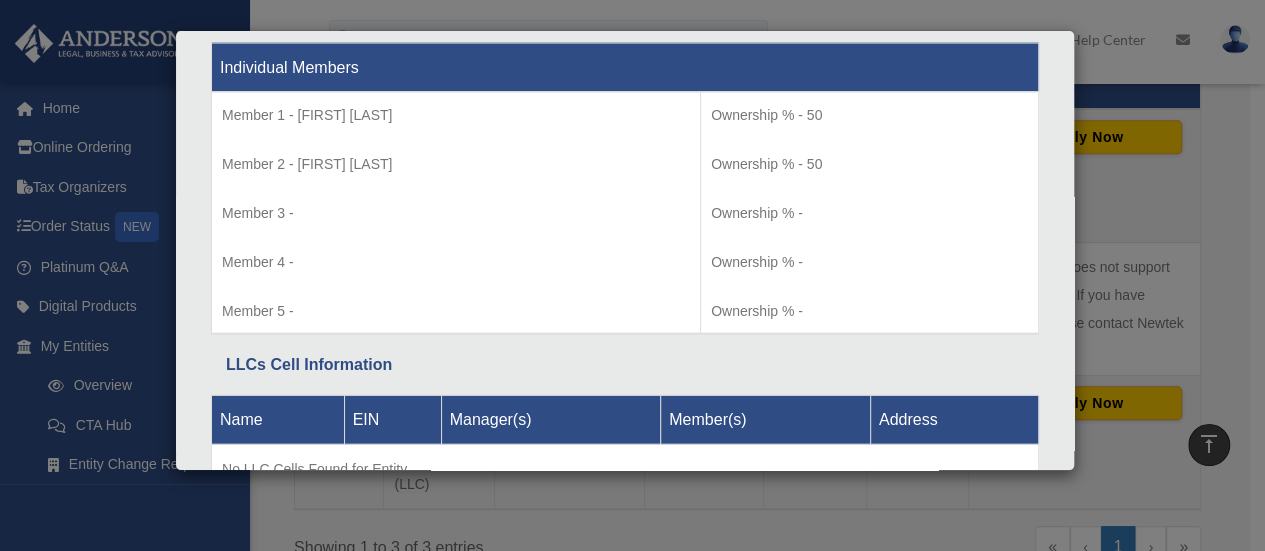 scroll, scrollTop: 2188, scrollLeft: 0, axis: vertical 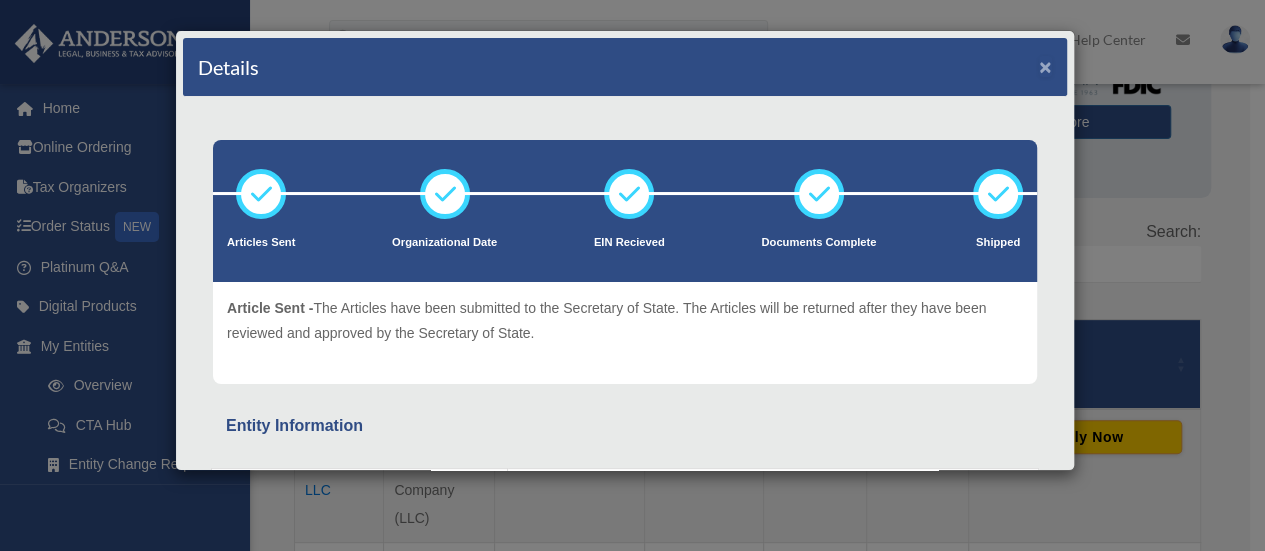 click on "×" at bounding box center (1045, 66) 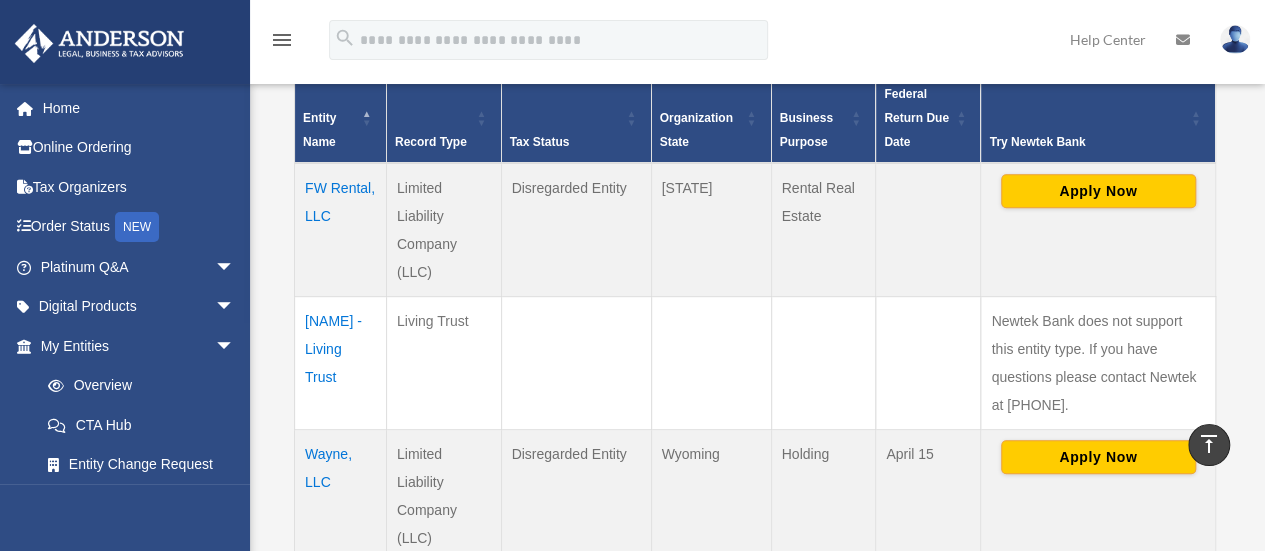 scroll, scrollTop: 400, scrollLeft: 0, axis: vertical 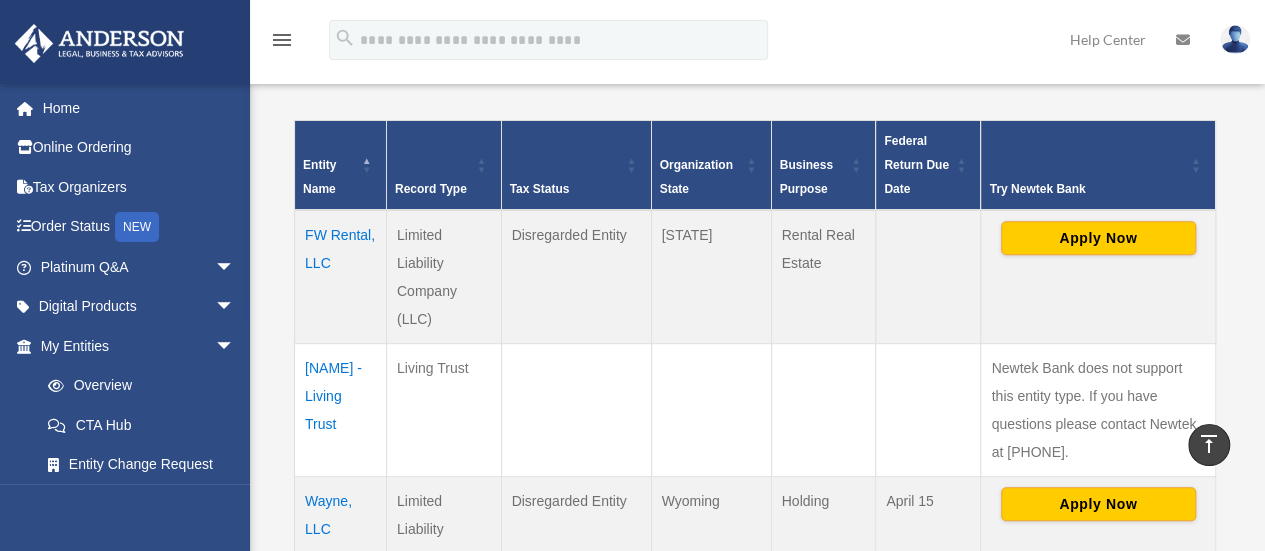 click on "FW Rental, LLC" at bounding box center [341, 277] 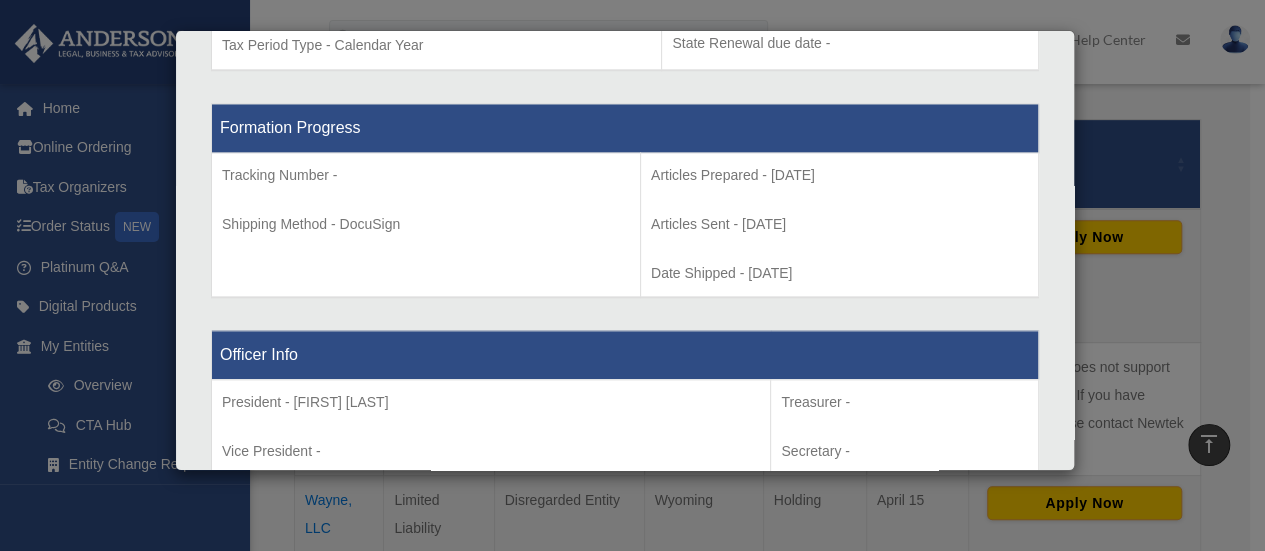 scroll, scrollTop: 1008, scrollLeft: 0, axis: vertical 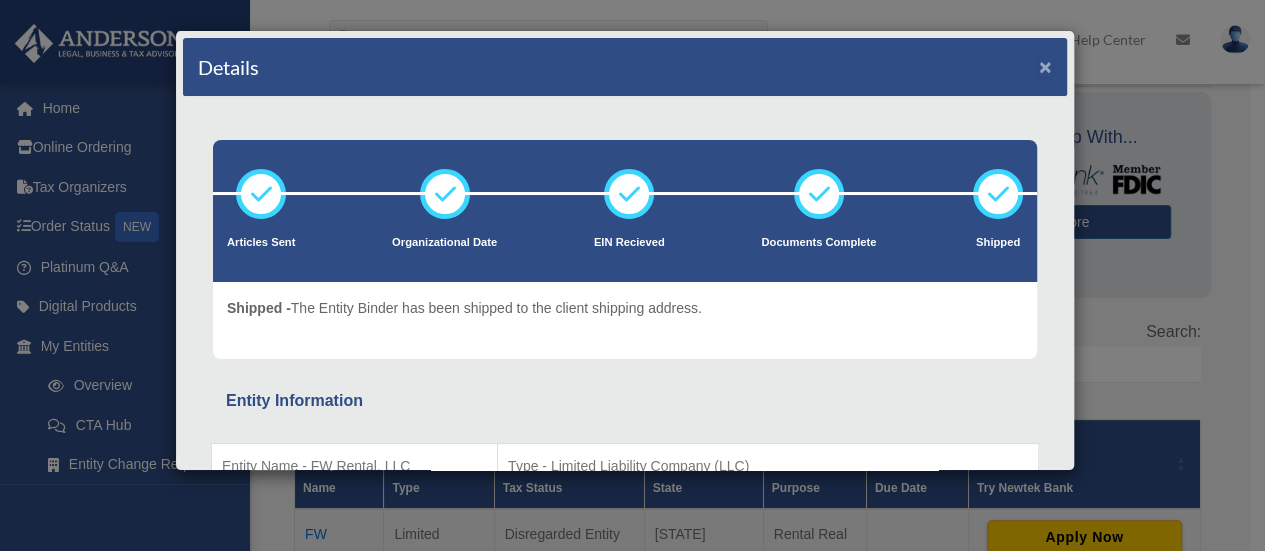 click on "×" at bounding box center [1045, 66] 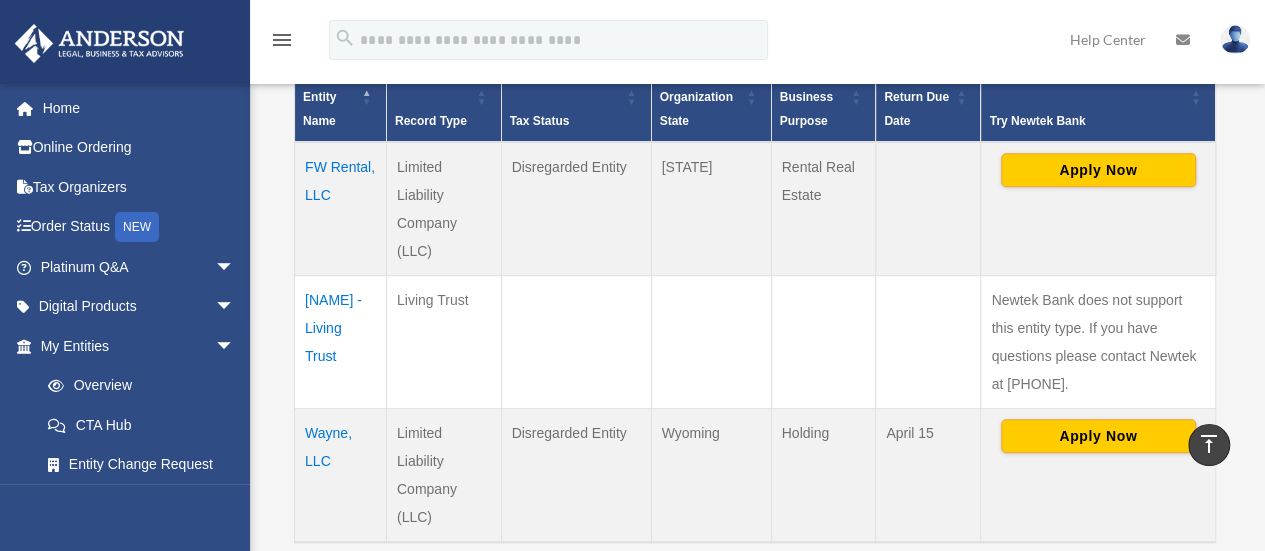 scroll, scrollTop: 500, scrollLeft: 0, axis: vertical 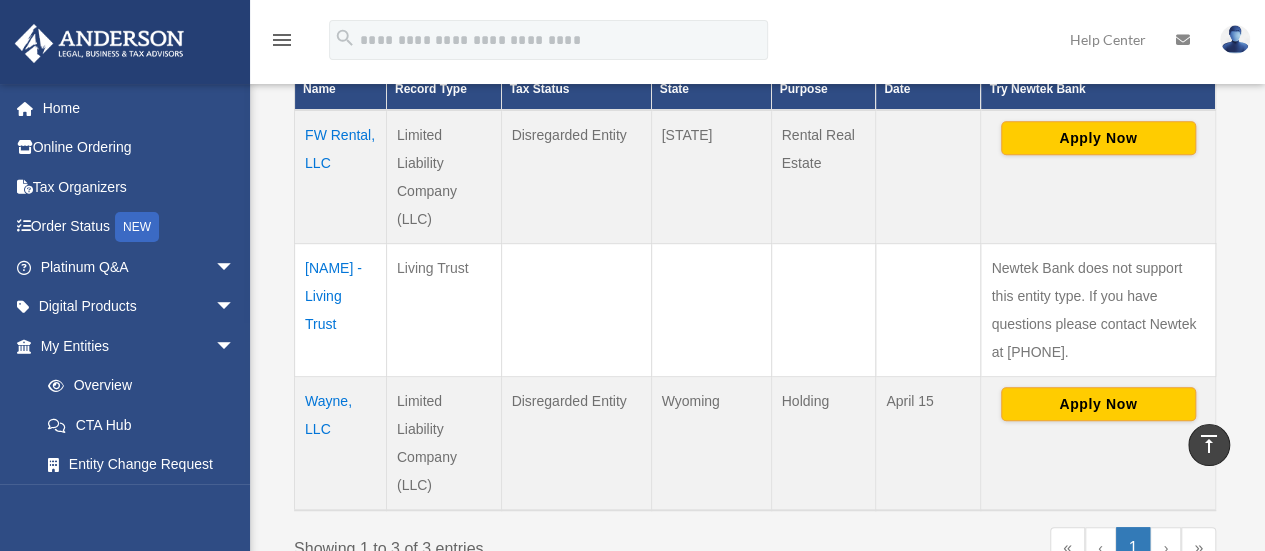 click on "[NAME] - Living Trust" at bounding box center (341, 309) 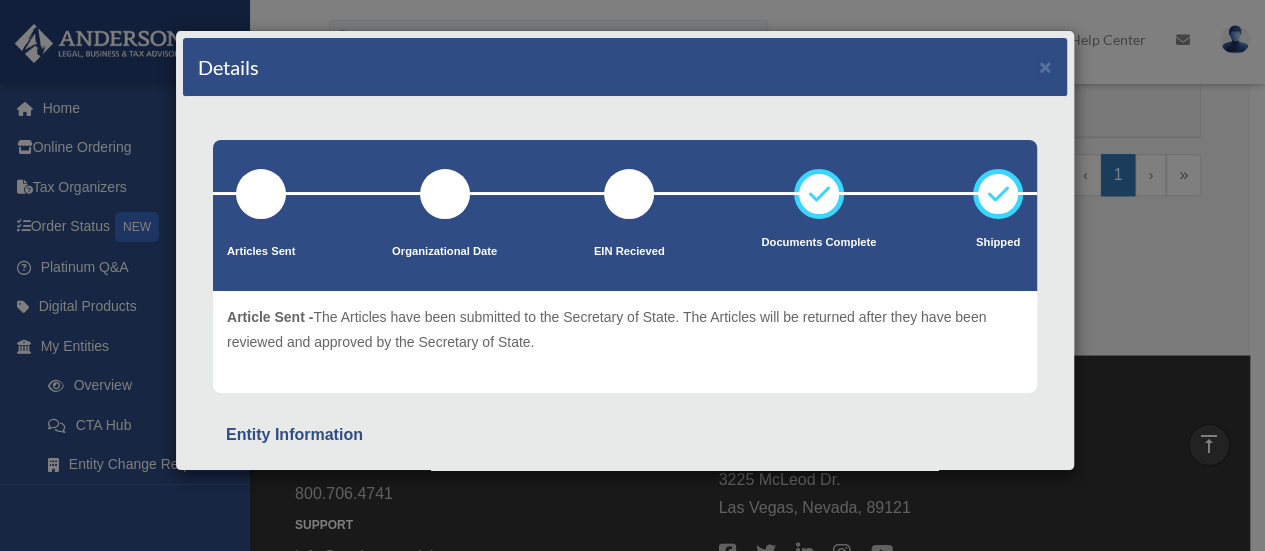 scroll, scrollTop: 800, scrollLeft: 0, axis: vertical 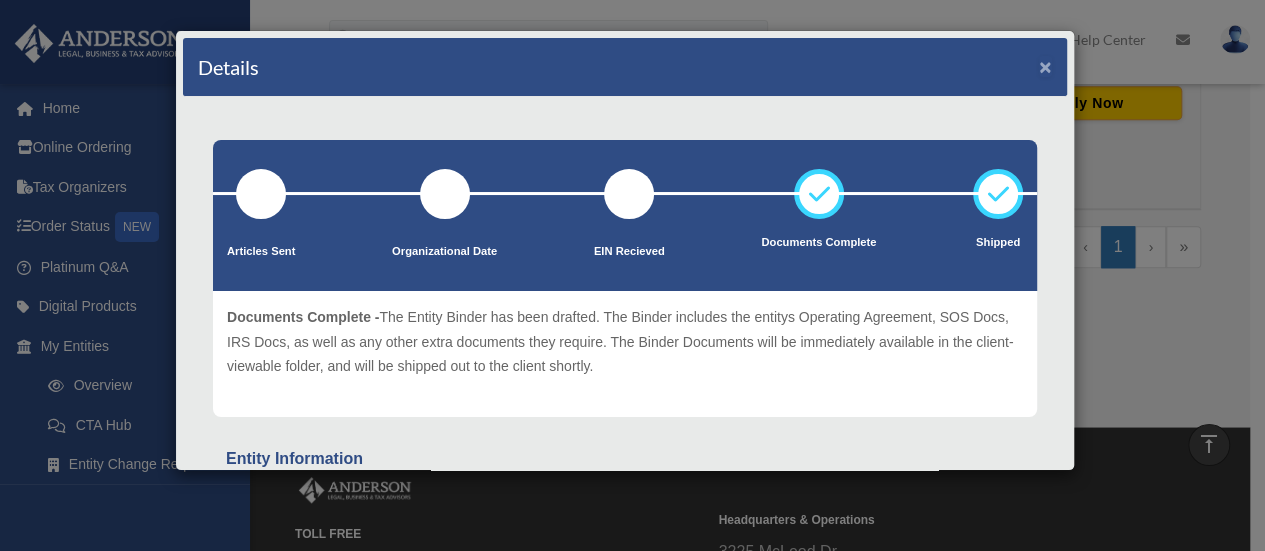 click on "×" at bounding box center (1045, 66) 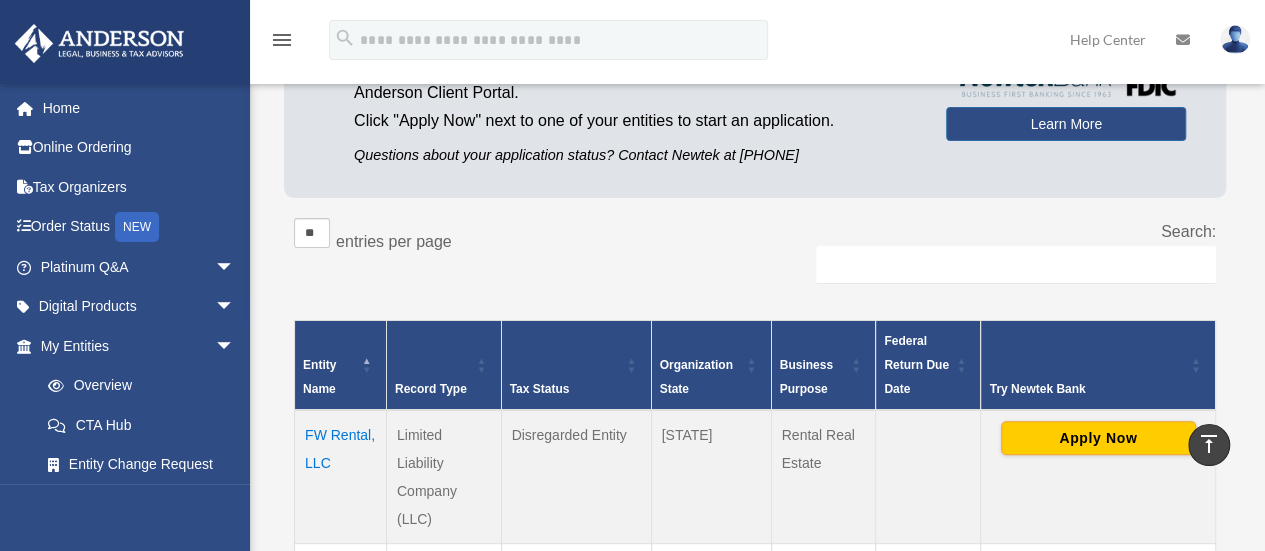 scroll, scrollTop: 0, scrollLeft: 0, axis: both 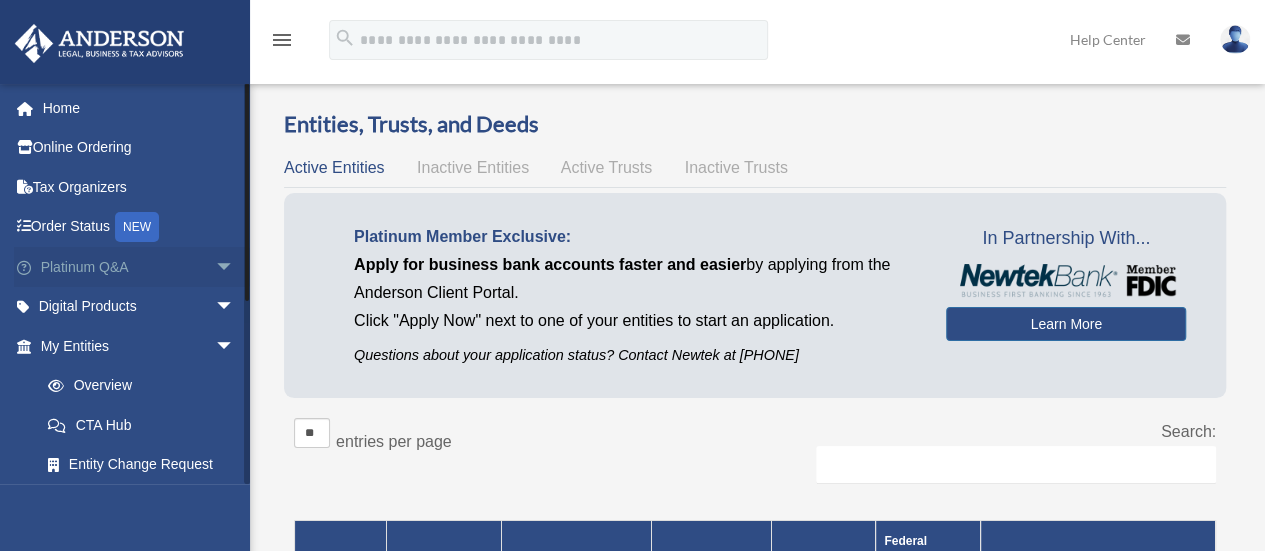 click on "arrow_drop_down" at bounding box center [235, 267] 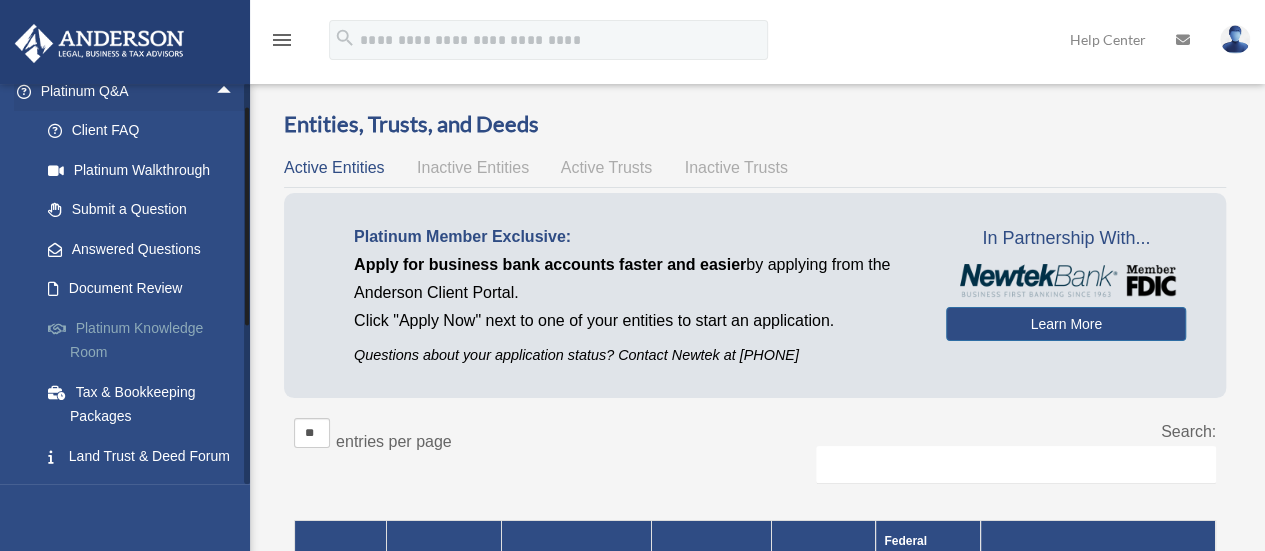 scroll, scrollTop: 200, scrollLeft: 0, axis: vertical 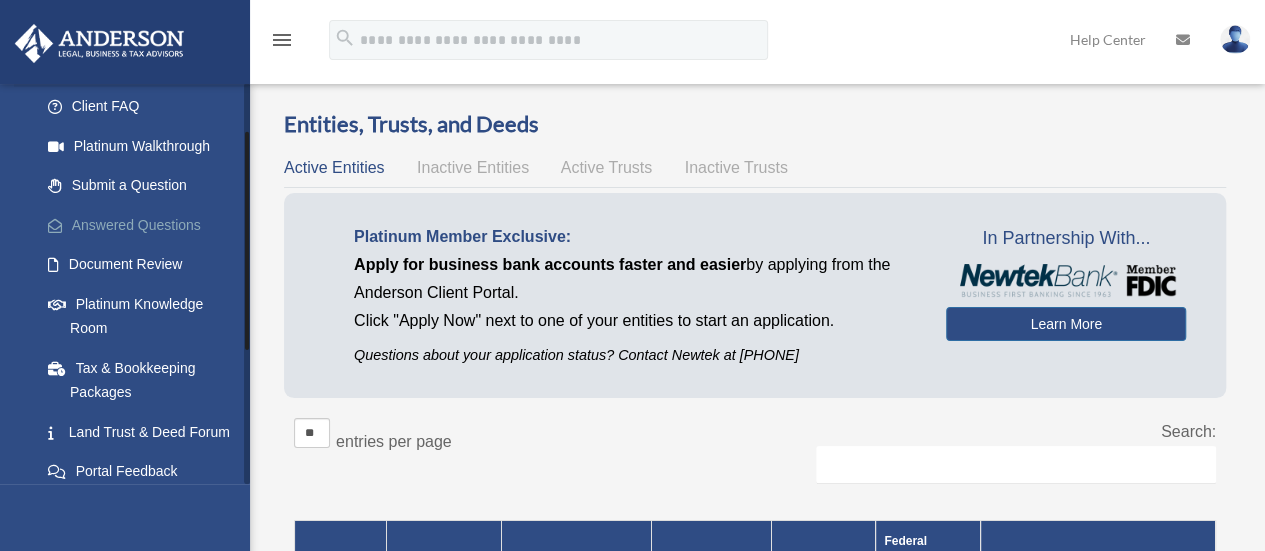 click on "Answered Questions" at bounding box center (146, 225) 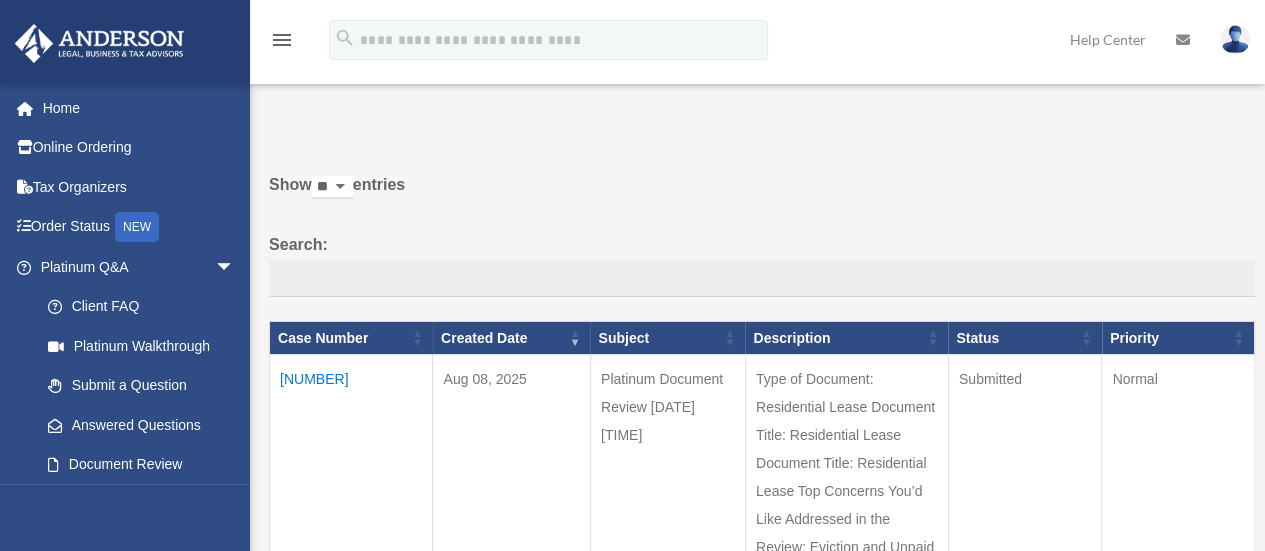scroll, scrollTop: 0, scrollLeft: 0, axis: both 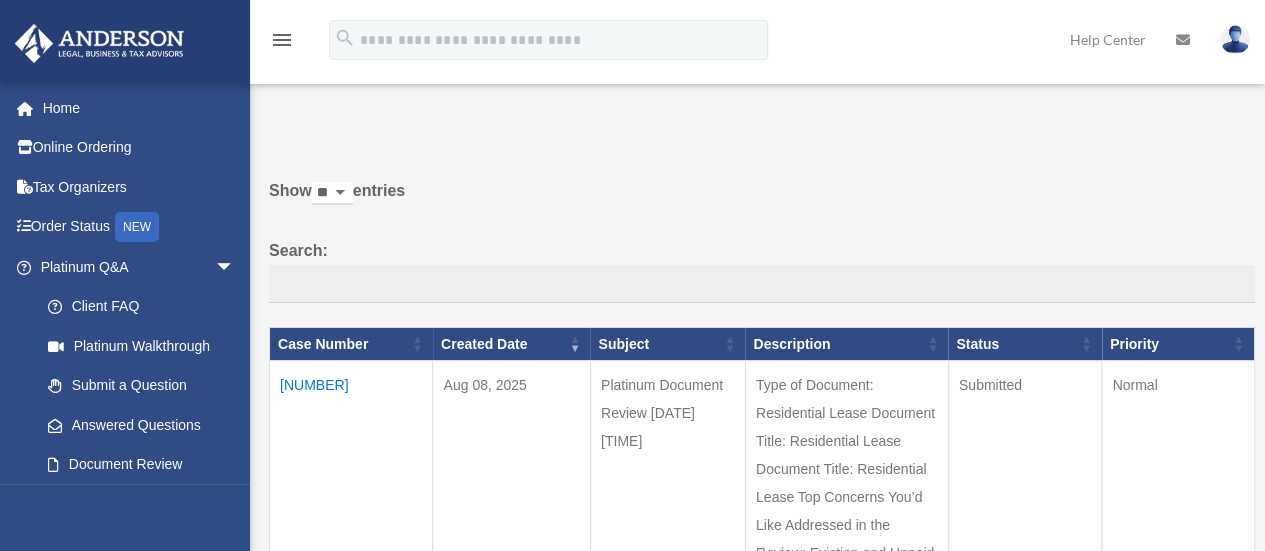click on "01070069" at bounding box center [351, 484] 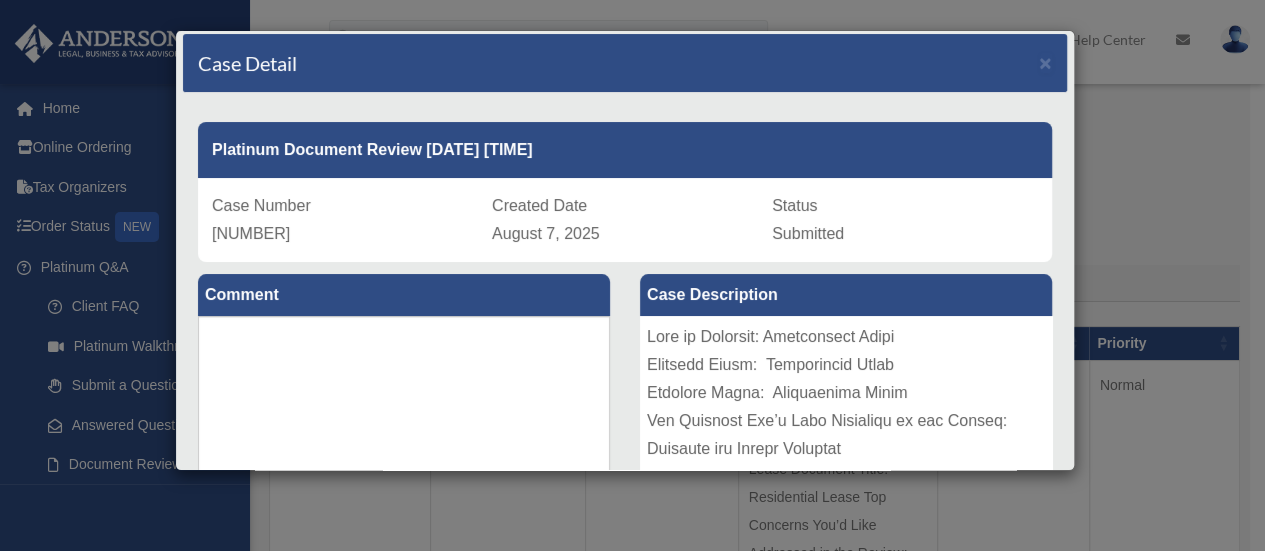 scroll, scrollTop: 0, scrollLeft: 0, axis: both 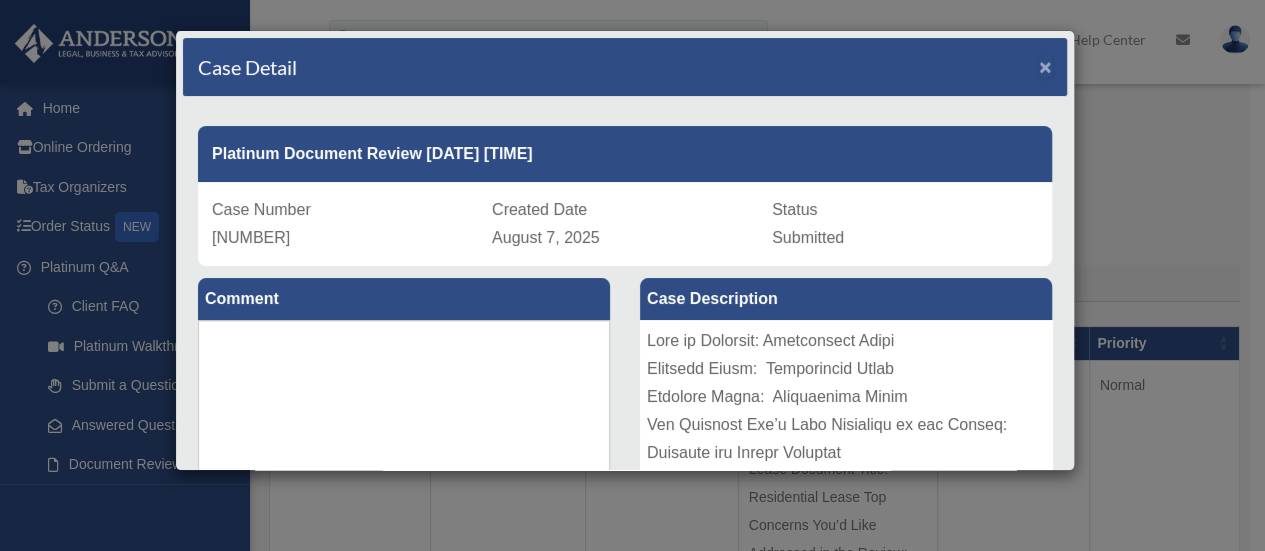 click on "×" at bounding box center [1045, 66] 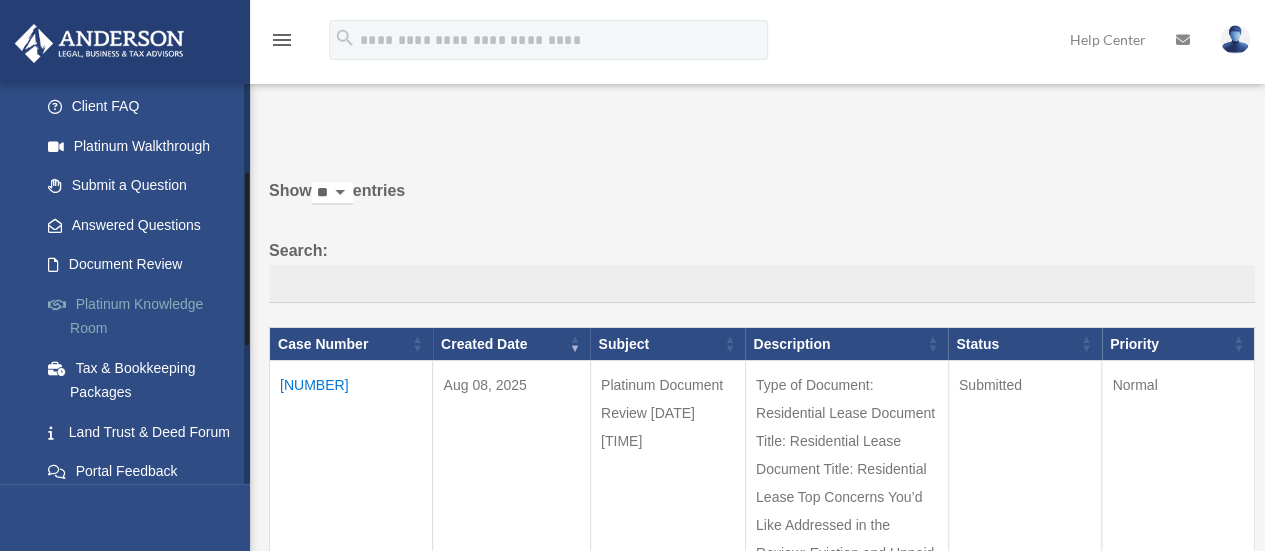 scroll, scrollTop: 300, scrollLeft: 0, axis: vertical 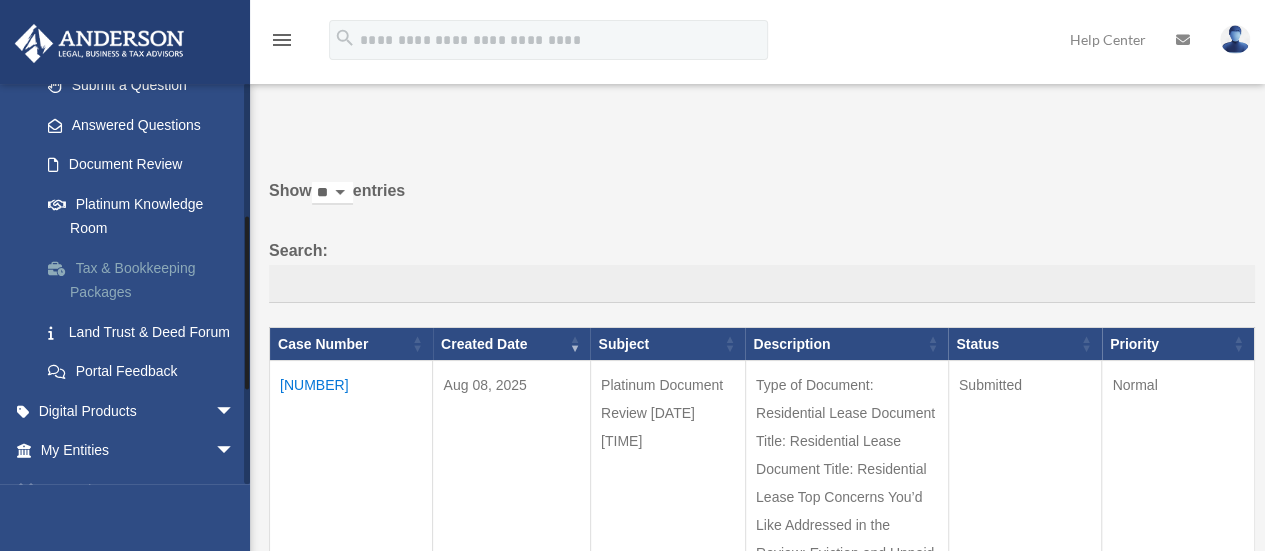 click on "Tax & Bookkeeping Packages" at bounding box center [146, 280] 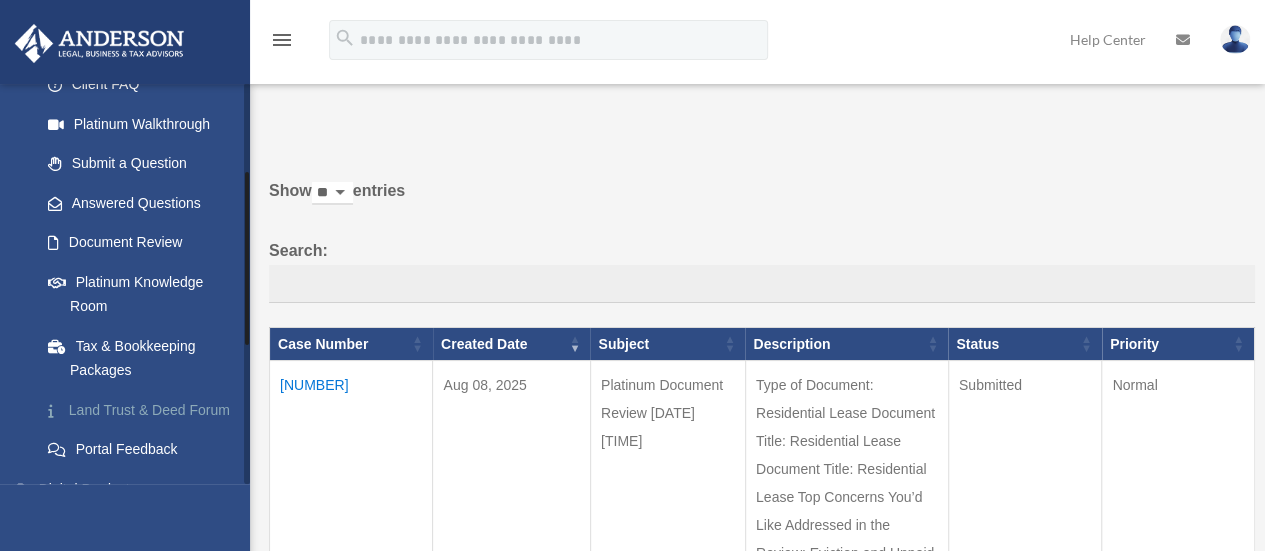 scroll, scrollTop: 200, scrollLeft: 0, axis: vertical 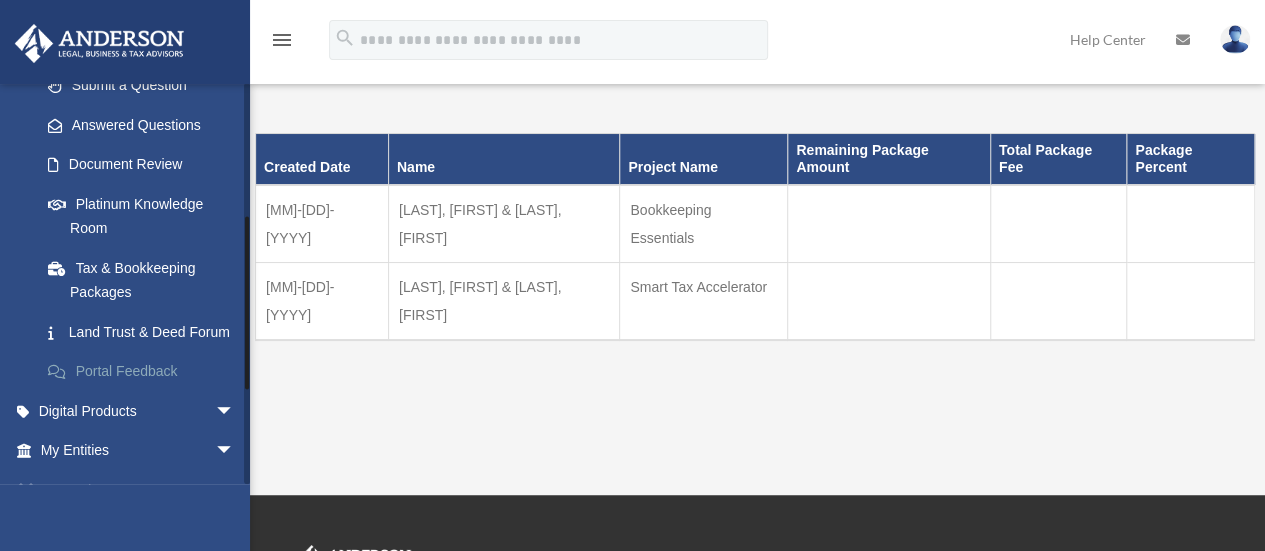 click on "Portal Feedback" at bounding box center [146, 372] 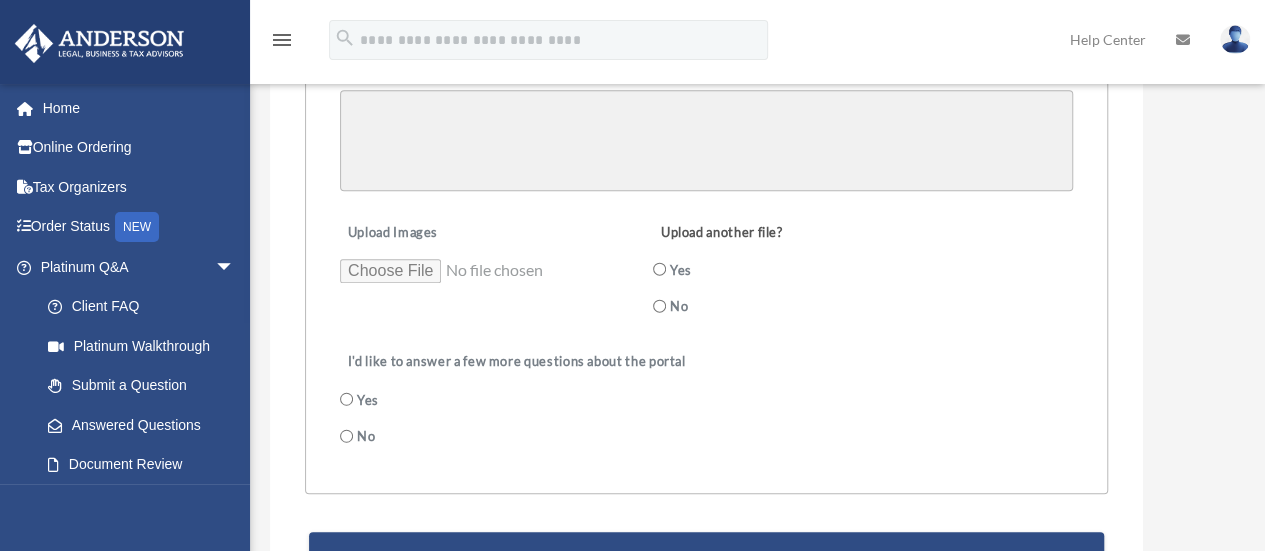scroll, scrollTop: 600, scrollLeft: 0, axis: vertical 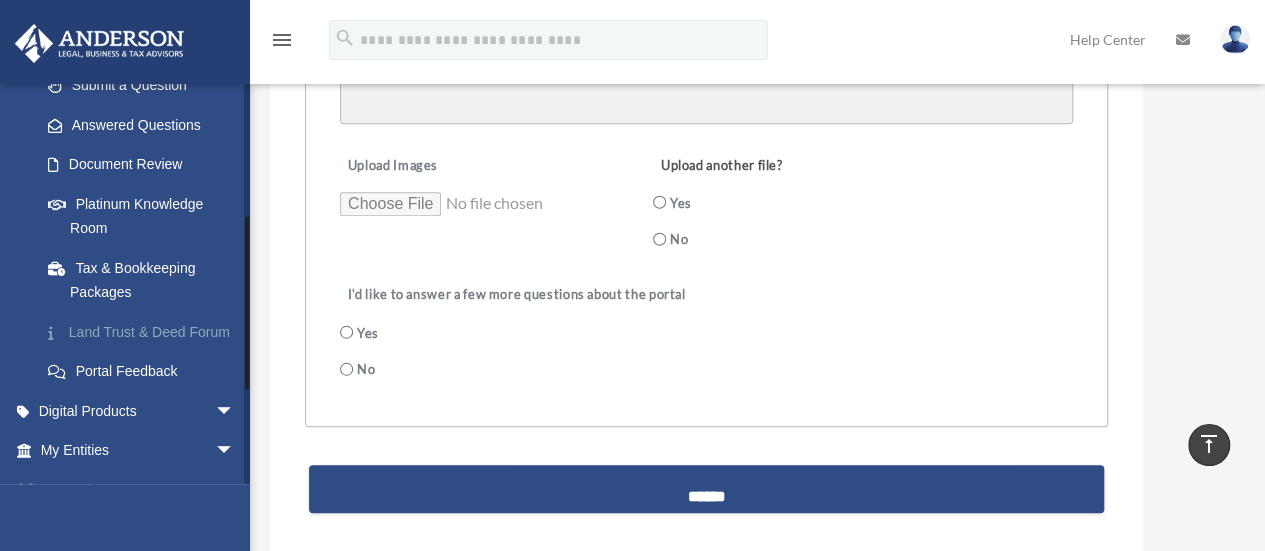 click on "Land Trust & Deed Forum" at bounding box center [146, 332] 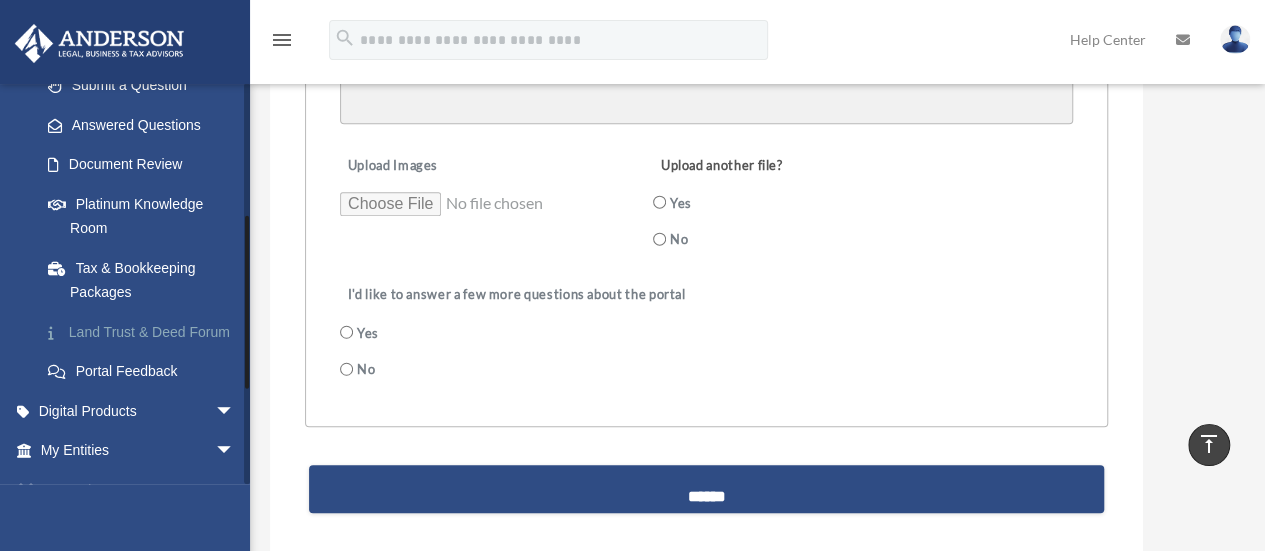 scroll, scrollTop: 200, scrollLeft: 0, axis: vertical 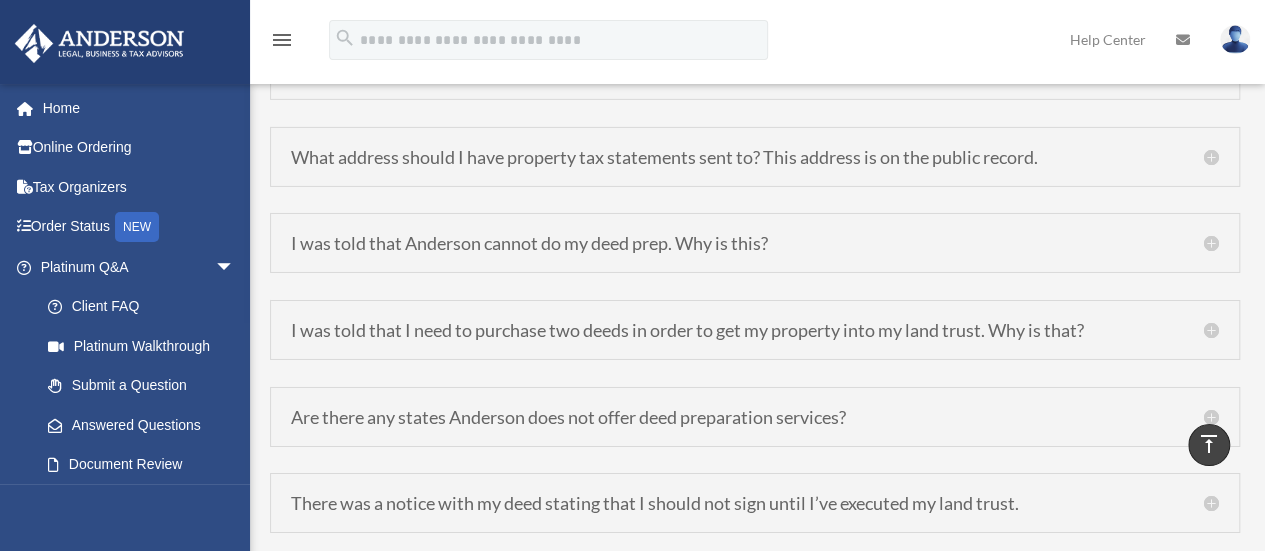 click on "What address should I have property tax statements sent to? This address is on the public record." at bounding box center [755, 157] 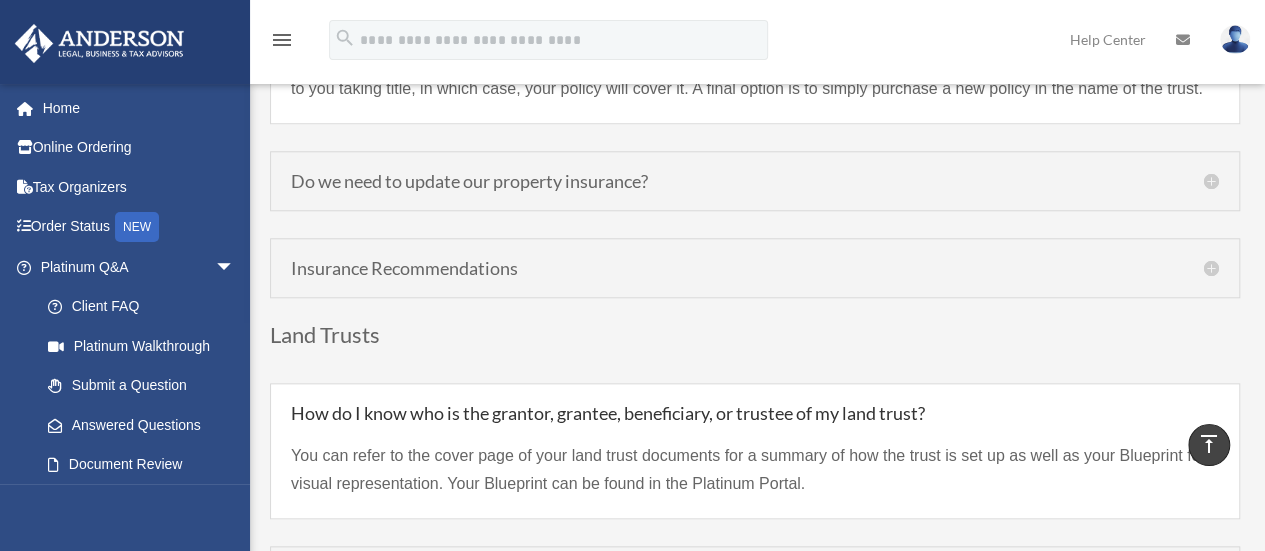 scroll, scrollTop: 4713, scrollLeft: 0, axis: vertical 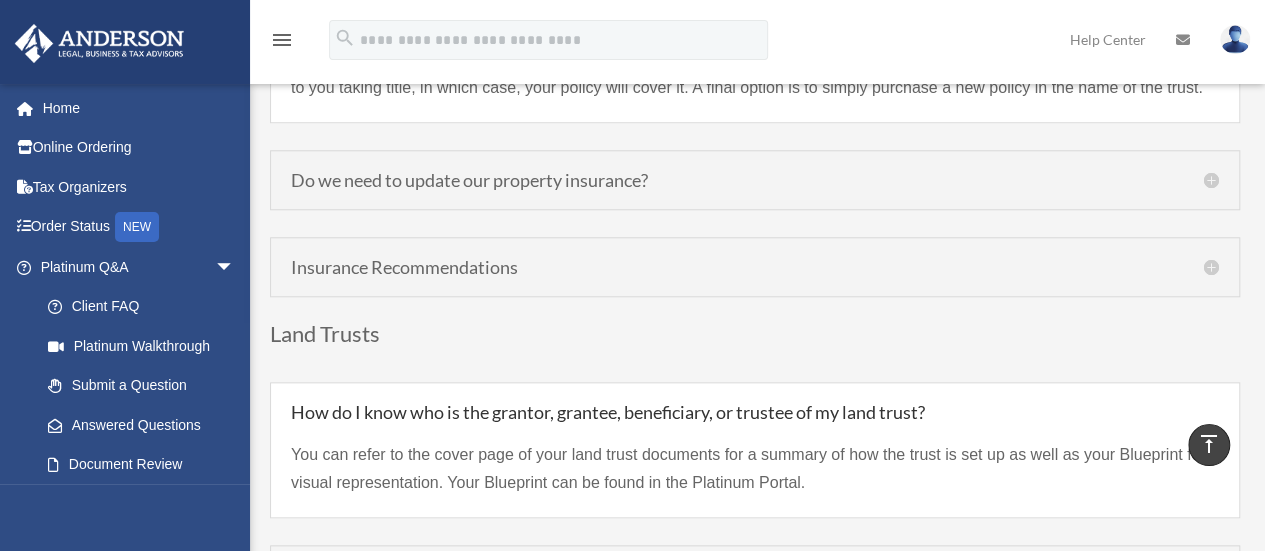 click on "Do we need to update our property insurance?
Yes. The default recommendation is to put your land trust as the primary insured with you, your Property LLC, and even the property management company as the secondary. However, every insurance policy is different so you need to work with your broker to ensure you have the coverage that you need. Depending on where your property is located, insurance companies may not be issuing new policies due to catastrophic weather events, so keeping your existing policy and adding the land trust as the secondary insured may be your only option." at bounding box center [755, 180] 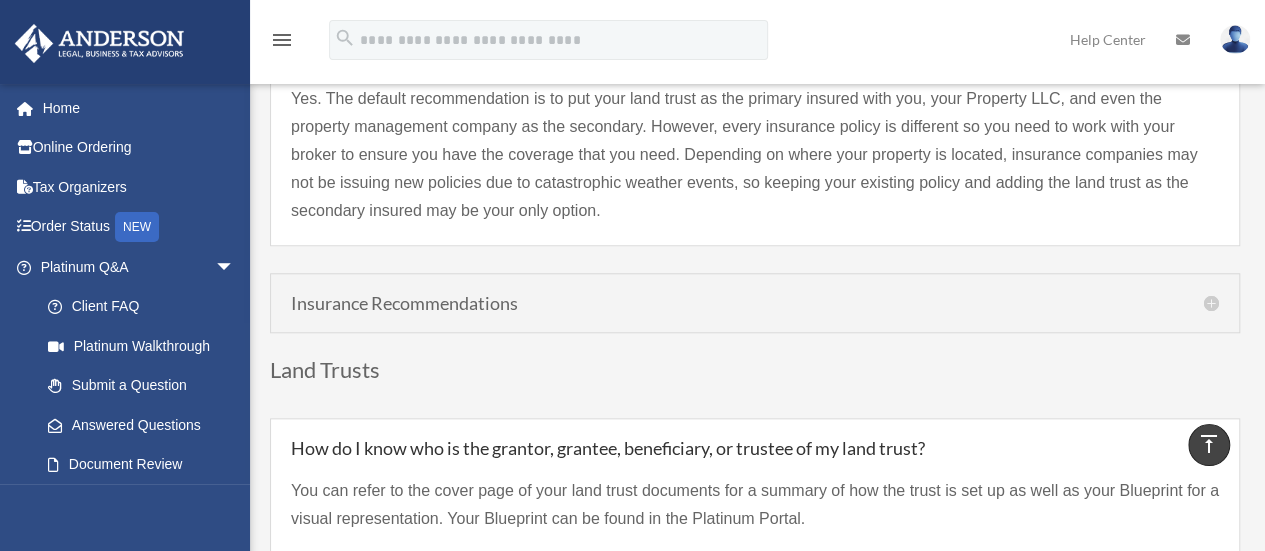 scroll, scrollTop: 4777, scrollLeft: 0, axis: vertical 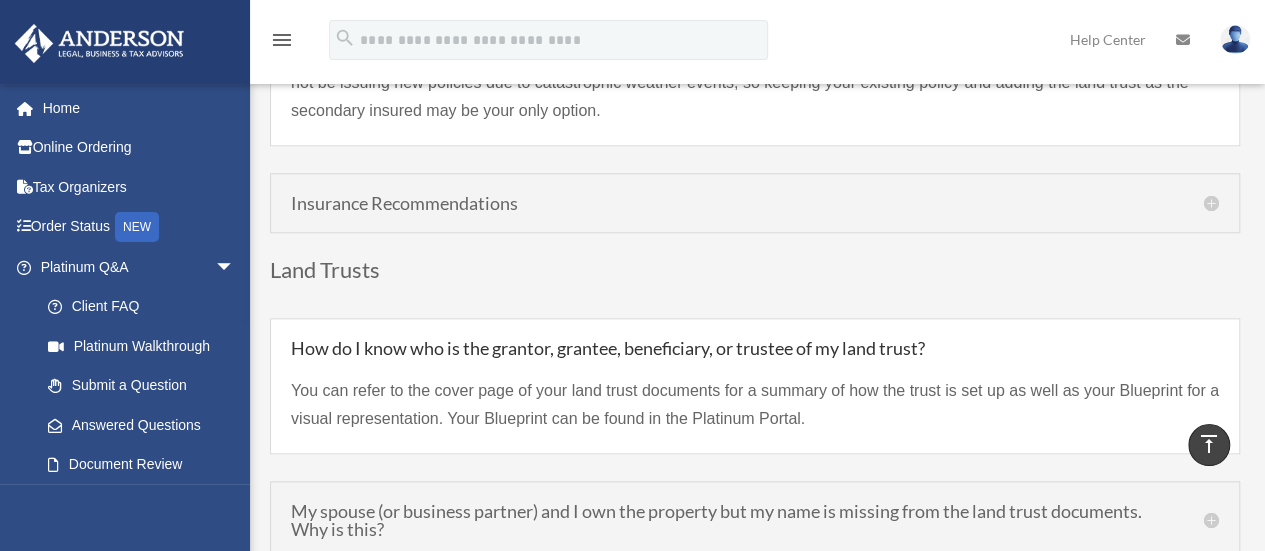 click on "Insurance Recommendations" at bounding box center [755, 203] 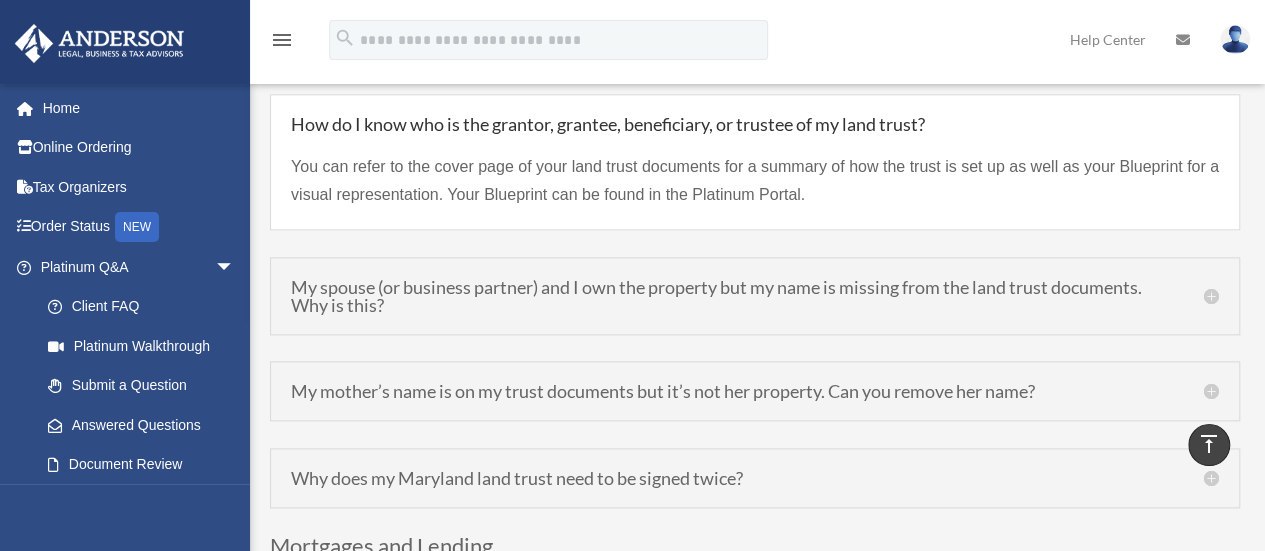 scroll, scrollTop: 4977, scrollLeft: 0, axis: vertical 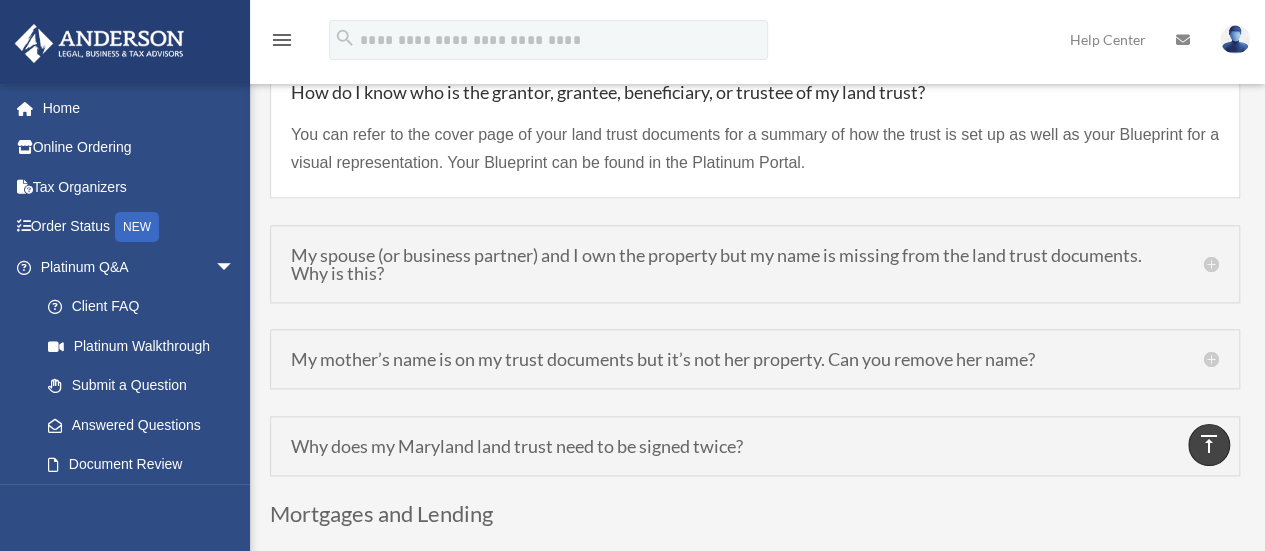 click on "My spouse (or business partner) and I own the property but my name is missing from the land trust documents.  Why is this?" at bounding box center [755, 264] 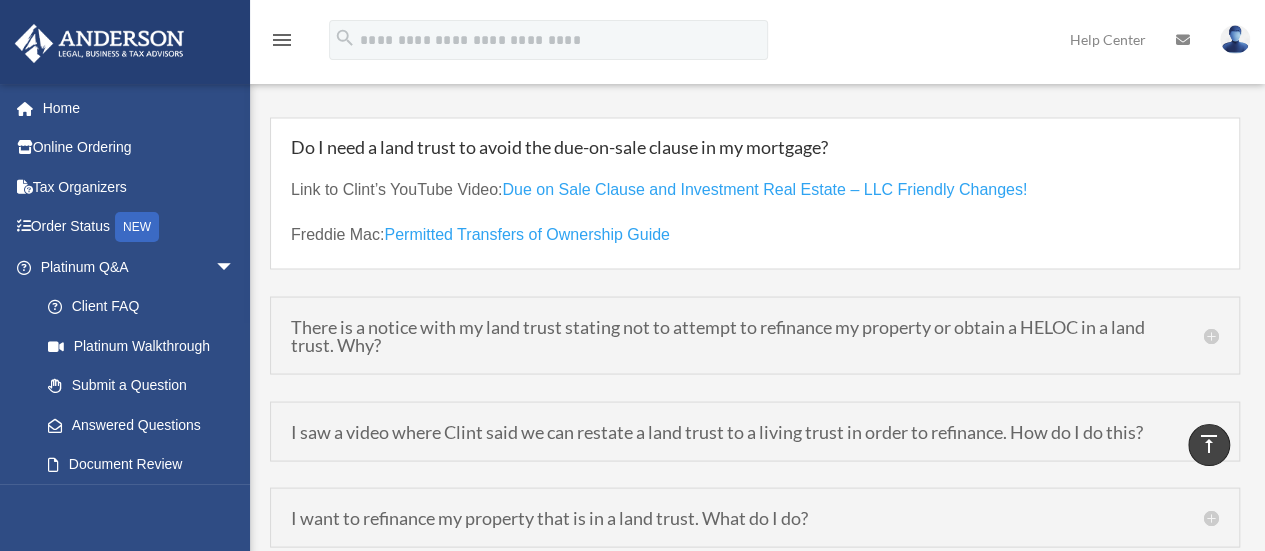 scroll, scrollTop: 5577, scrollLeft: 0, axis: vertical 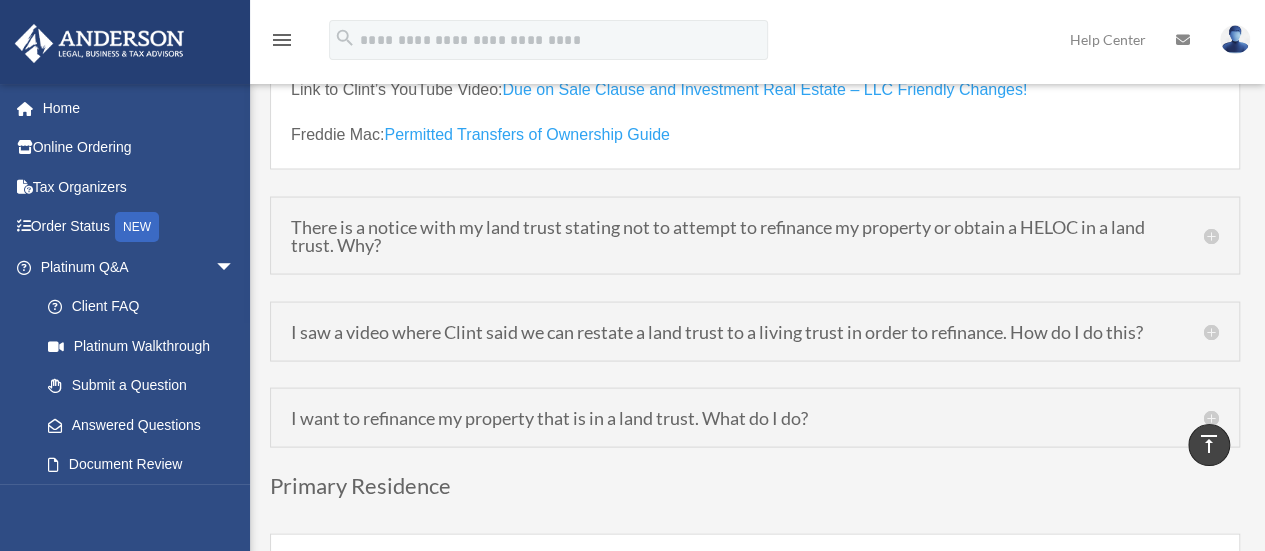 click on "There is a notice with my land trust stating not to attempt to refinance my property or obtain a HELOC in a land trust. Why?" at bounding box center [755, 235] 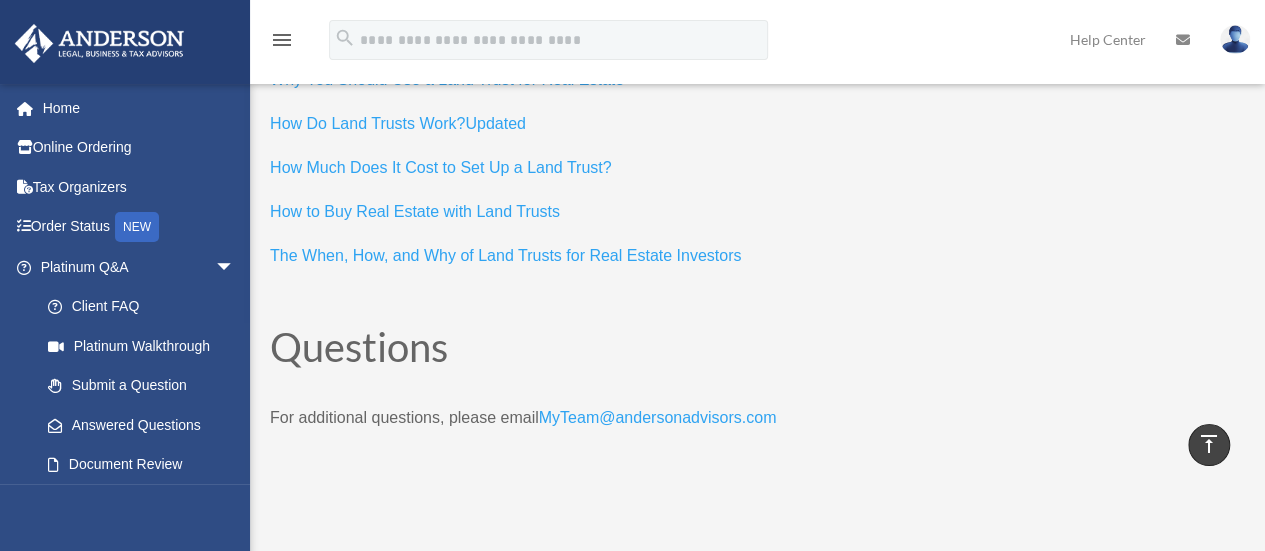 scroll, scrollTop: 9477, scrollLeft: 0, axis: vertical 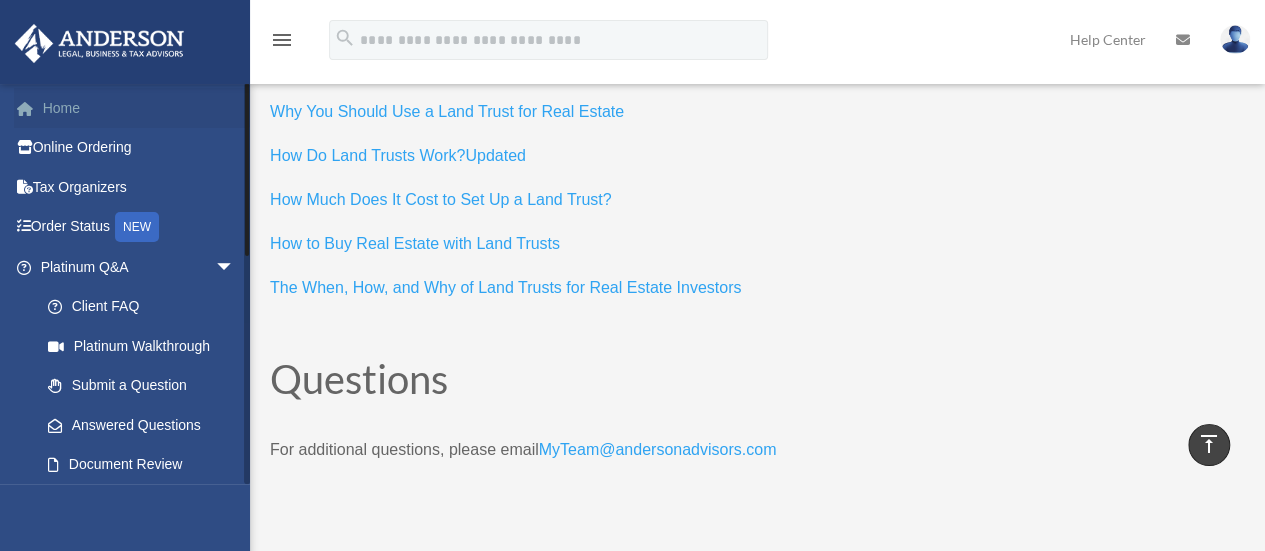 click on "Home" at bounding box center (139, 108) 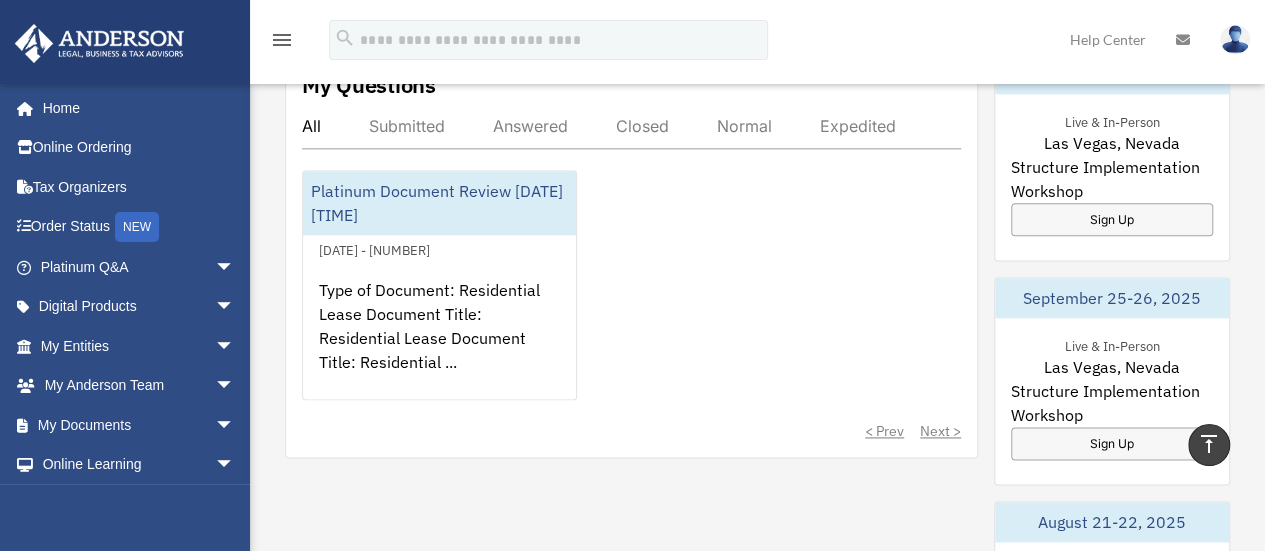 scroll, scrollTop: 1200, scrollLeft: 0, axis: vertical 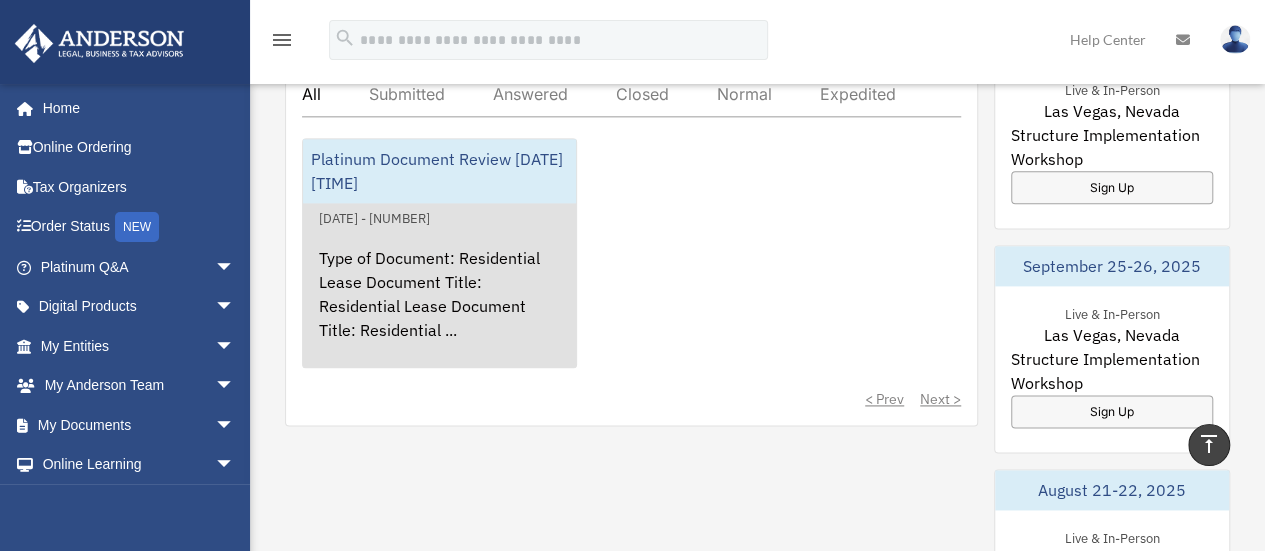 click on "Platinum Document Review [DATE] [TIME]" at bounding box center [439, 171] 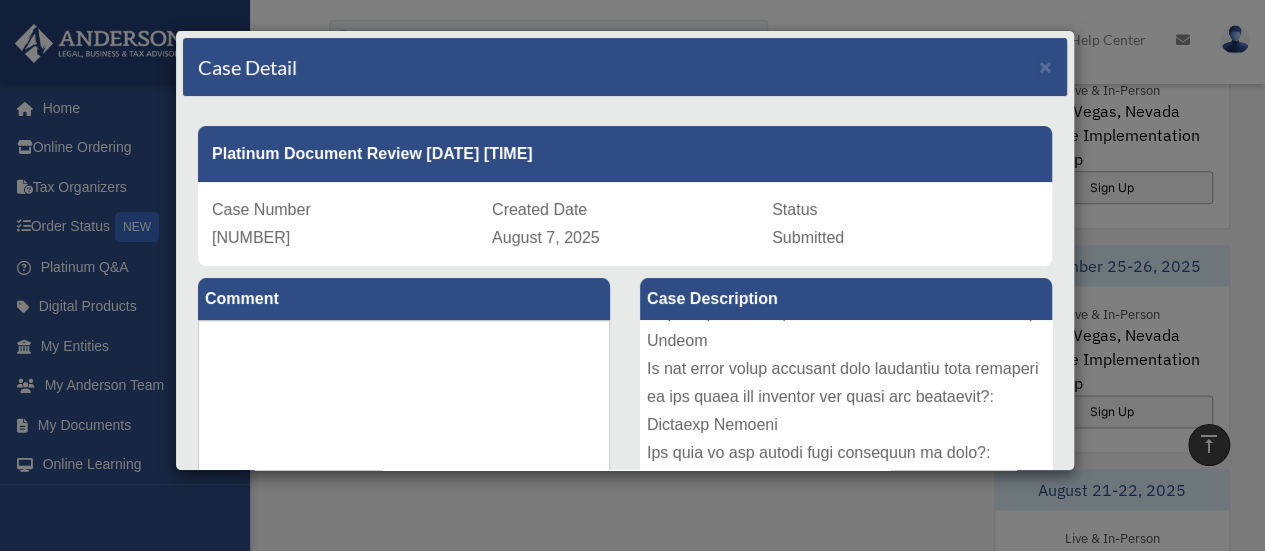 scroll, scrollTop: 0, scrollLeft: 0, axis: both 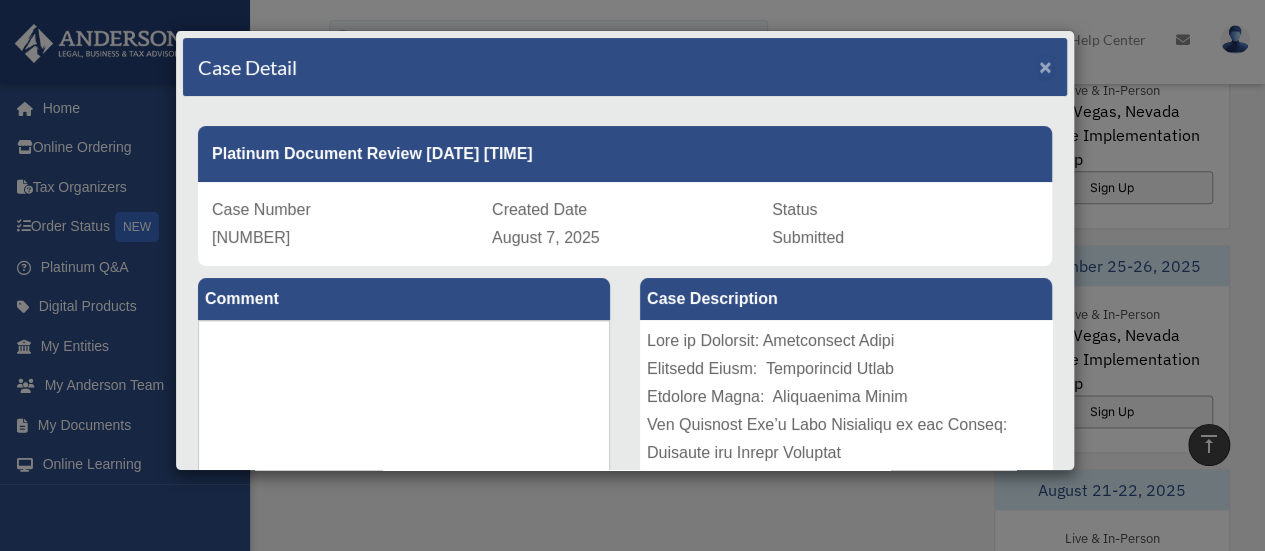 click on "×" at bounding box center [1045, 66] 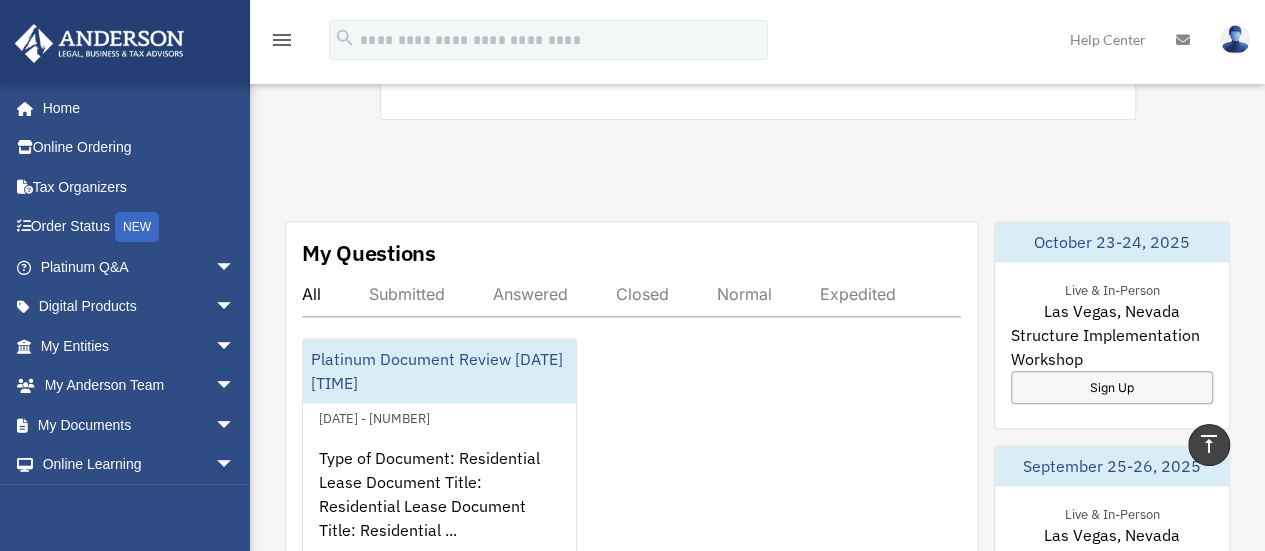 scroll, scrollTop: 1100, scrollLeft: 0, axis: vertical 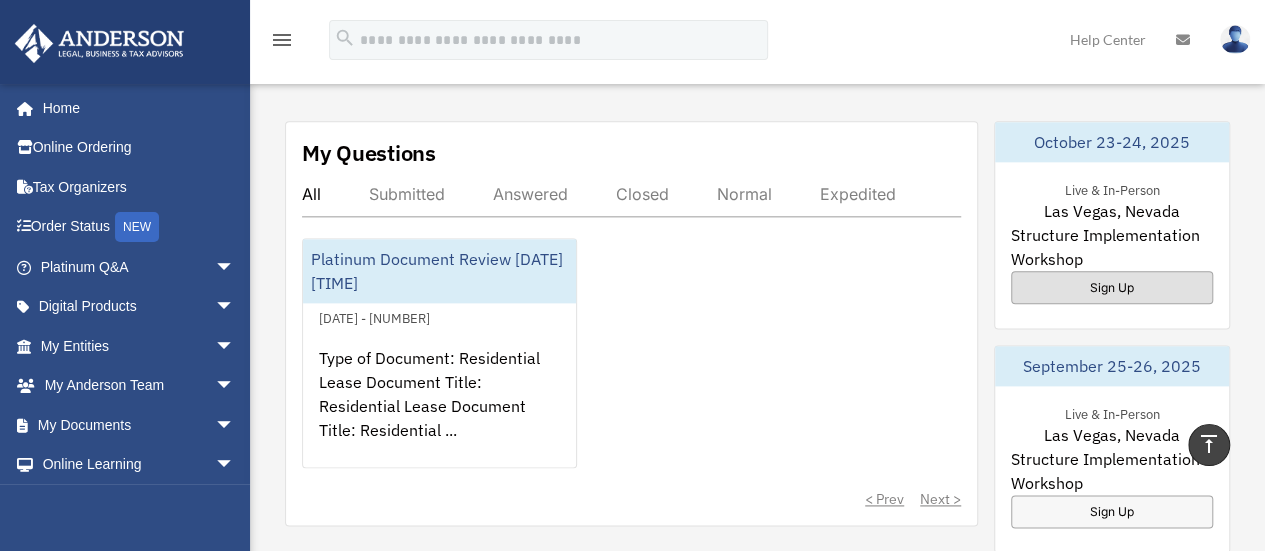 click on "Sign Up" at bounding box center [1112, 287] 